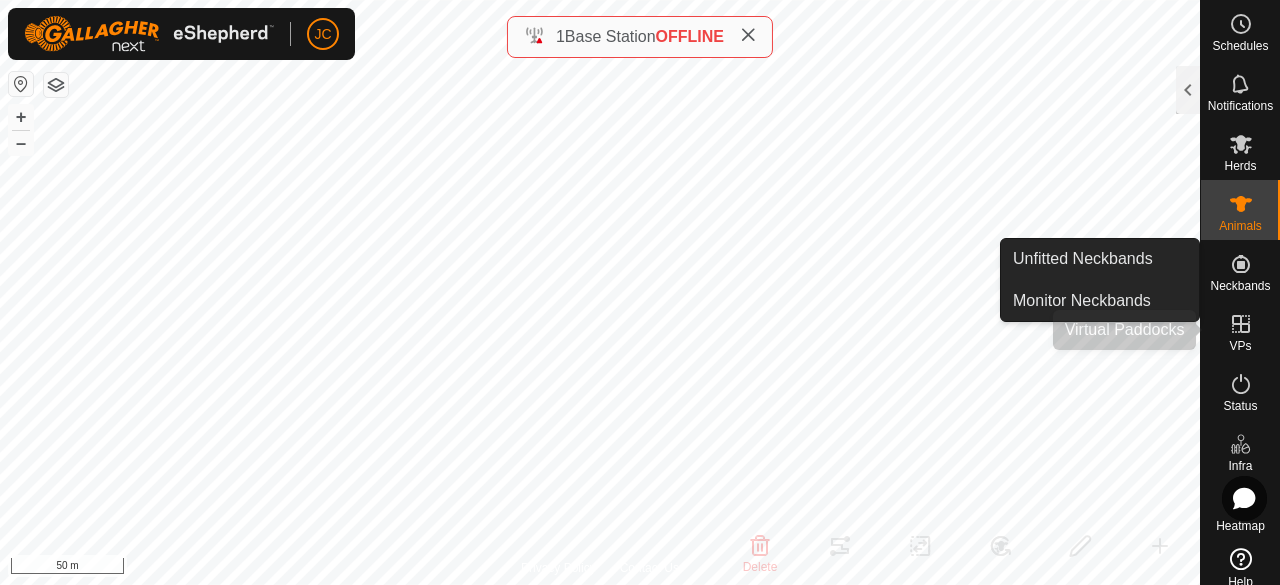 scroll, scrollTop: 0, scrollLeft: 0, axis: both 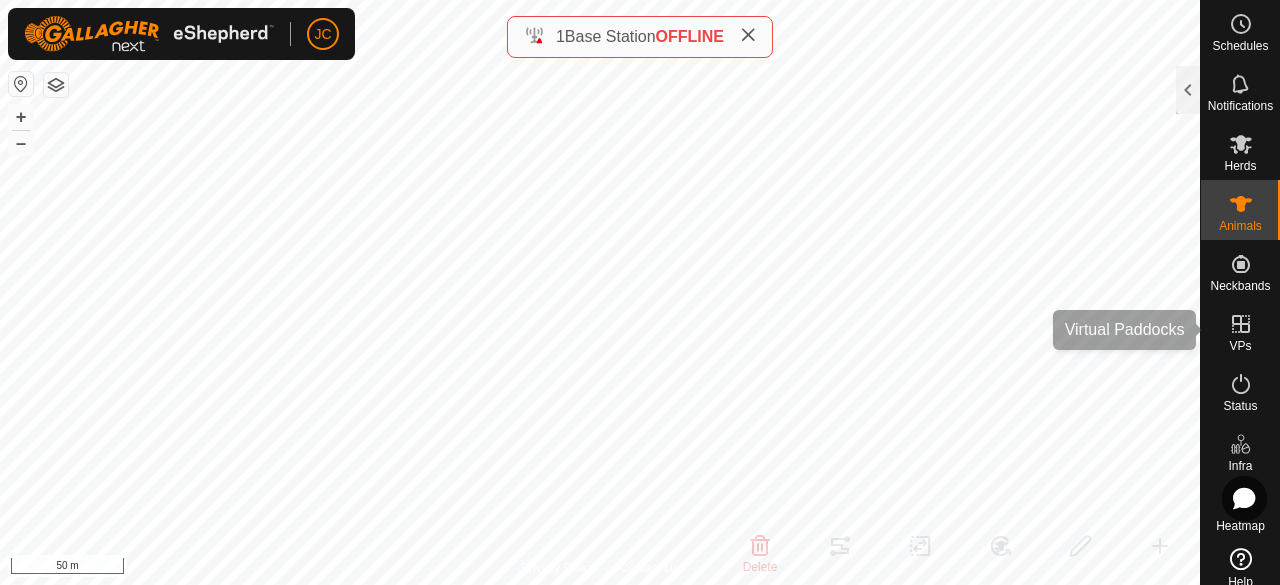 click 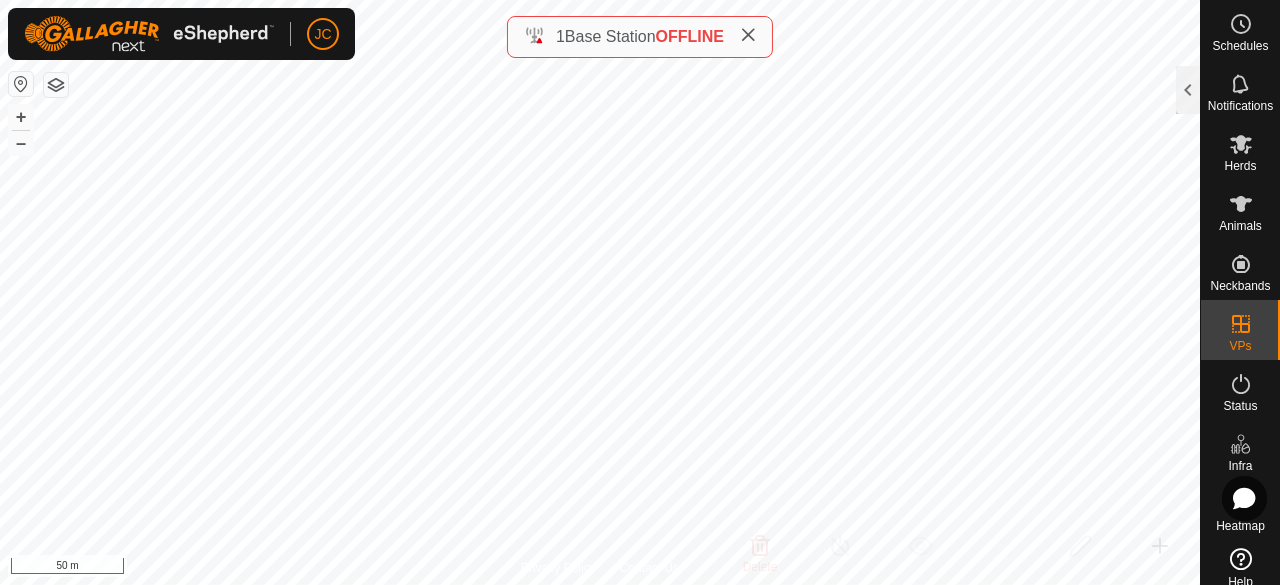 click 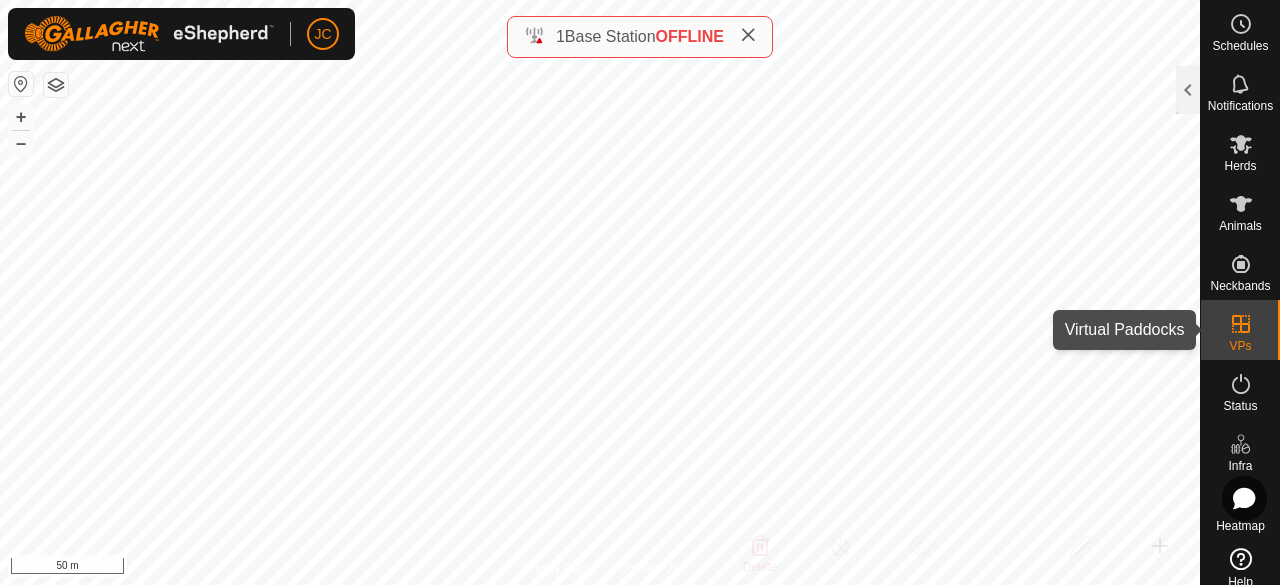click at bounding box center (1241, 324) 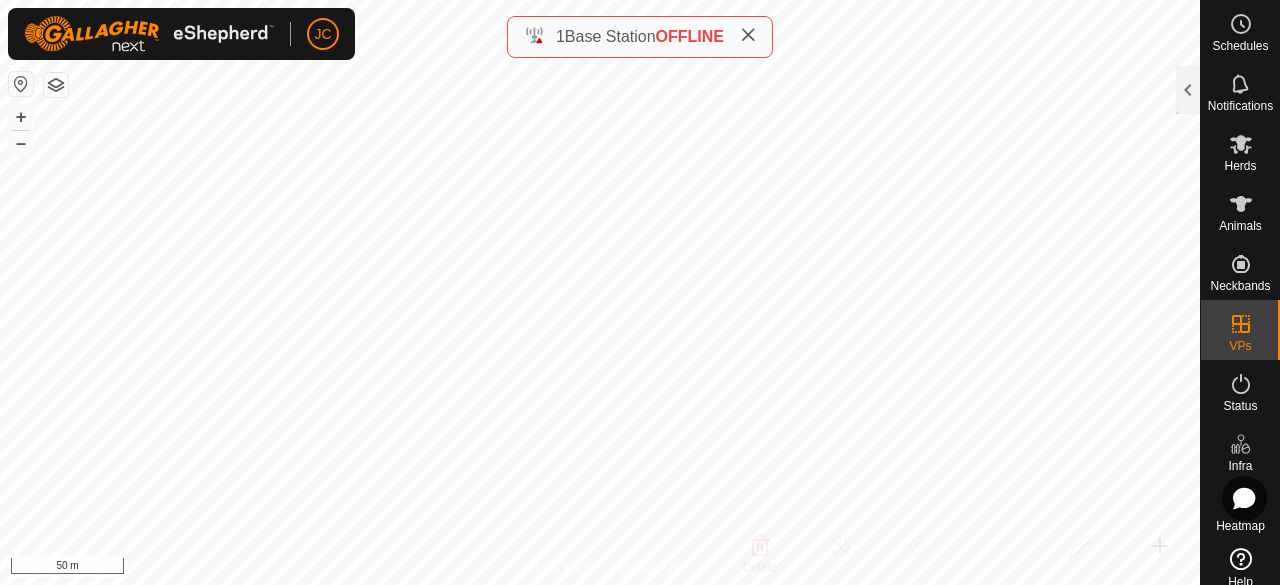 click 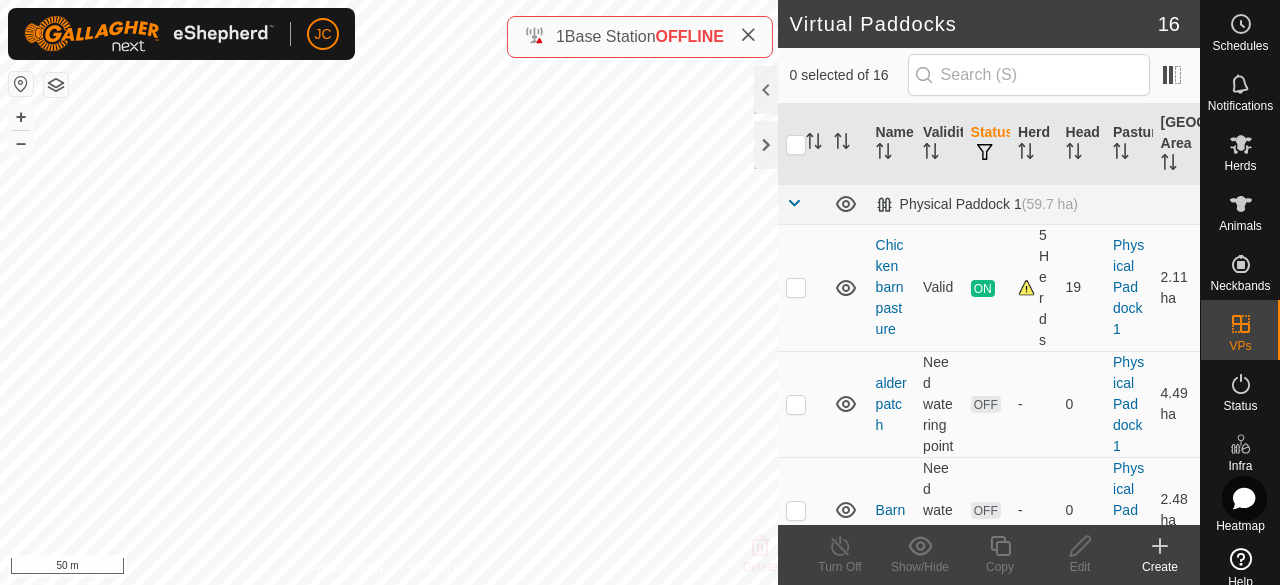 checkbox on "true" 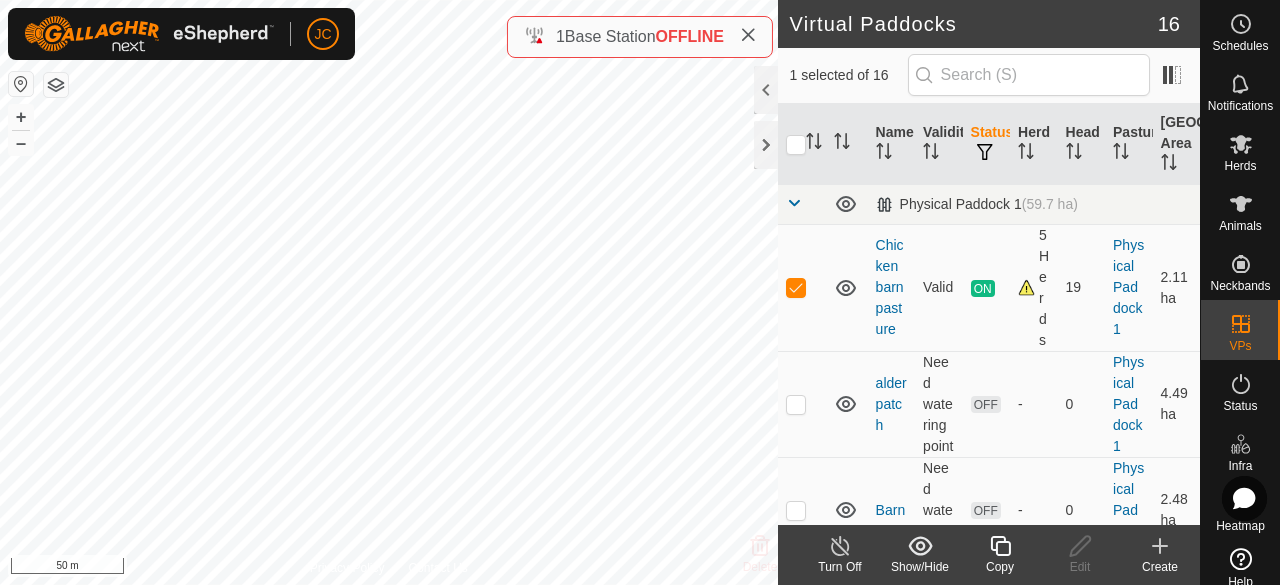 click 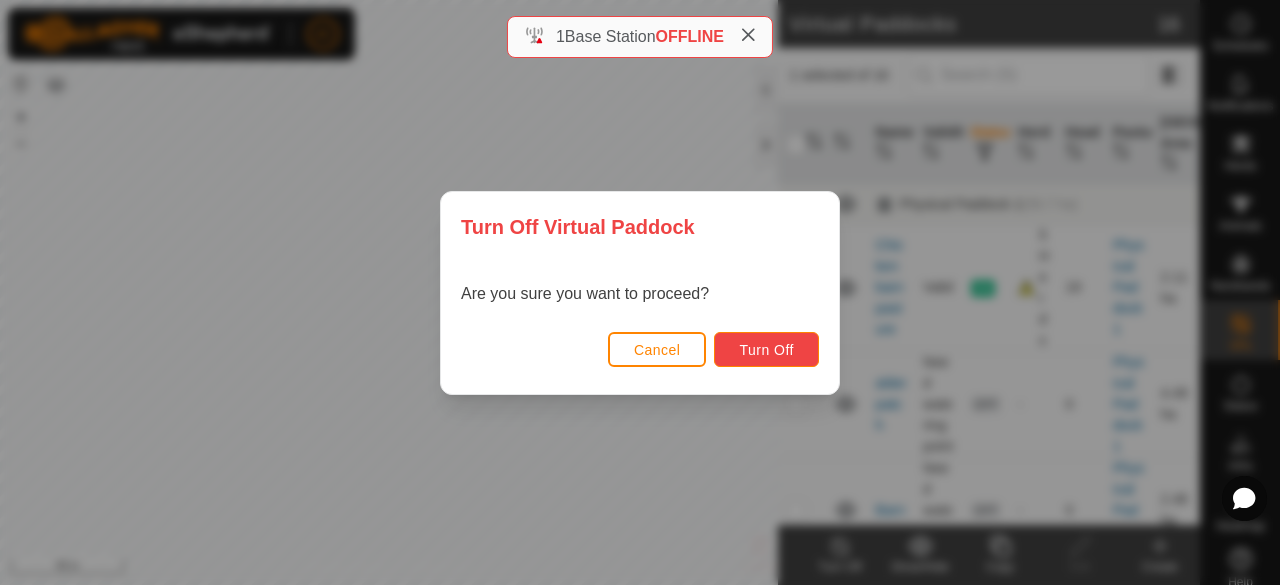 click on "Turn Off" at bounding box center [766, 349] 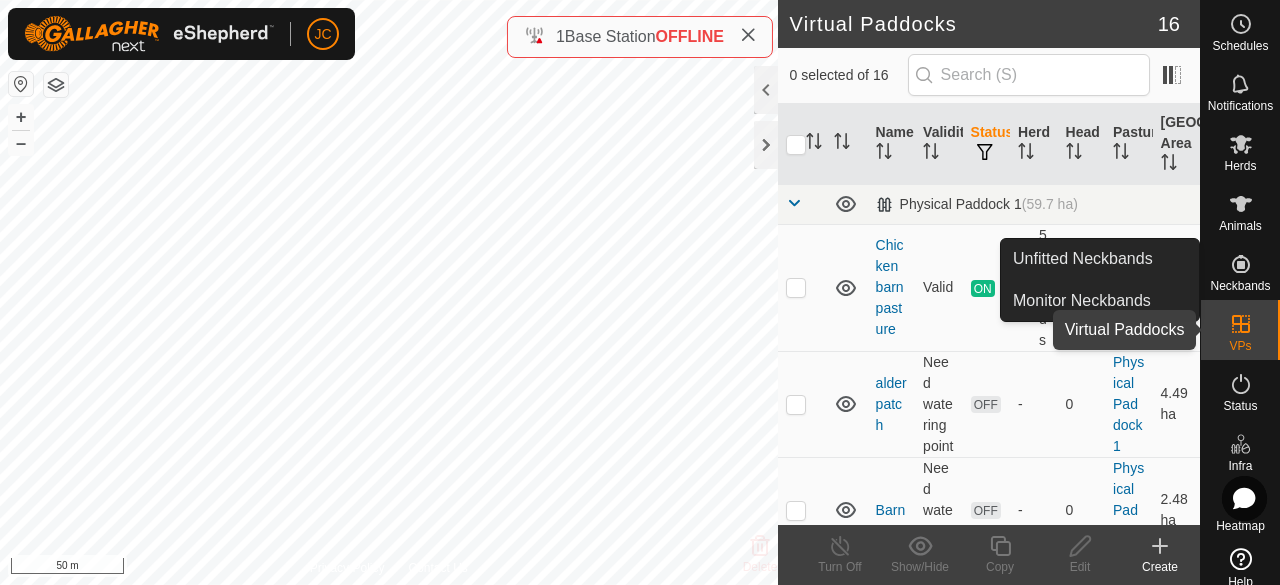 click on "VPs" at bounding box center (1240, 346) 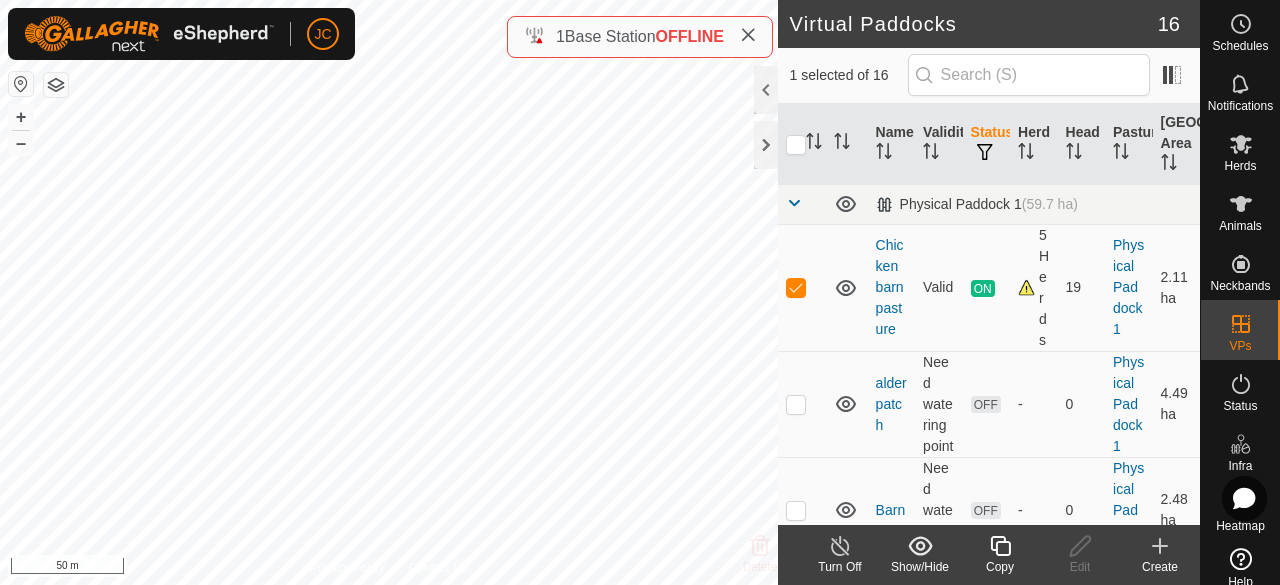 checkbox on "false" 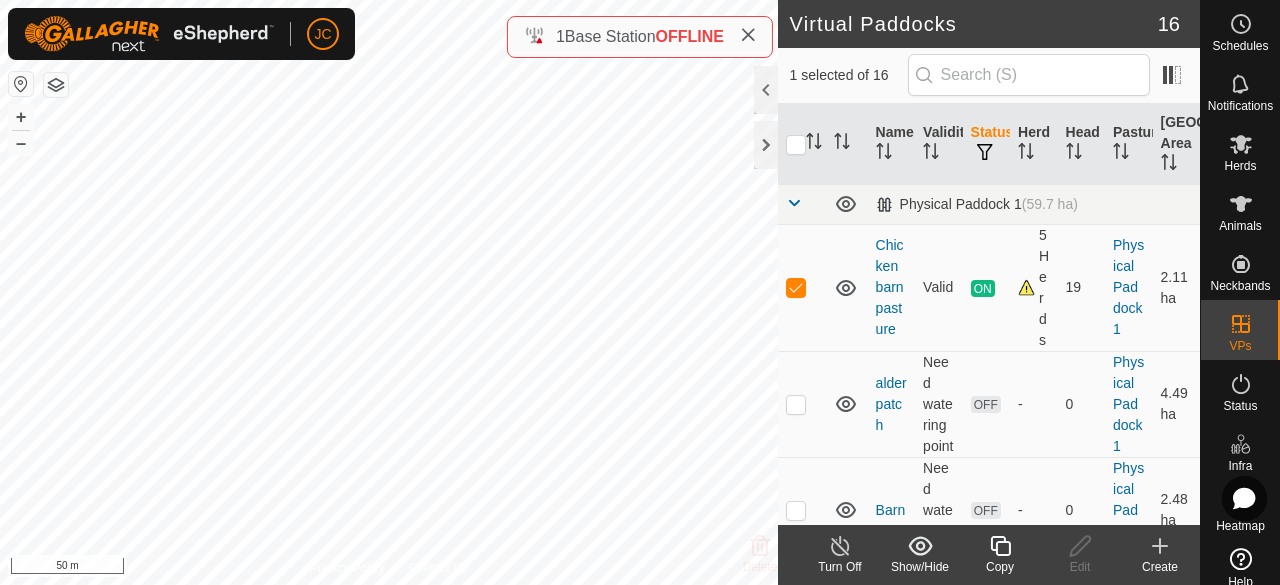 checkbox on "true" 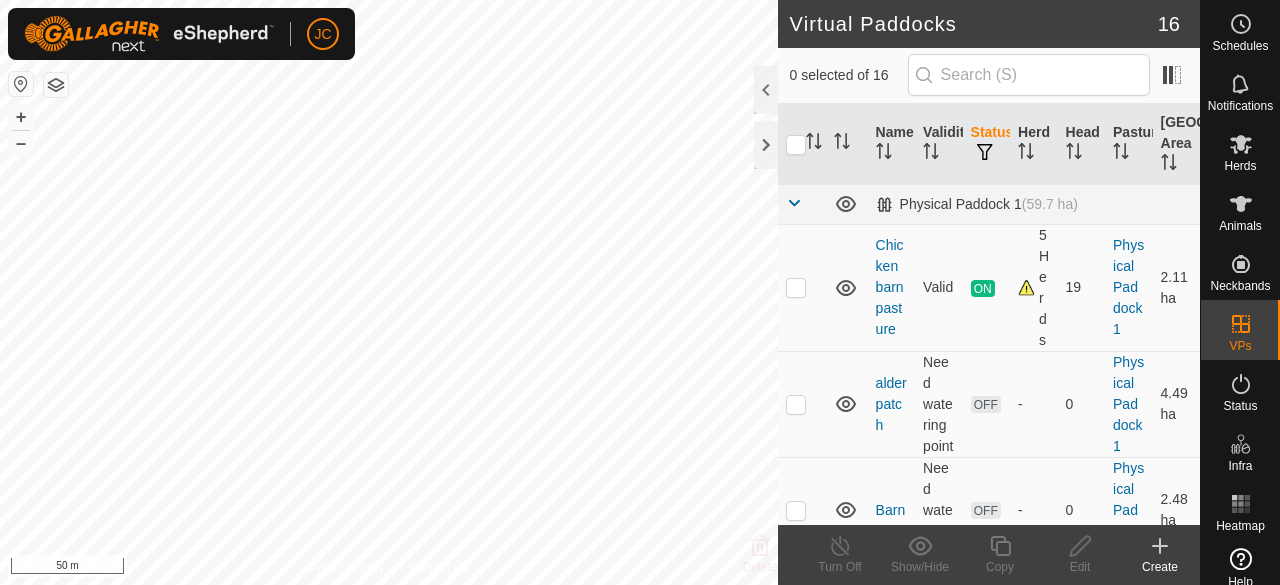 scroll, scrollTop: 0, scrollLeft: 0, axis: both 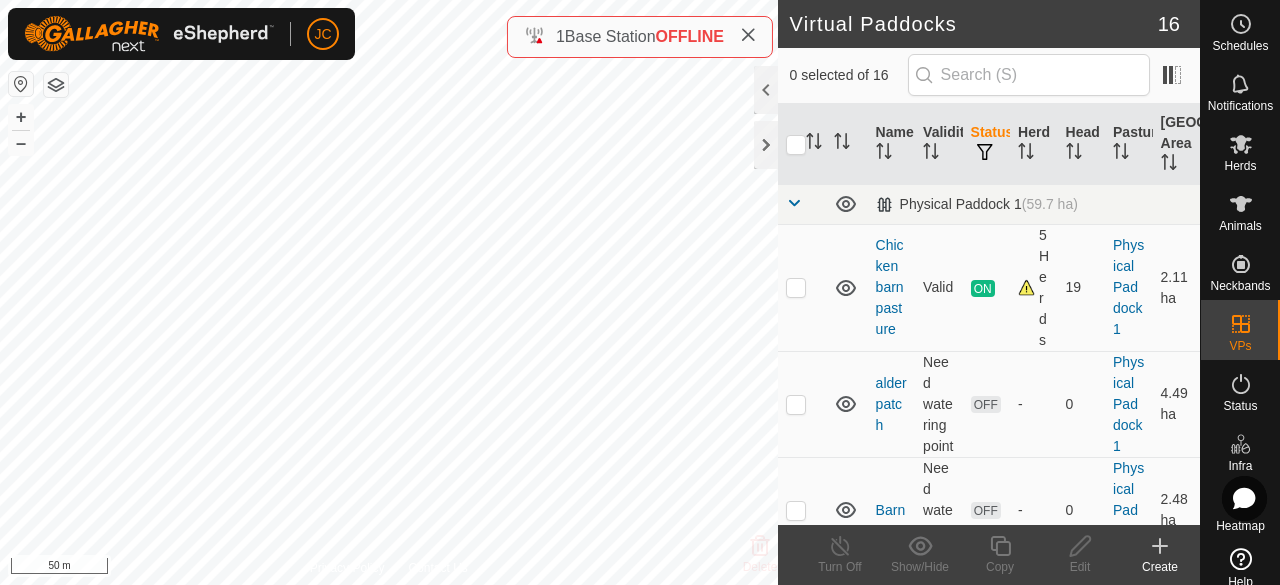 checkbox on "true" 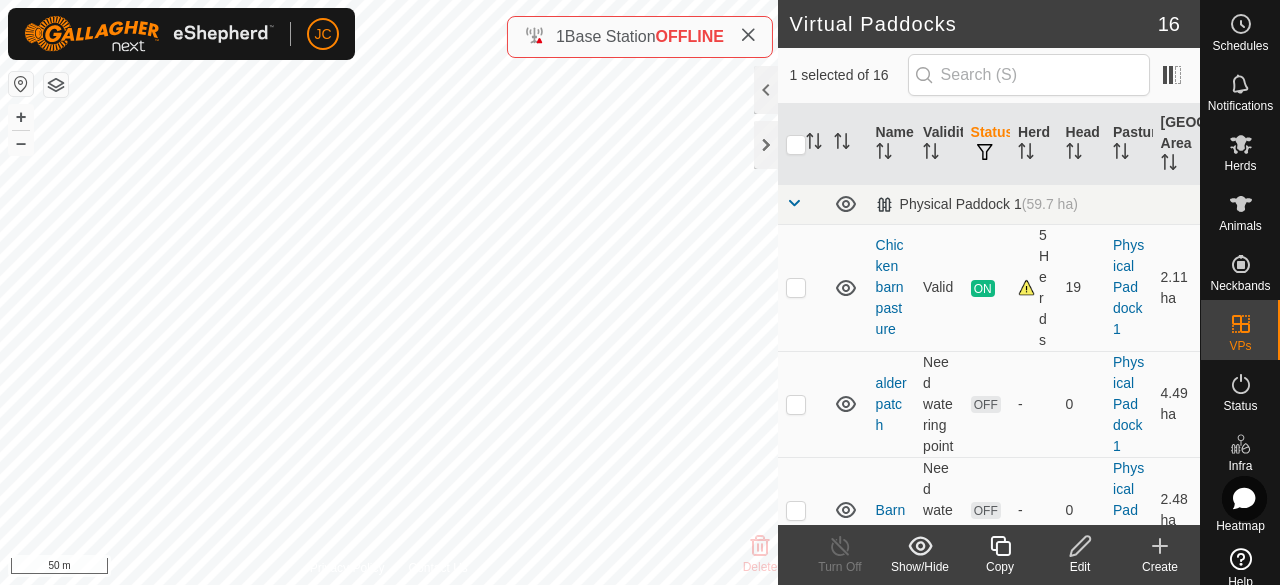 click on "Edit" 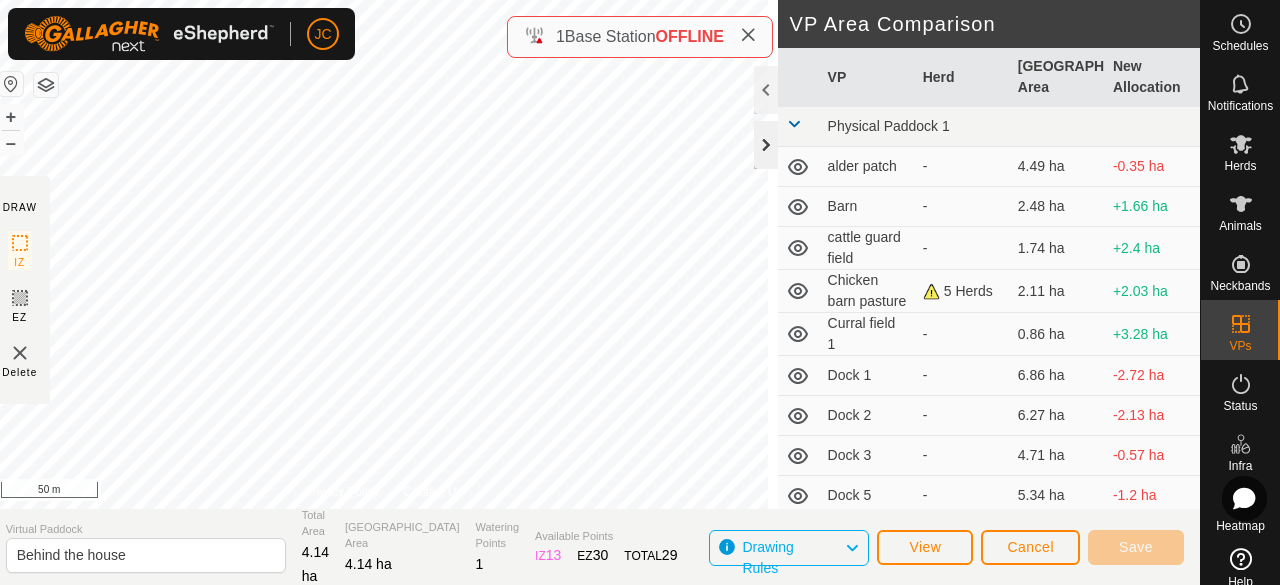 click 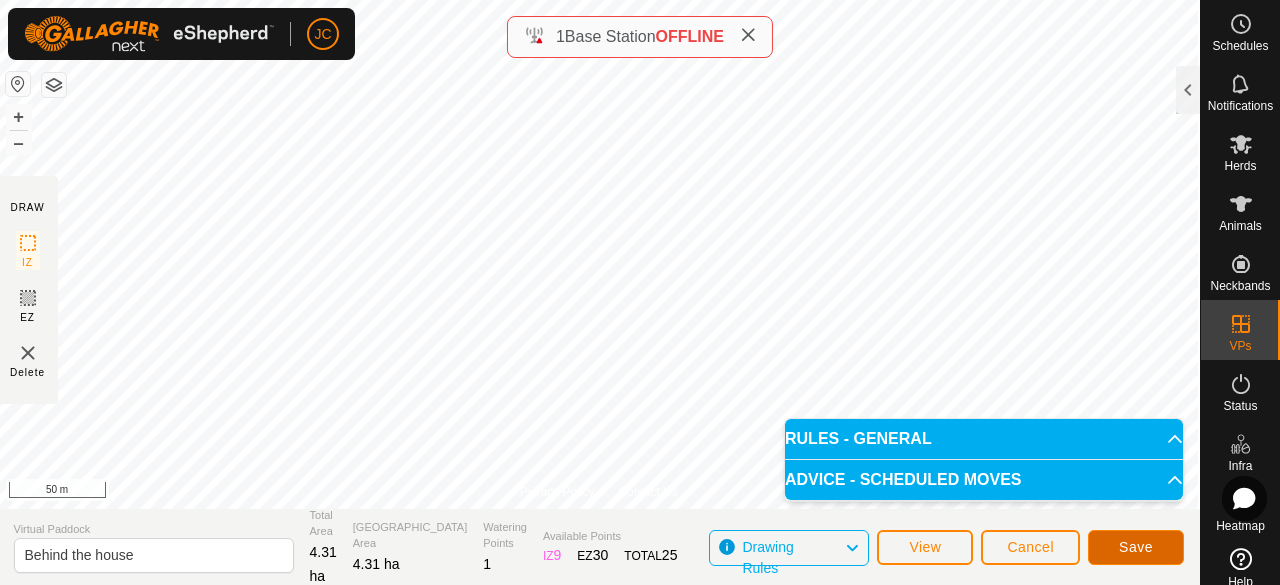 click on "Save" 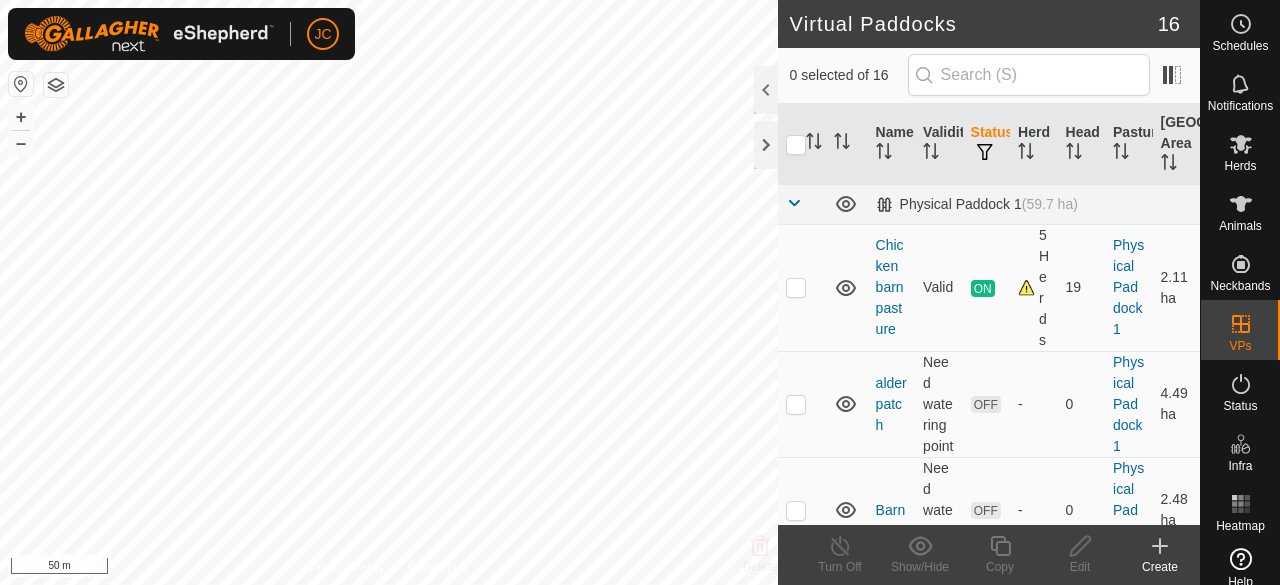 scroll, scrollTop: 0, scrollLeft: 0, axis: both 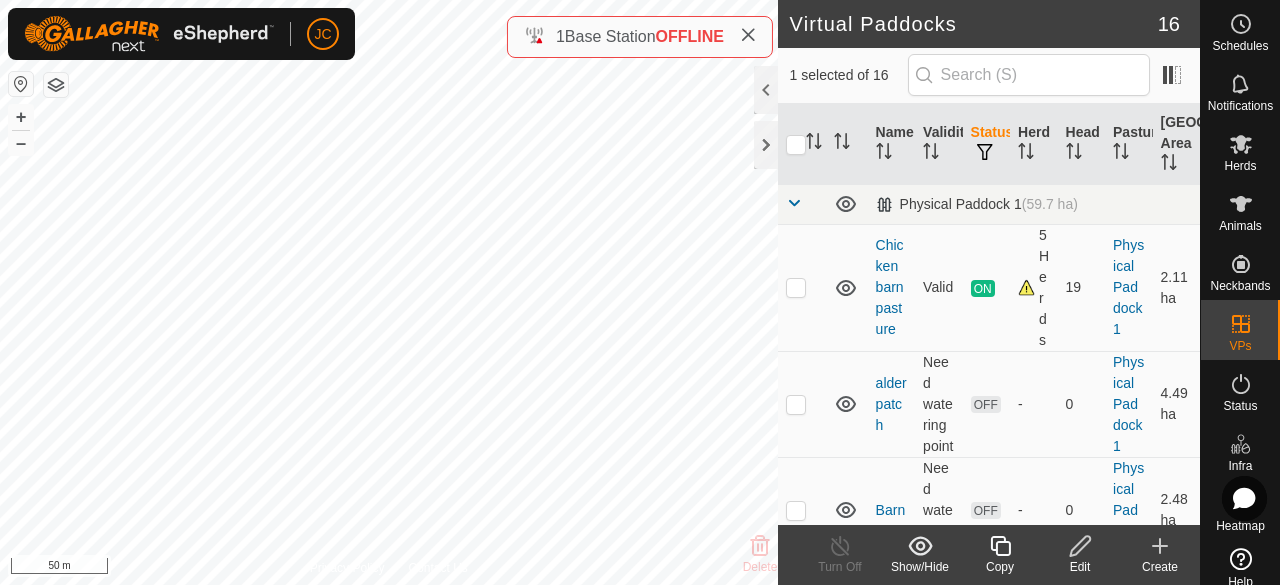 checkbox on "false" 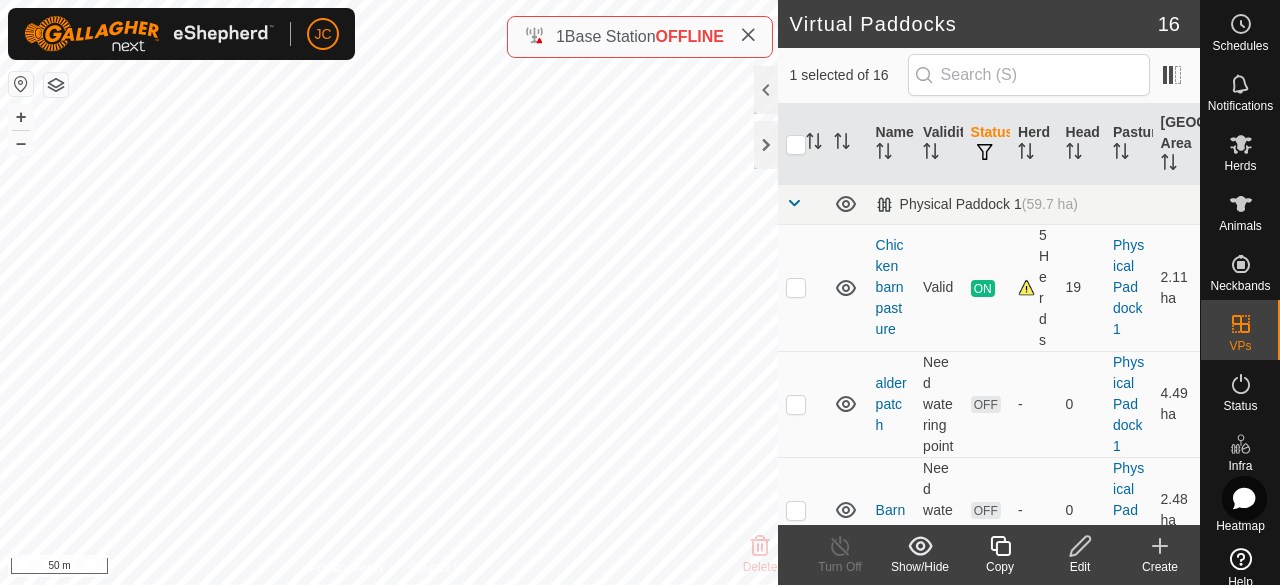 checkbox on "true" 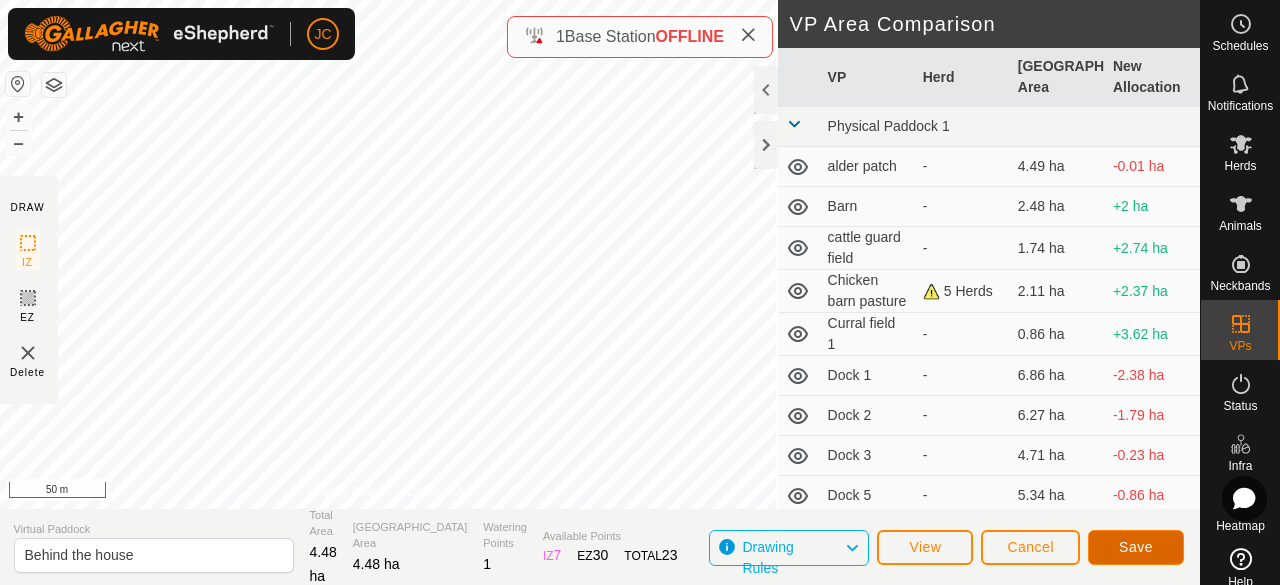 click on "Save" 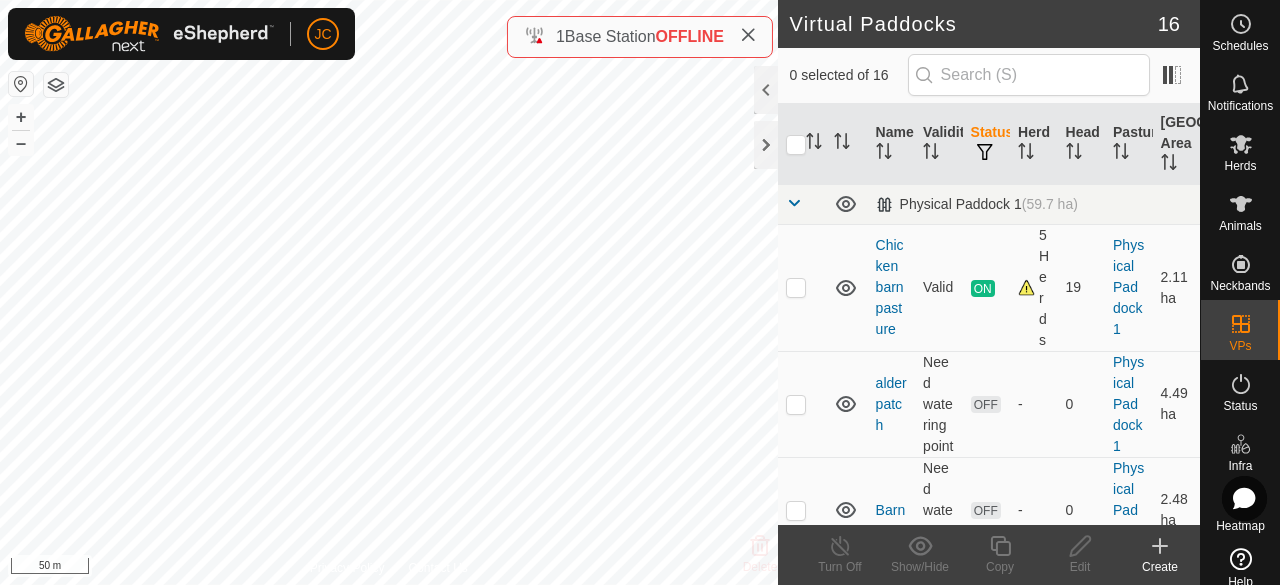 checkbox on "true" 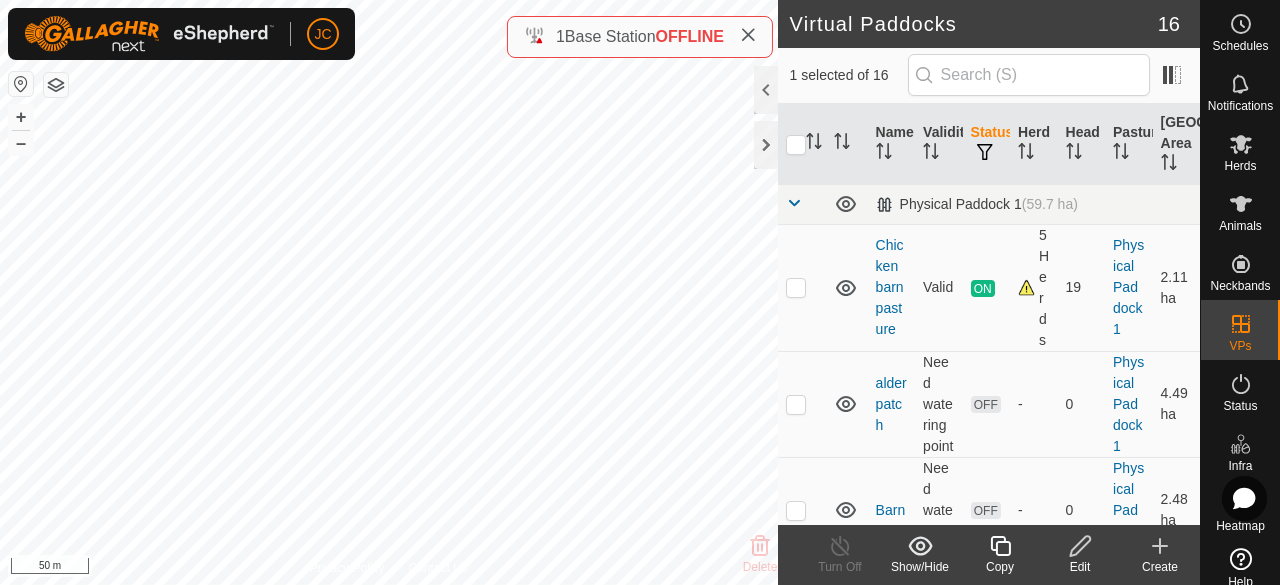 click 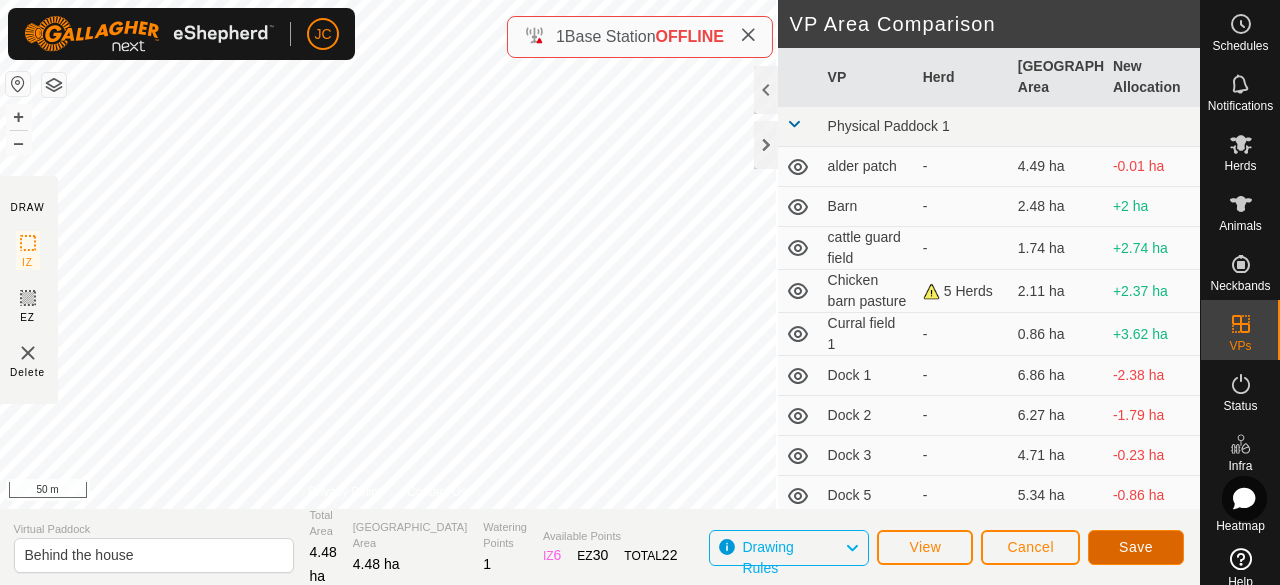 click on "Save" 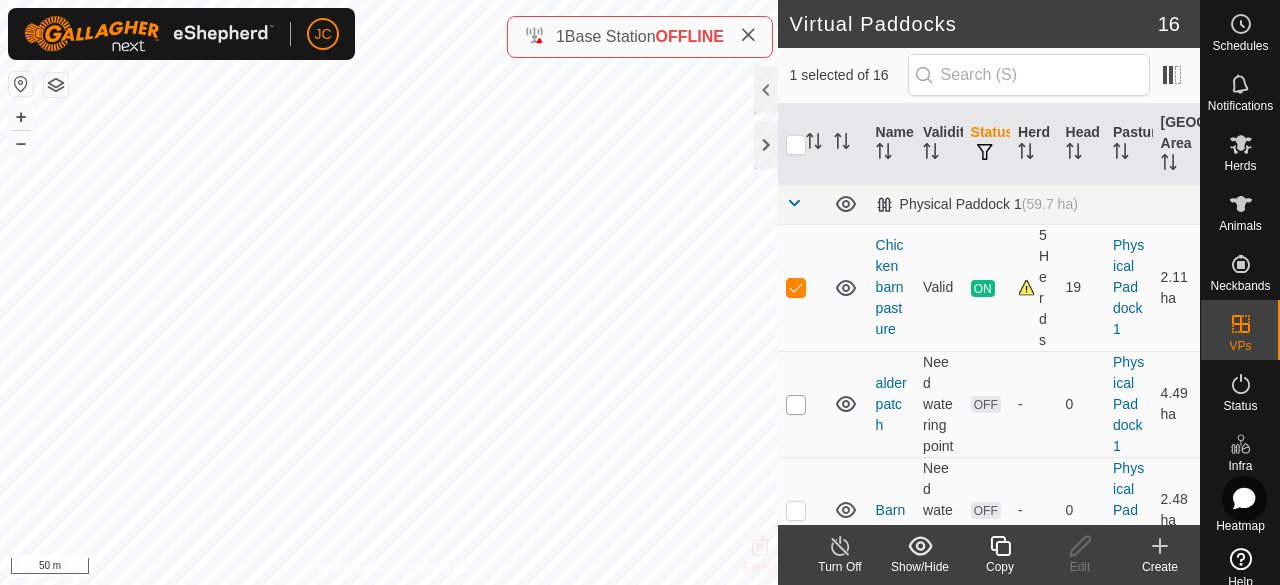 checkbox on "false" 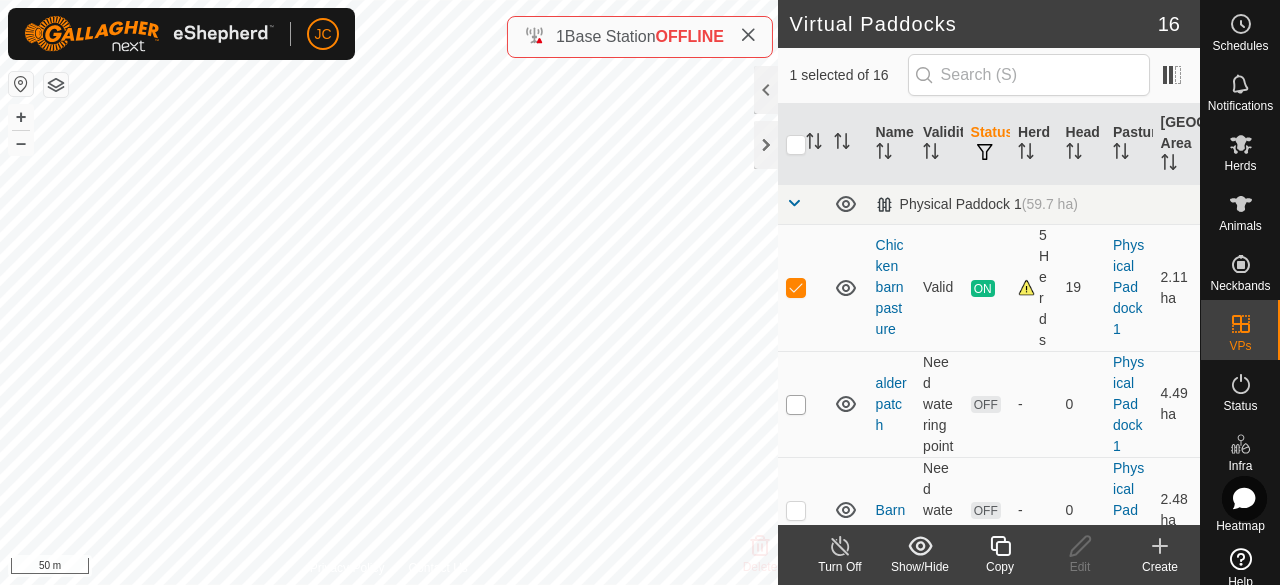 checkbox on "true" 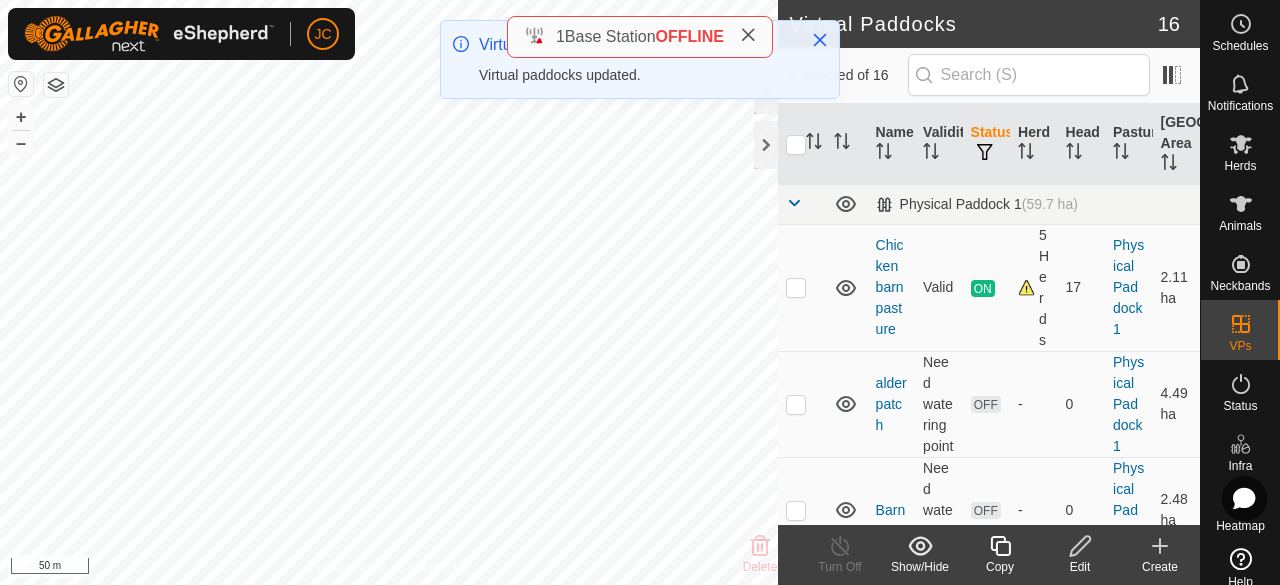checkbox on "true" 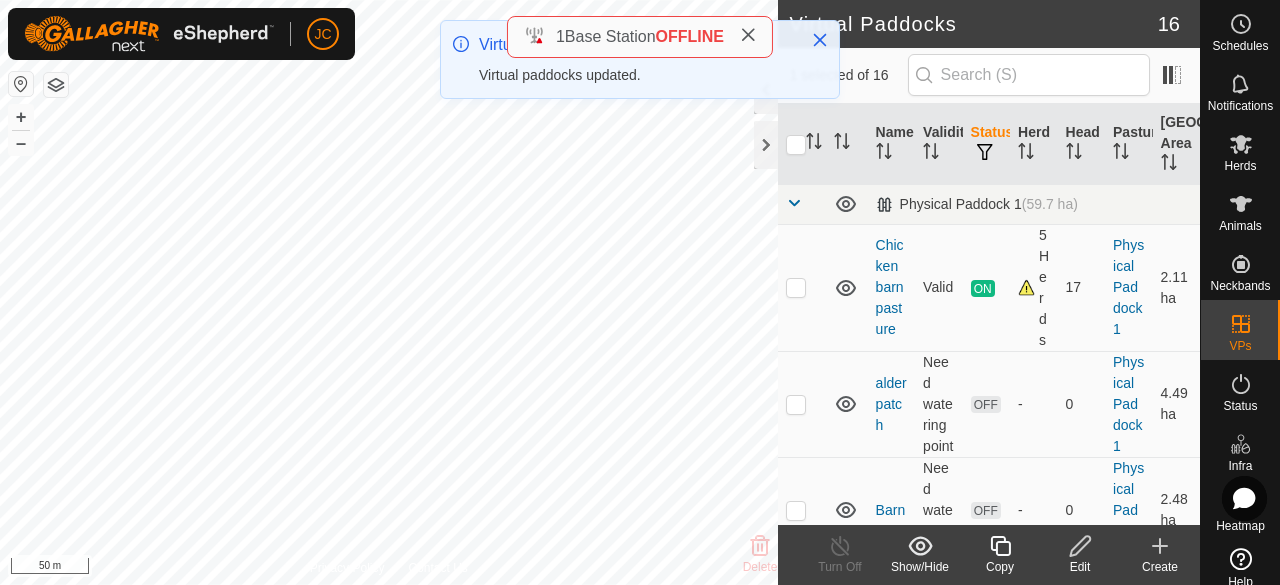 checkbox on "false" 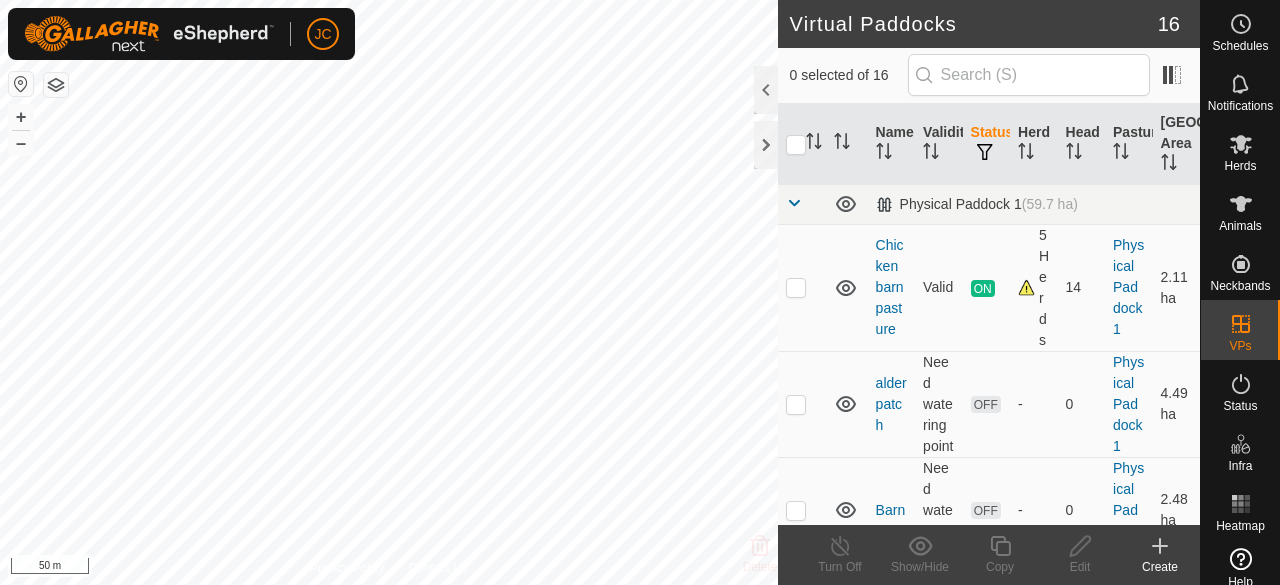 scroll, scrollTop: 0, scrollLeft: 0, axis: both 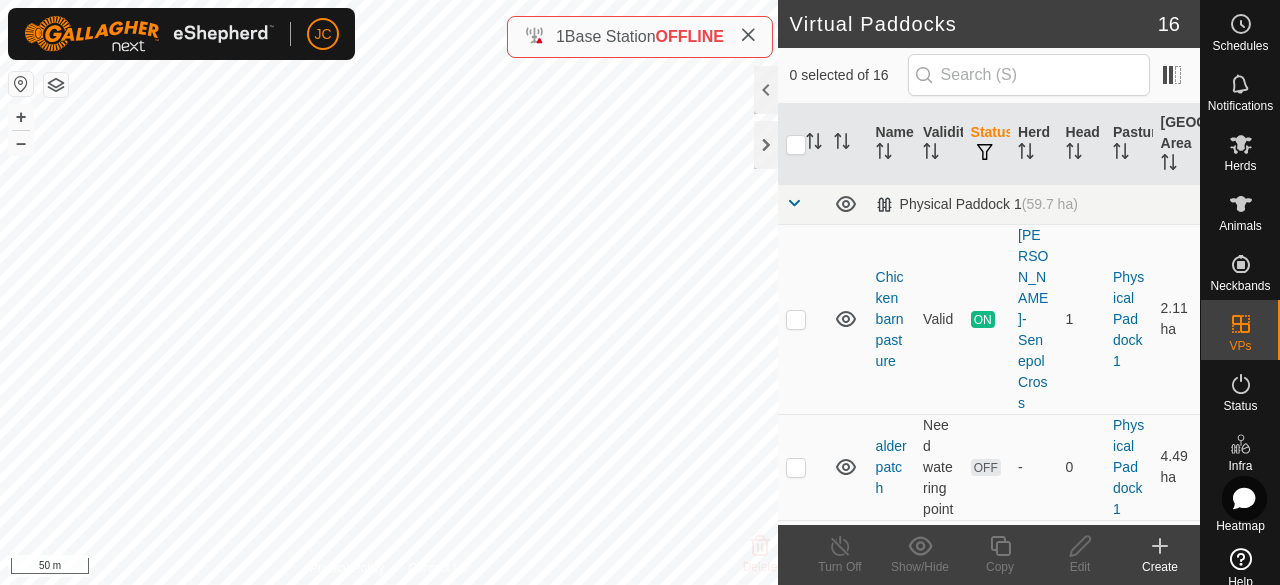 checkbox on "true" 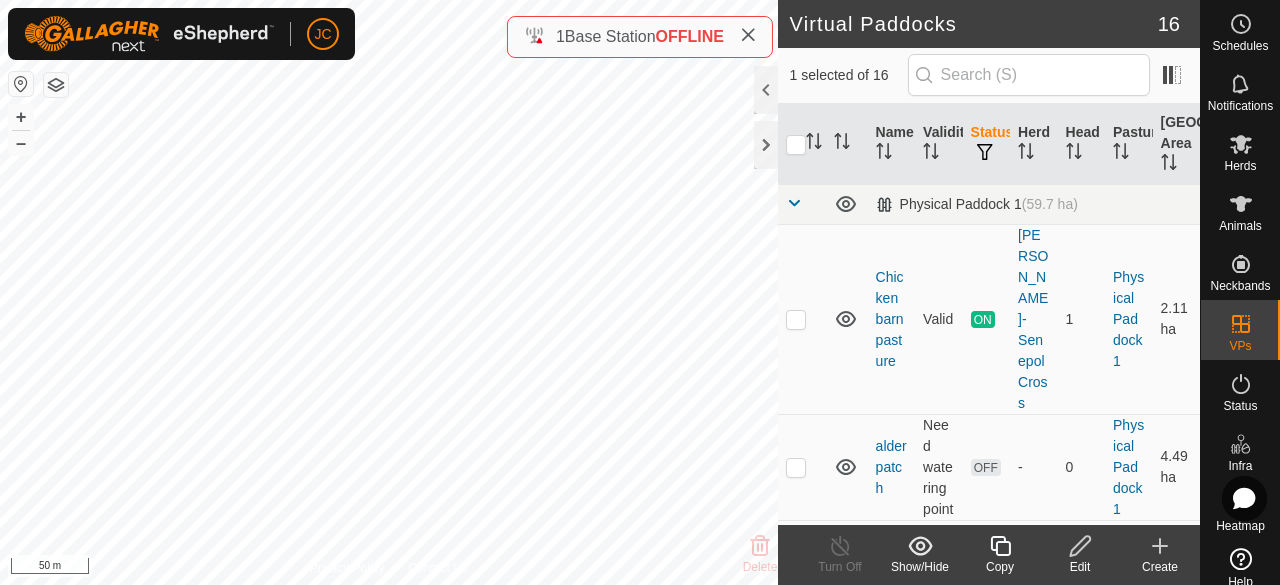 checkbox on "true" 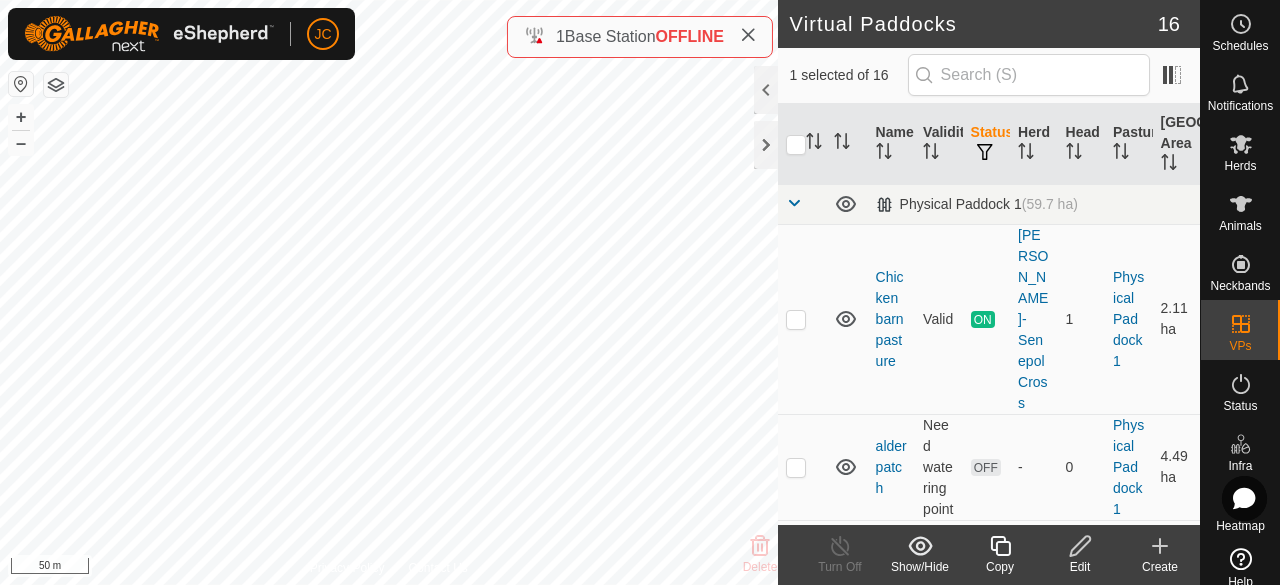 checkbox on "false" 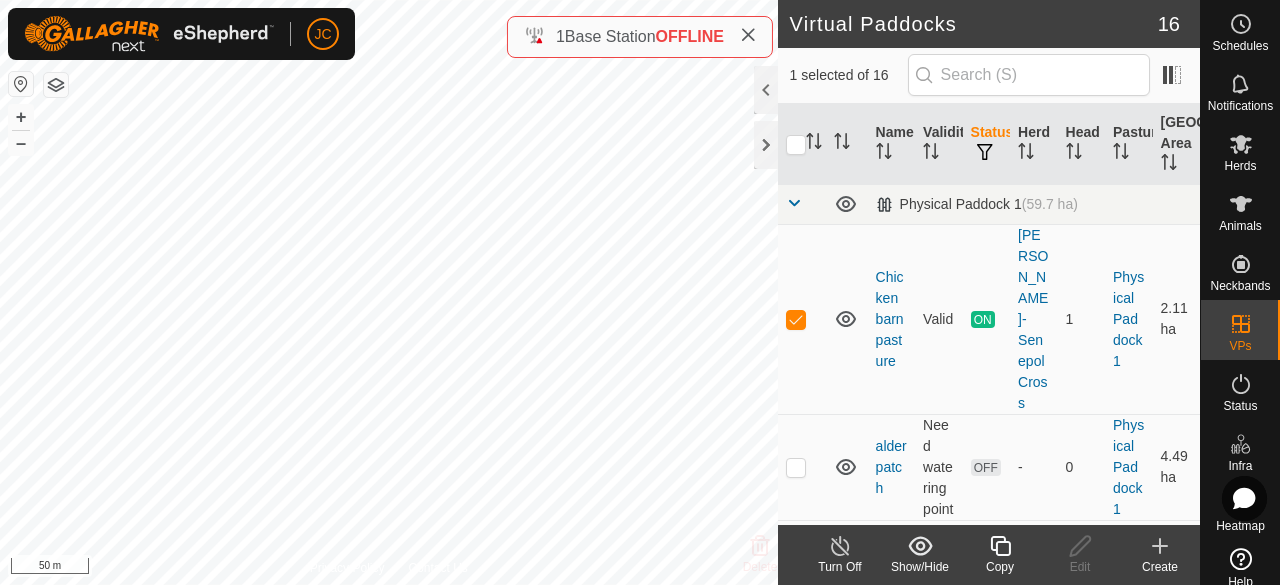 click 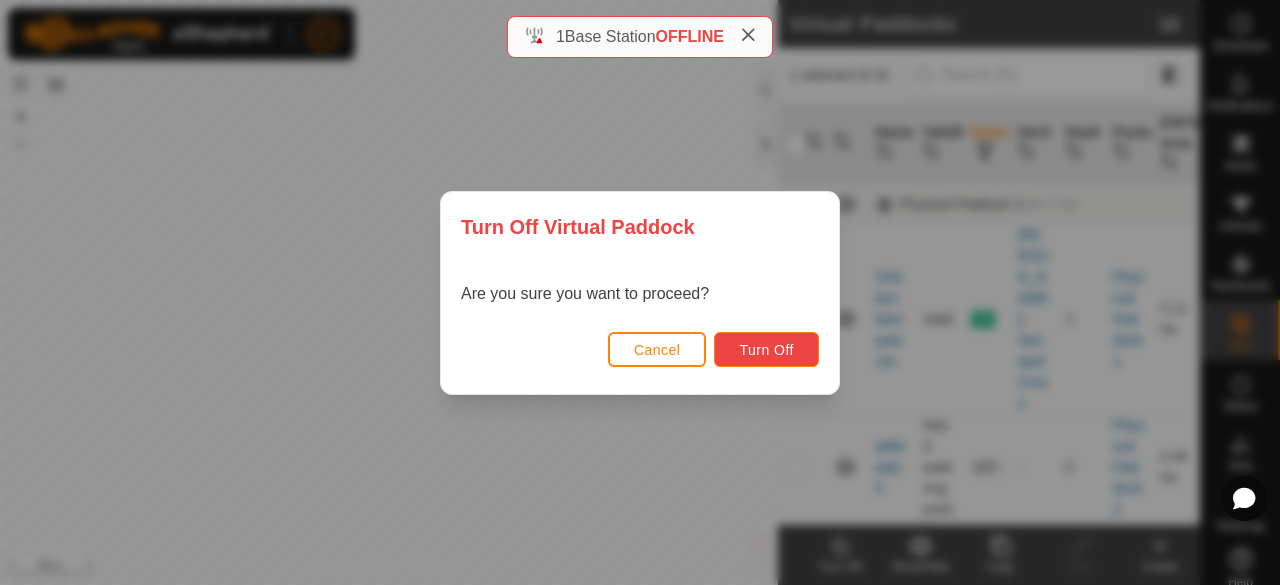 click on "Turn Off" at bounding box center (766, 350) 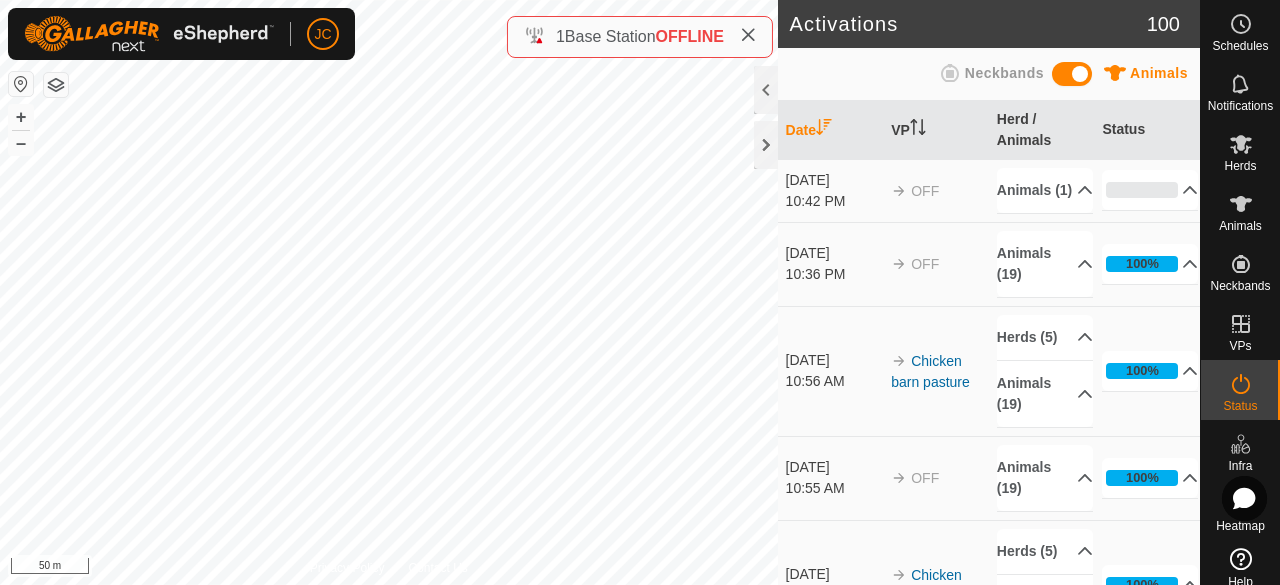click 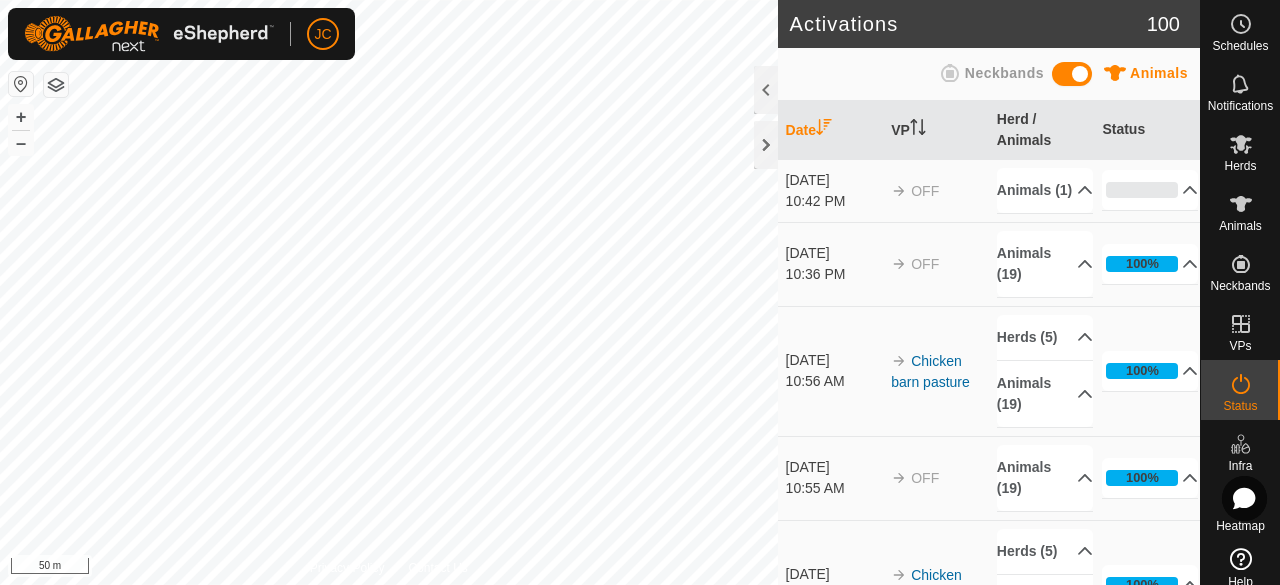 scroll, scrollTop: 0, scrollLeft: 0, axis: both 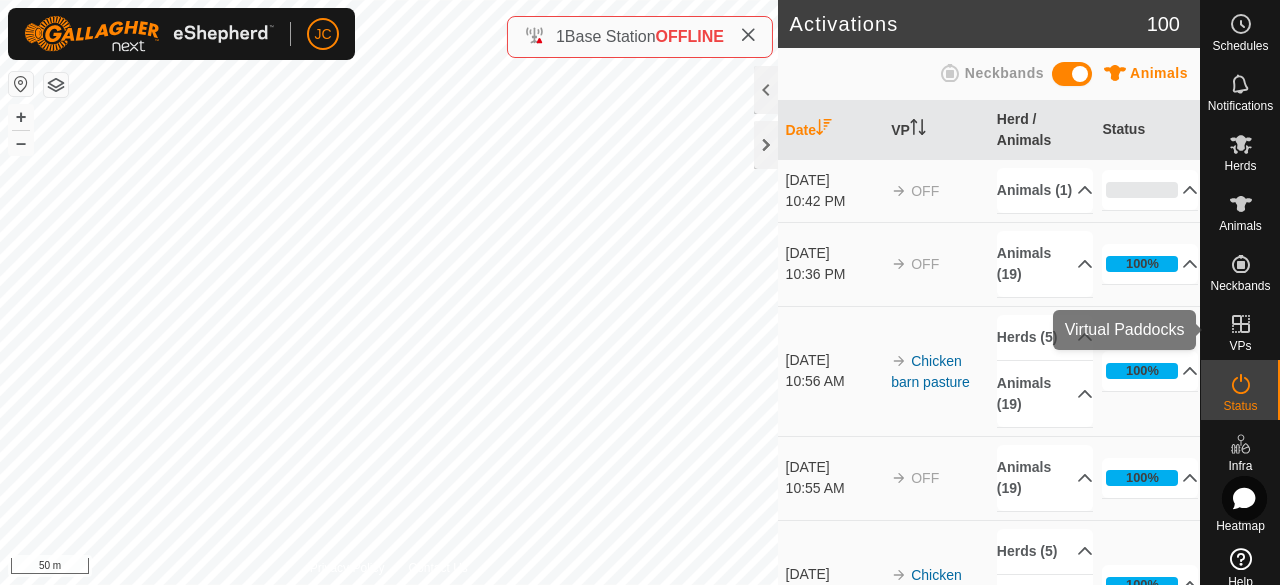 click on "VPs" at bounding box center (1240, 346) 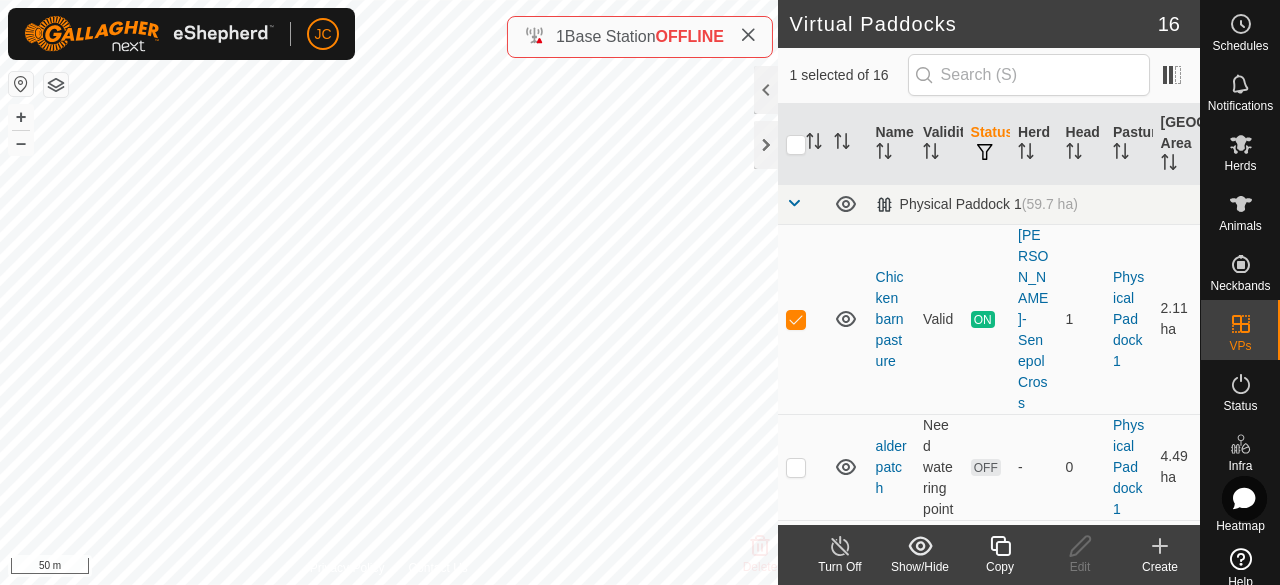 checkbox on "false" 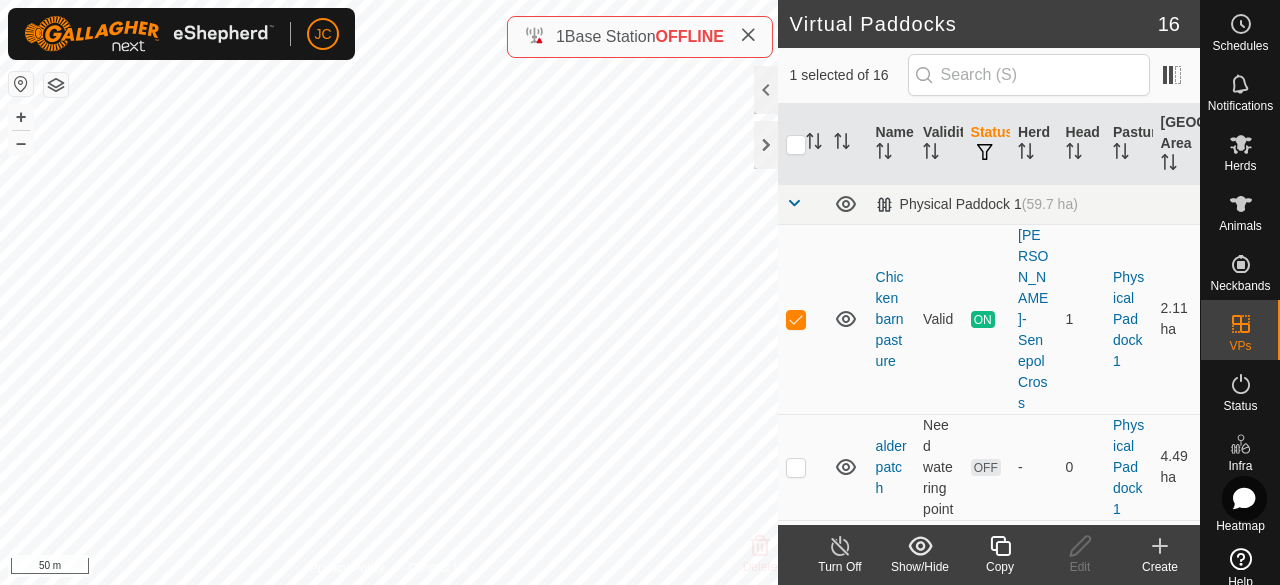 checkbox on "true" 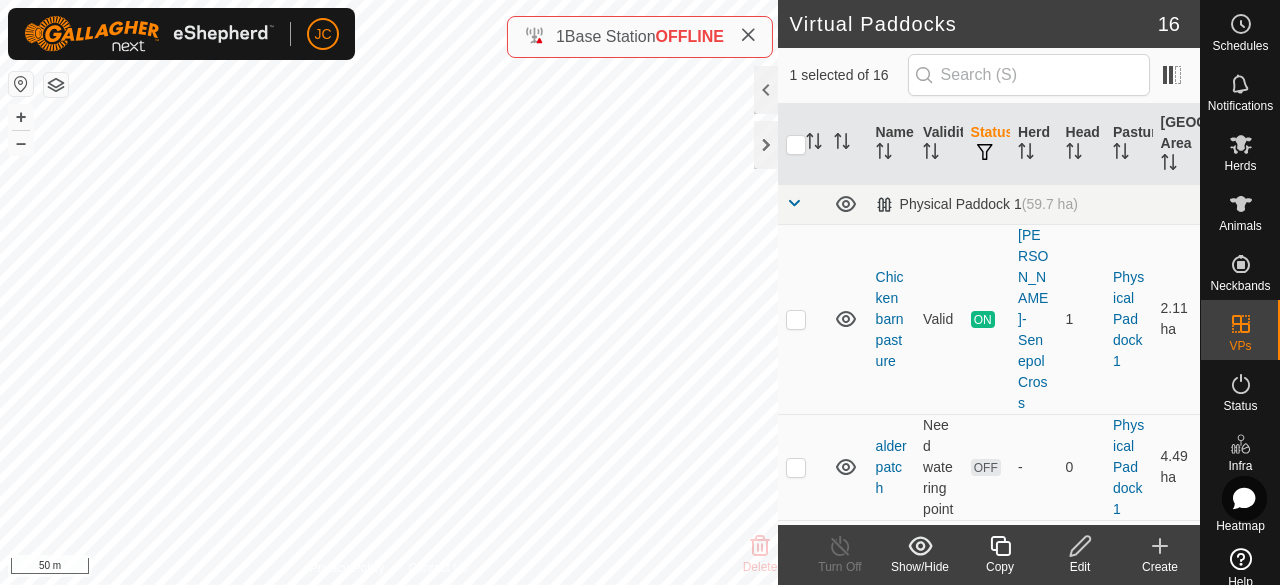 checkbox on "true" 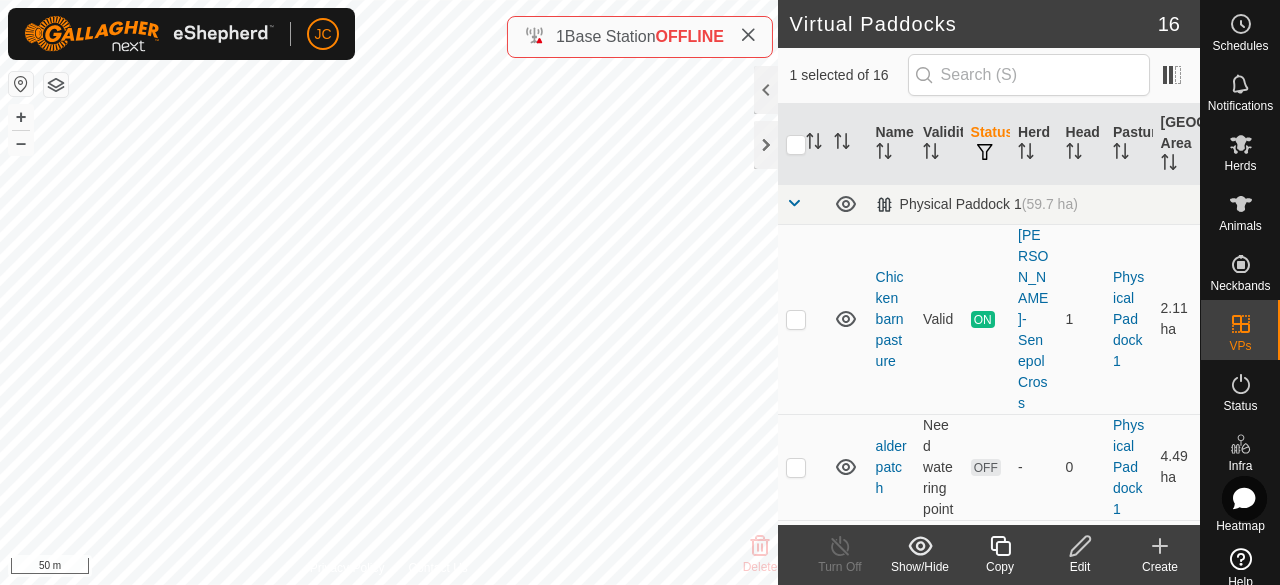 checkbox on "false" 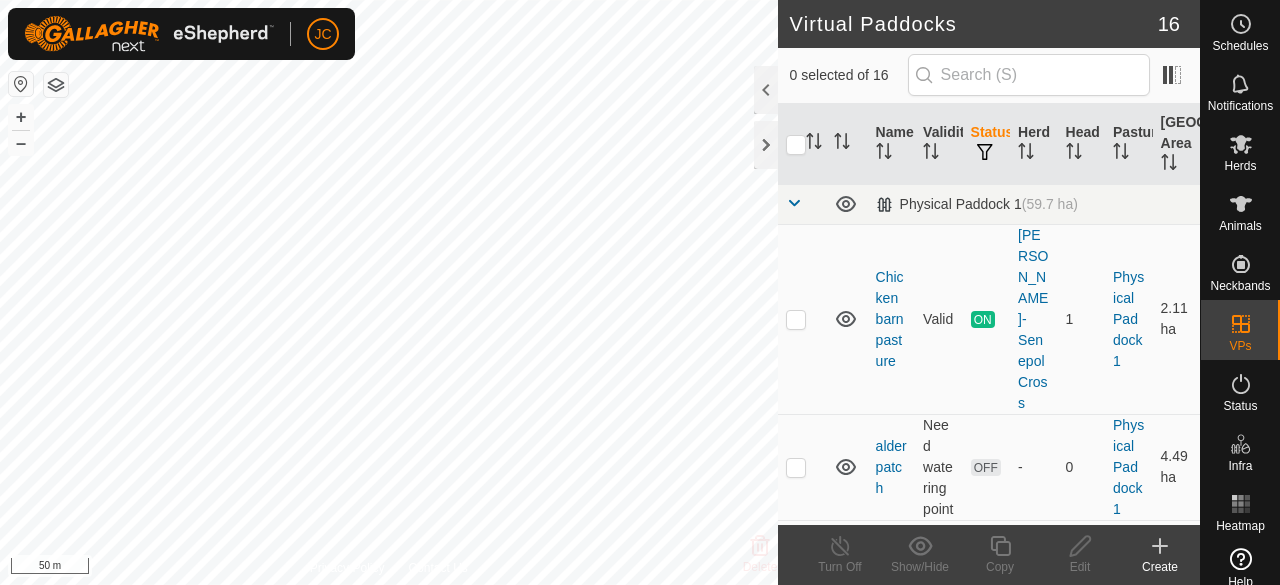 scroll, scrollTop: 0, scrollLeft: 0, axis: both 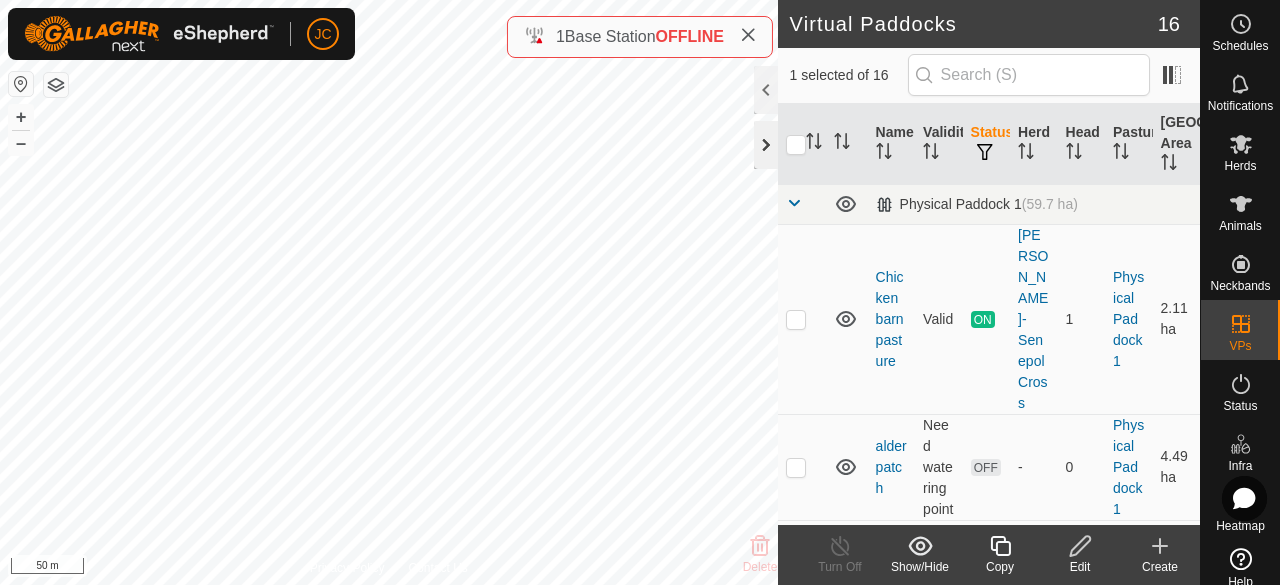 click 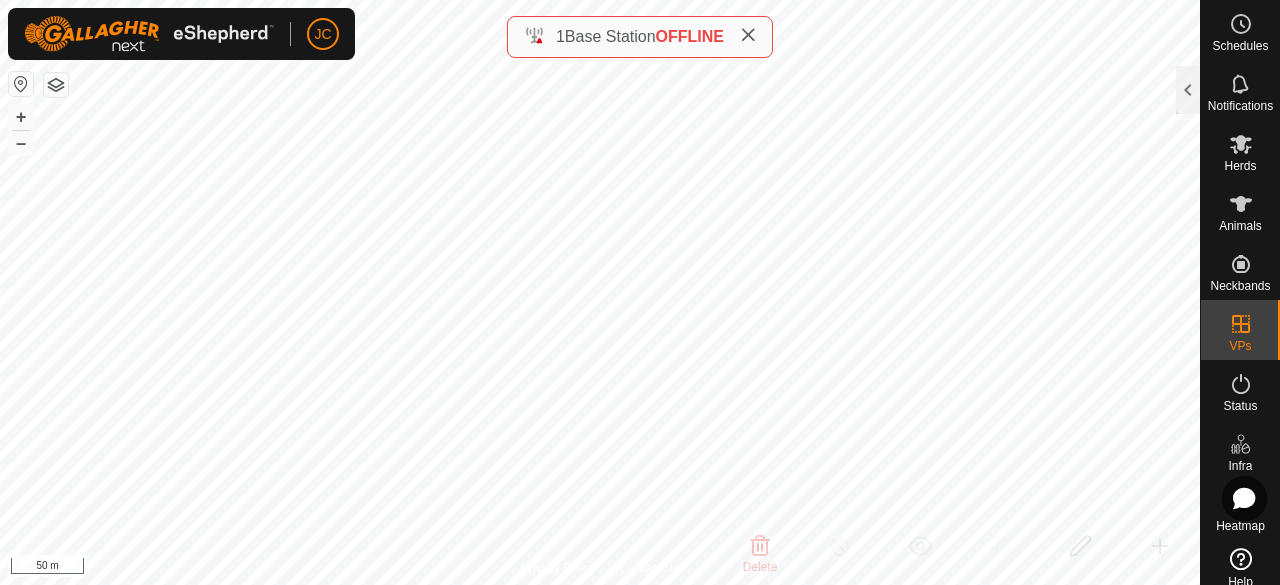 checkbox on "false" 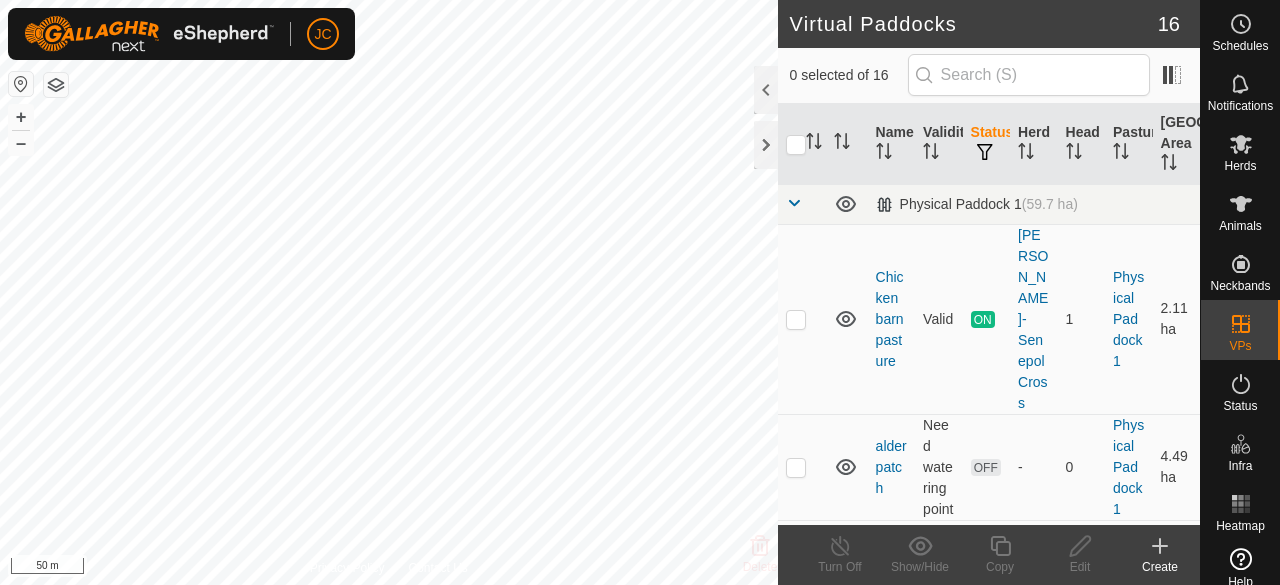 scroll, scrollTop: 0, scrollLeft: 0, axis: both 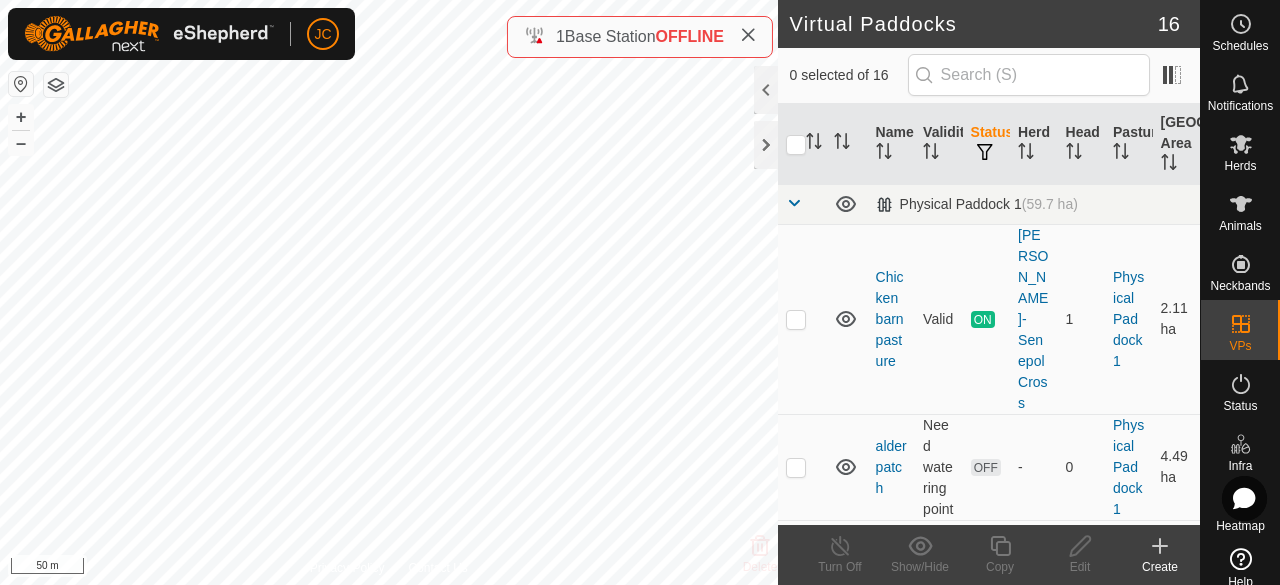 click 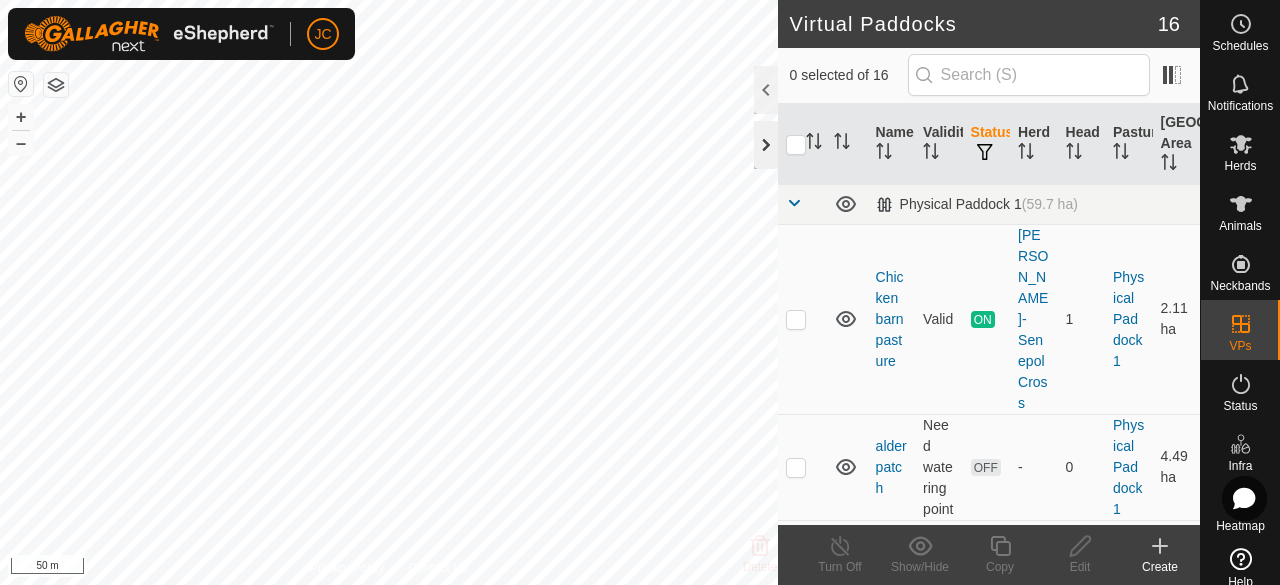 click 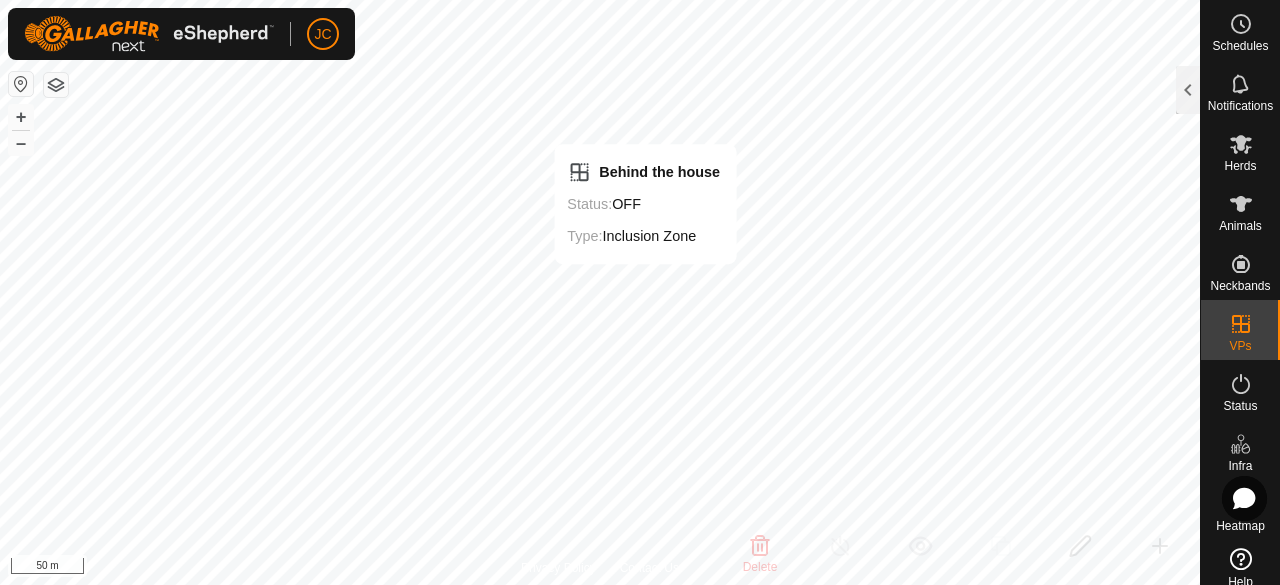 checkbox on "false" 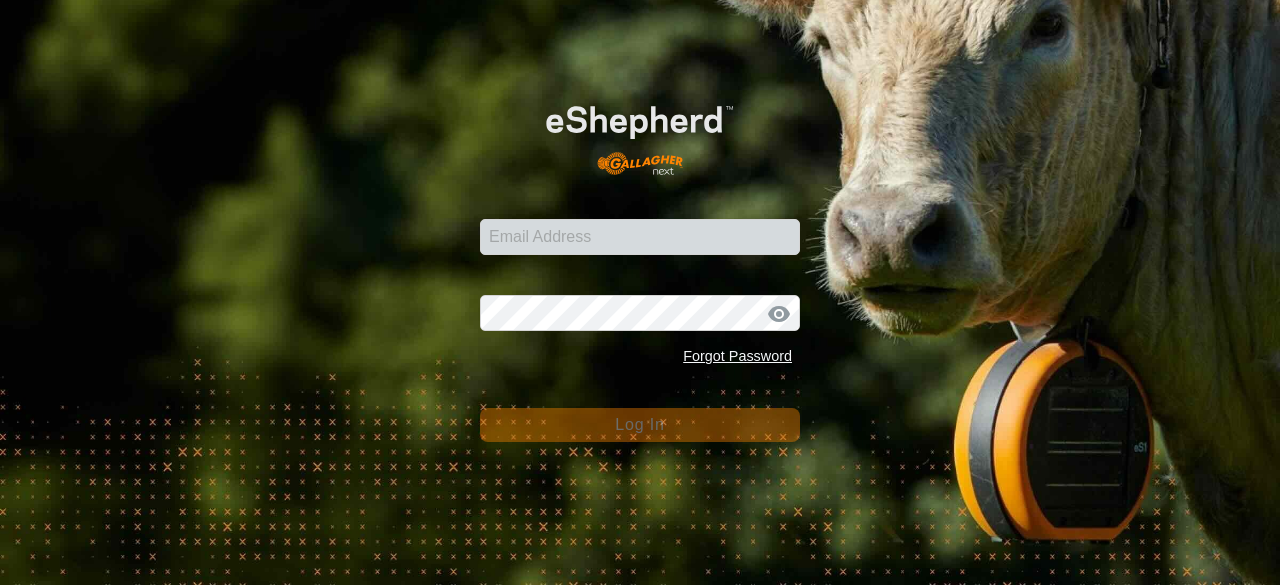 scroll, scrollTop: 0, scrollLeft: 0, axis: both 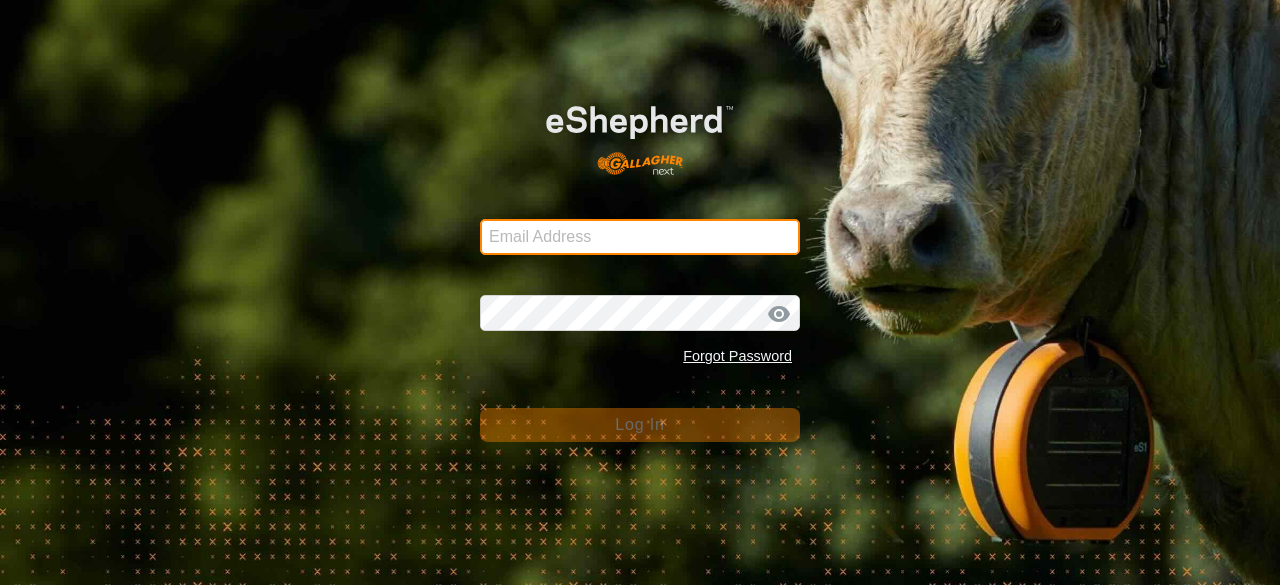 type on "[EMAIL_ADDRESS][DOMAIN_NAME]" 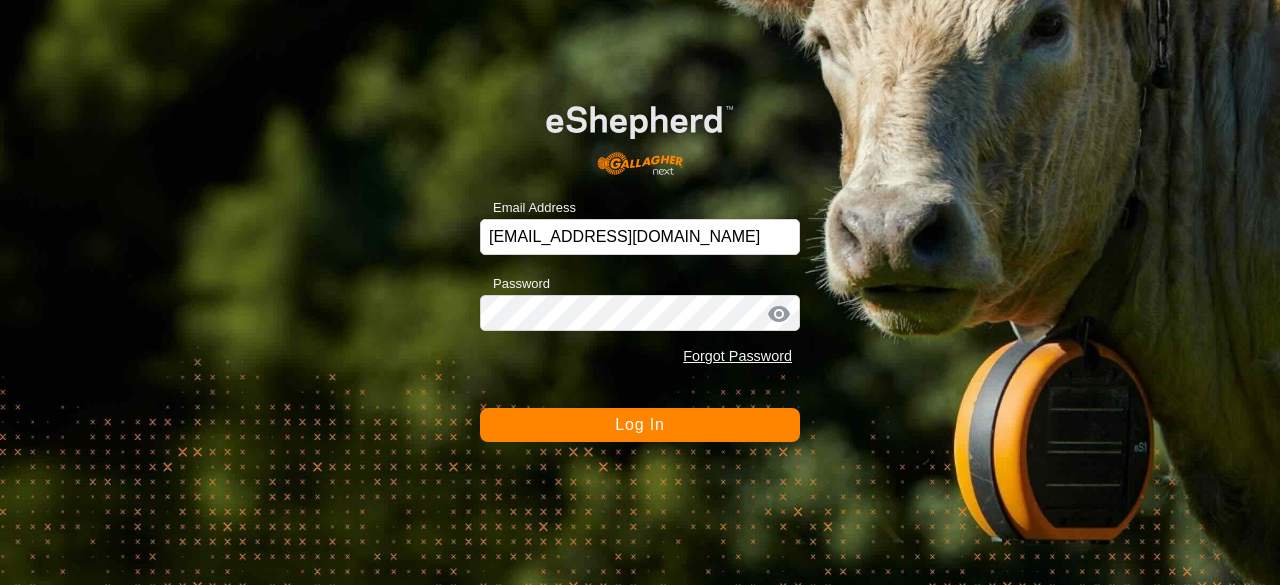 click on "Log In" 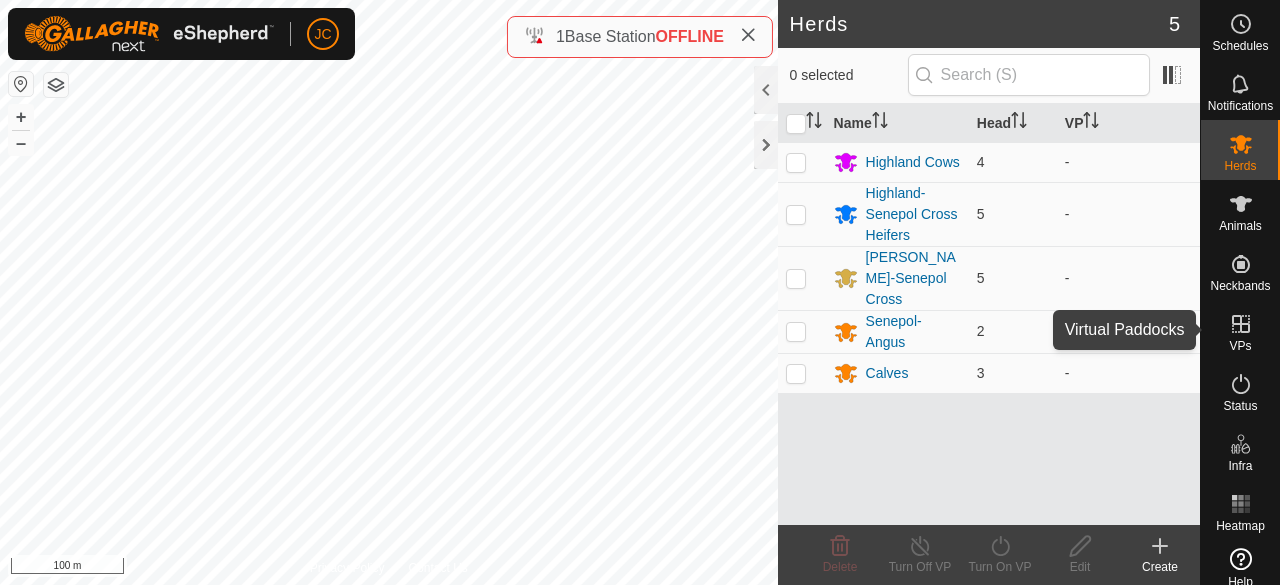 click at bounding box center [1241, 324] 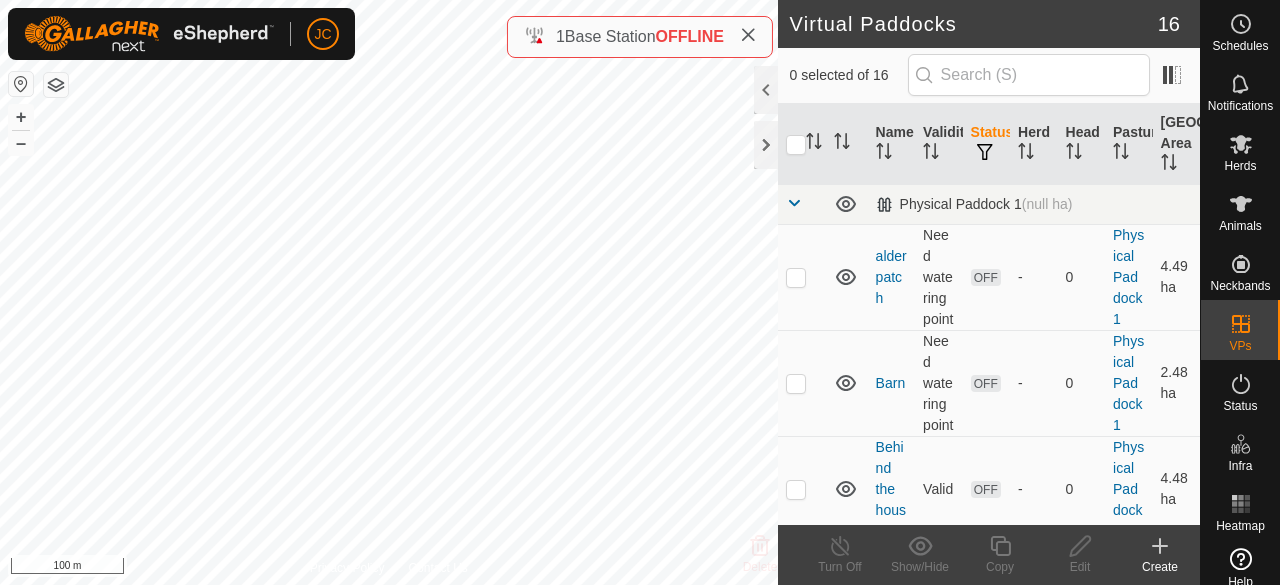 checkbox on "true" 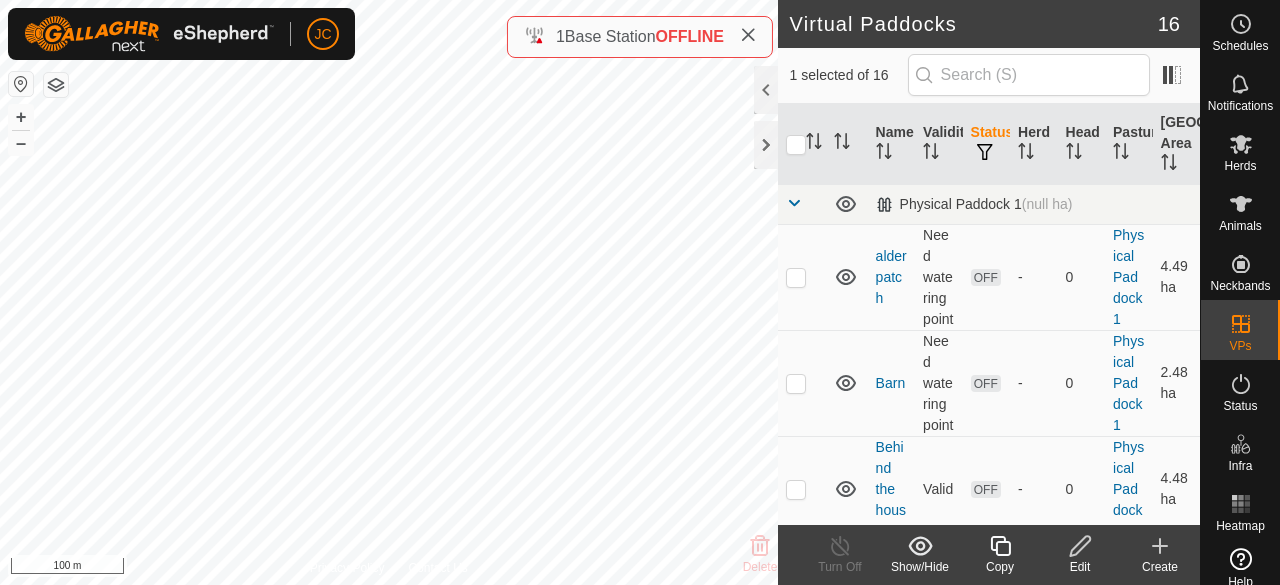 click 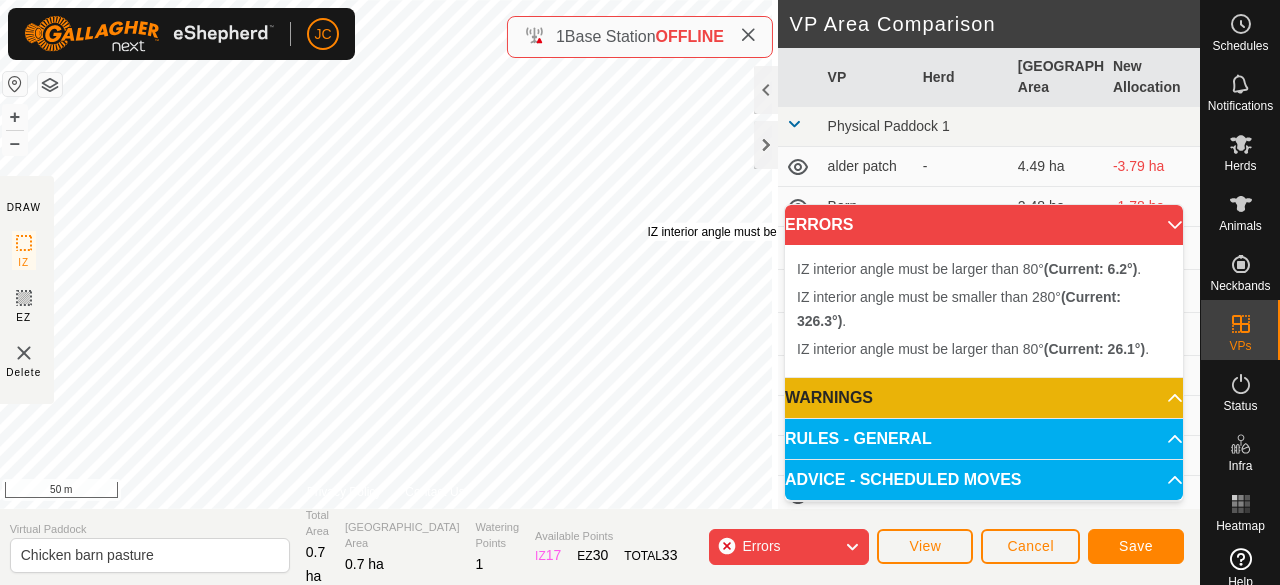 click on "IZ interior angle must be smaller than 280°  (Current: 326.3°) . + – ⇧ i 50 m" at bounding box center [386, 254] 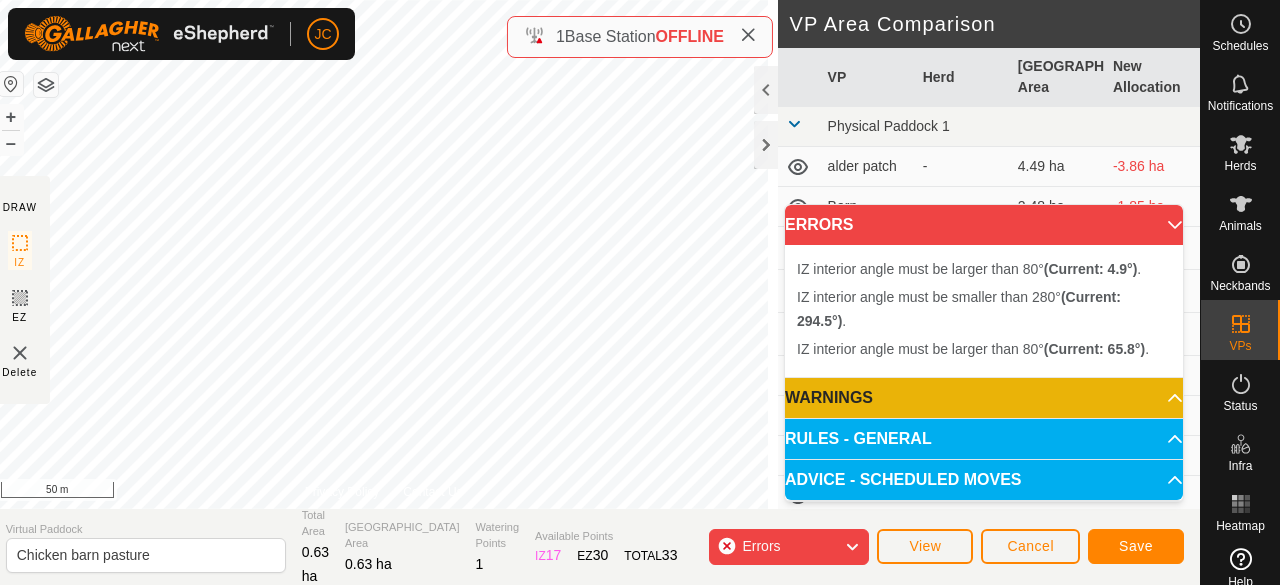 click on "IZ interior angle must be larger than 80°  (Current: 4.9°) . + – ⇧ i 50 m" at bounding box center [384, 254] 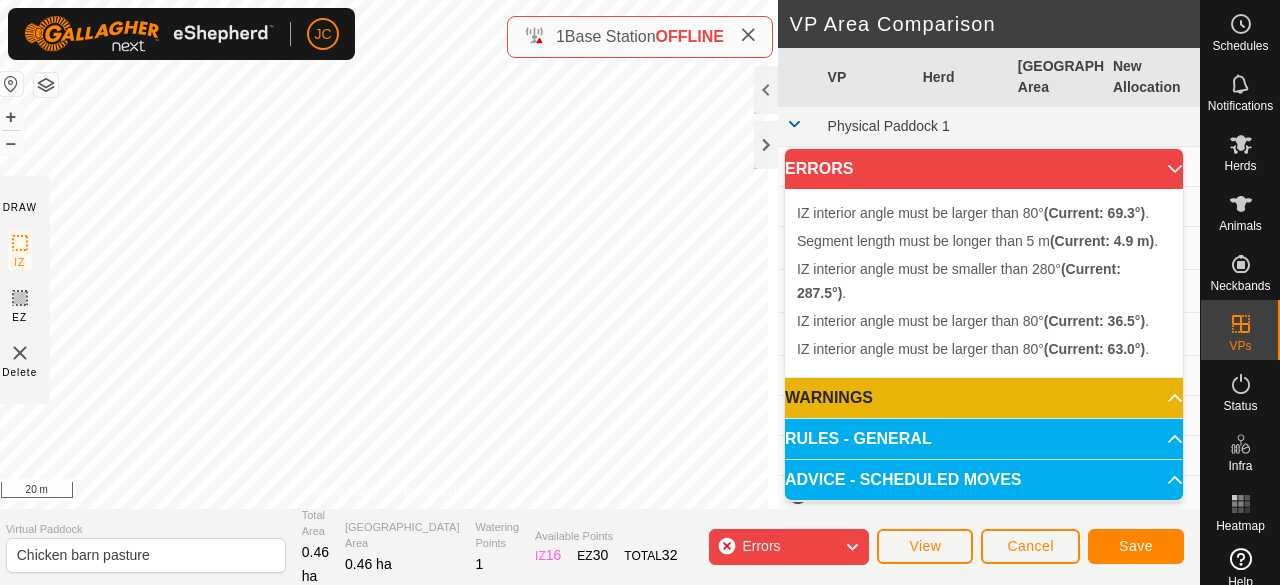 click on "IZ interior angle must be larger than 80°  (Current: 36.5°) . + – ⇧ i 20 m" at bounding box center [384, 254] 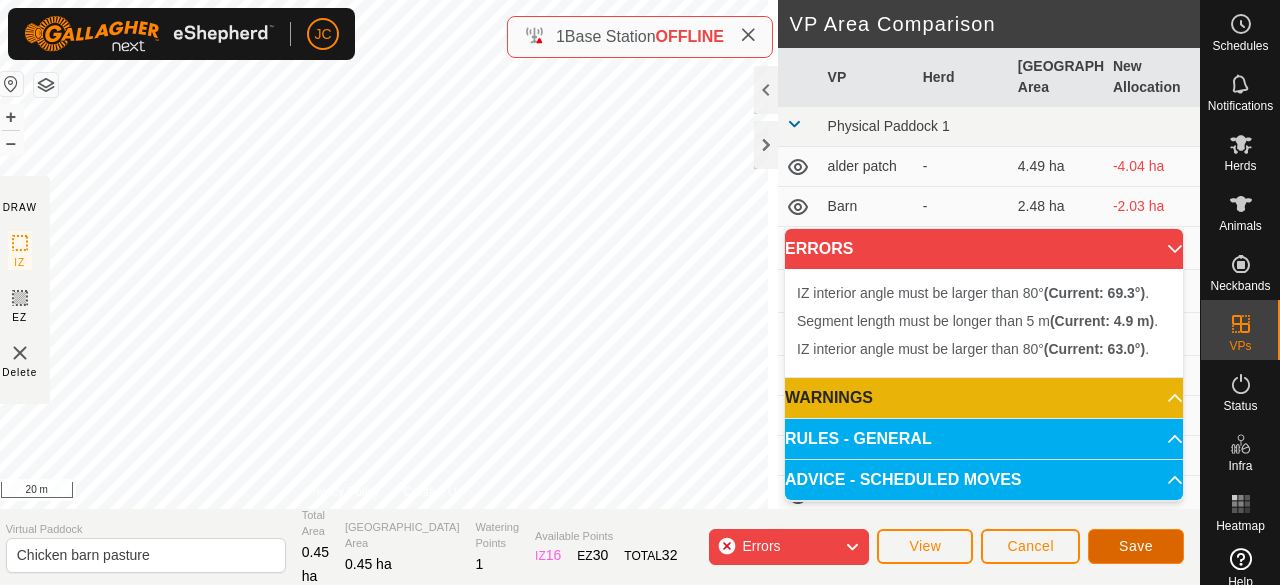 click on "Save" 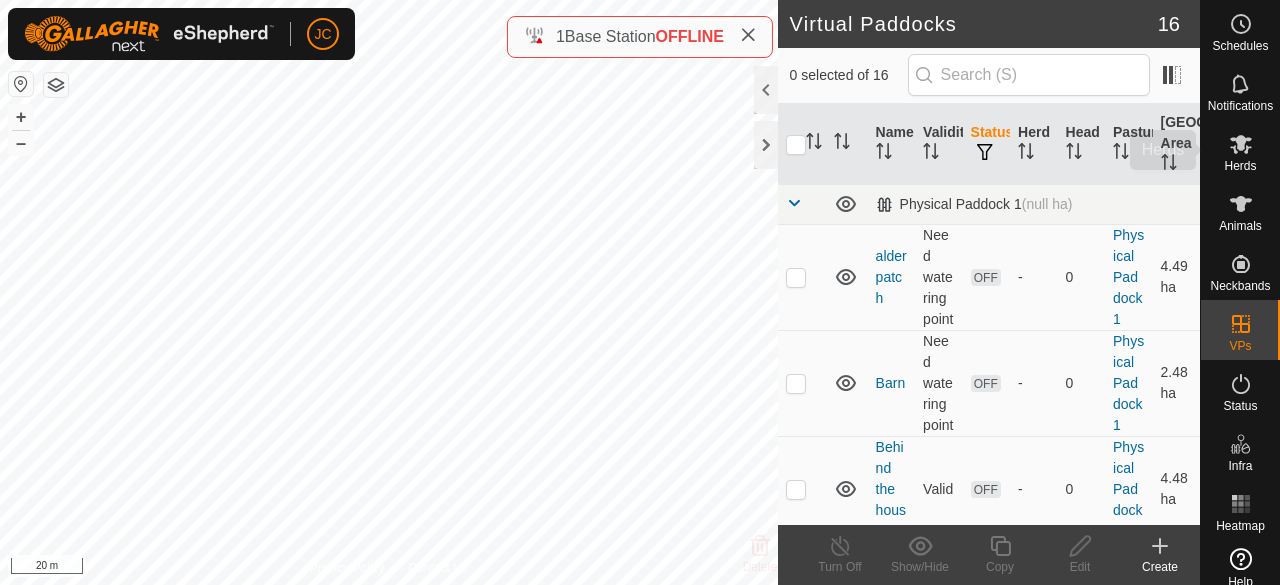 click on "Herds" at bounding box center [1240, 166] 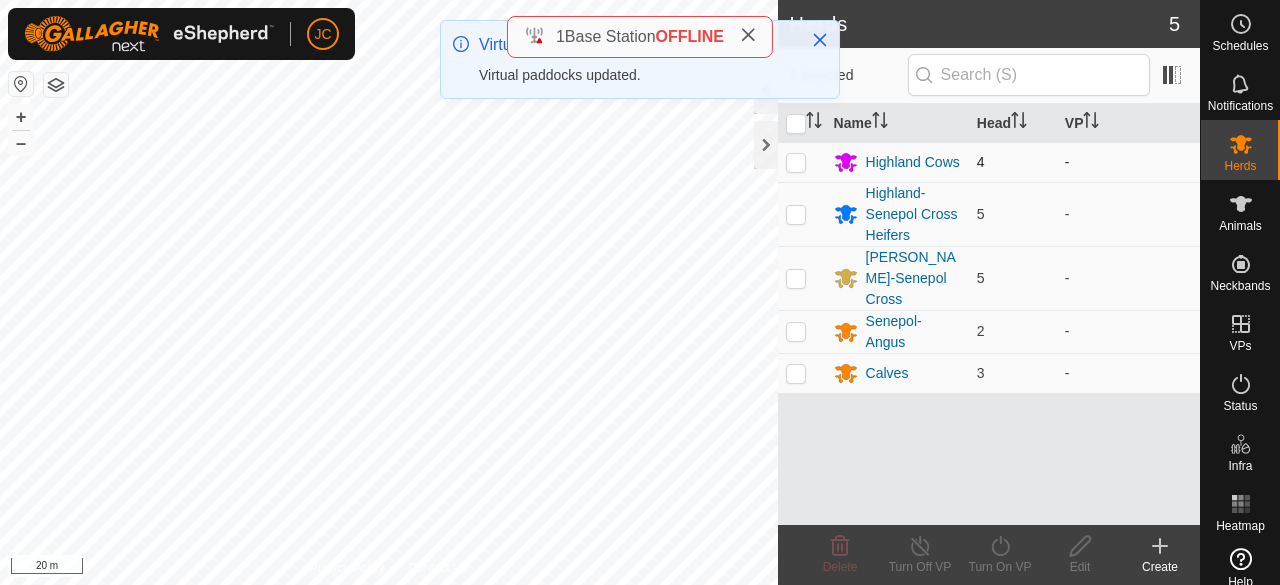 click at bounding box center (796, 162) 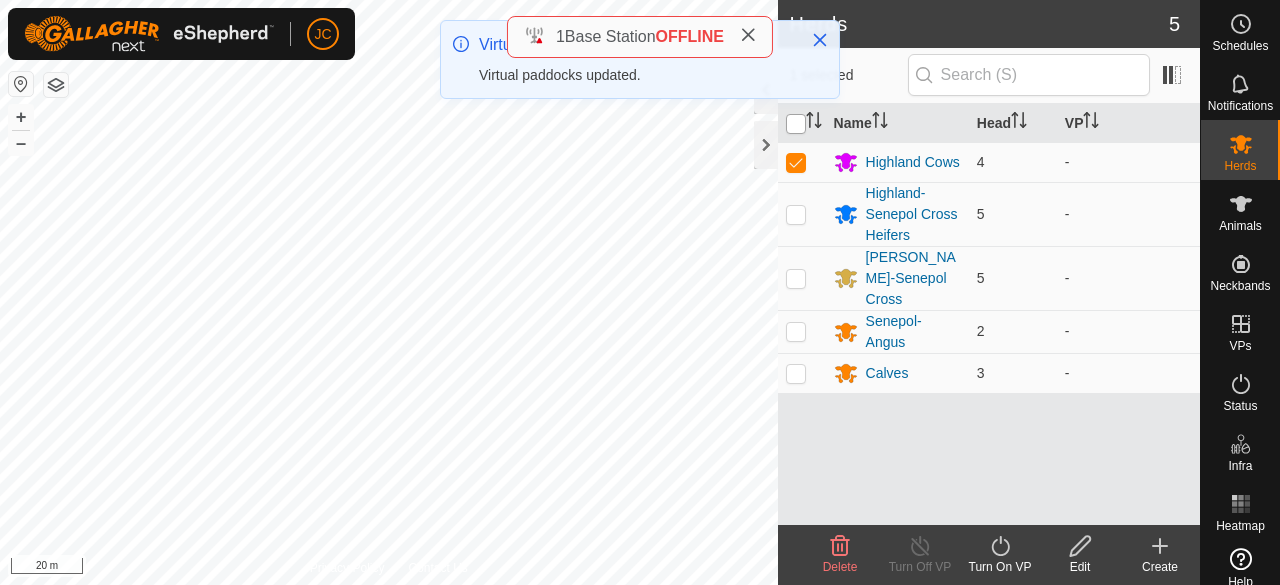 click at bounding box center [796, 124] 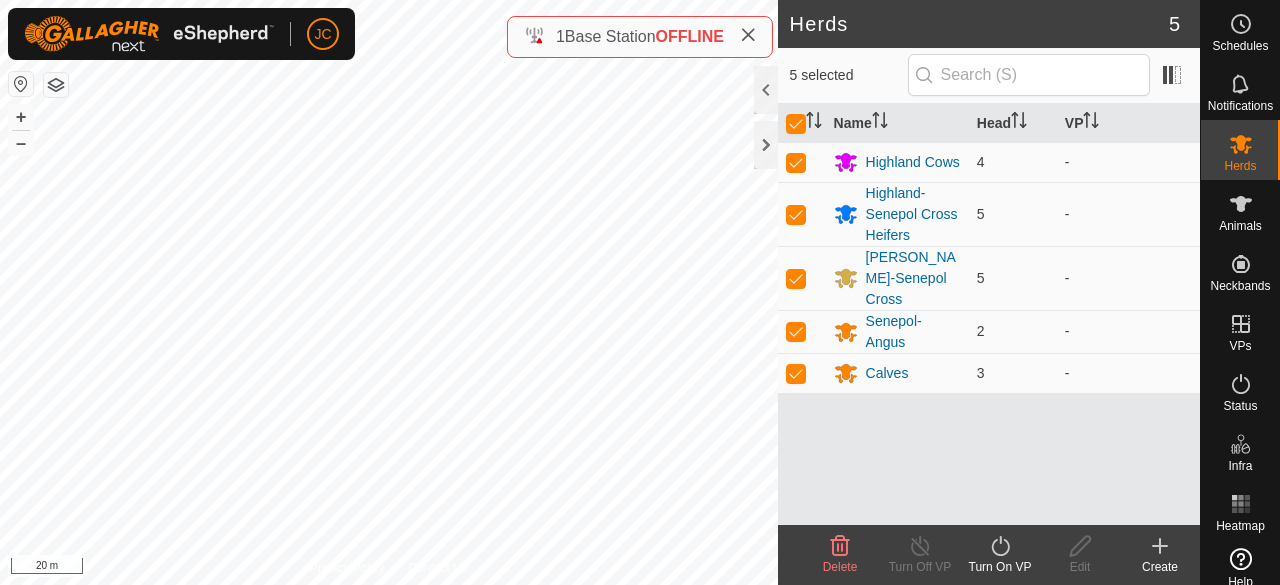 click 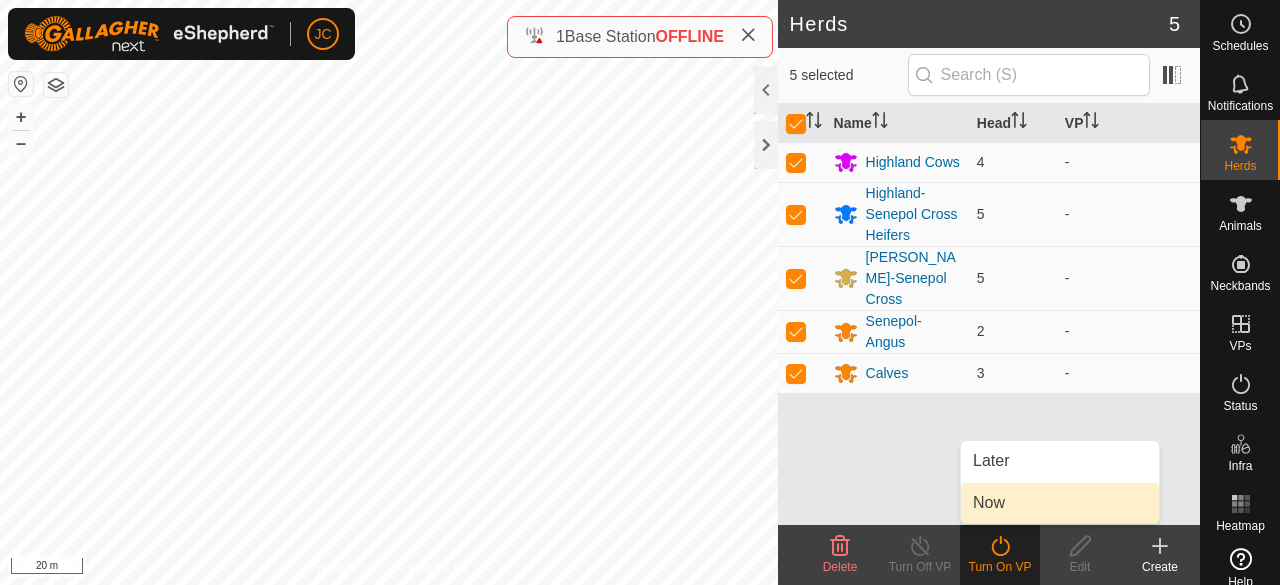 click on "Now" at bounding box center [1060, 503] 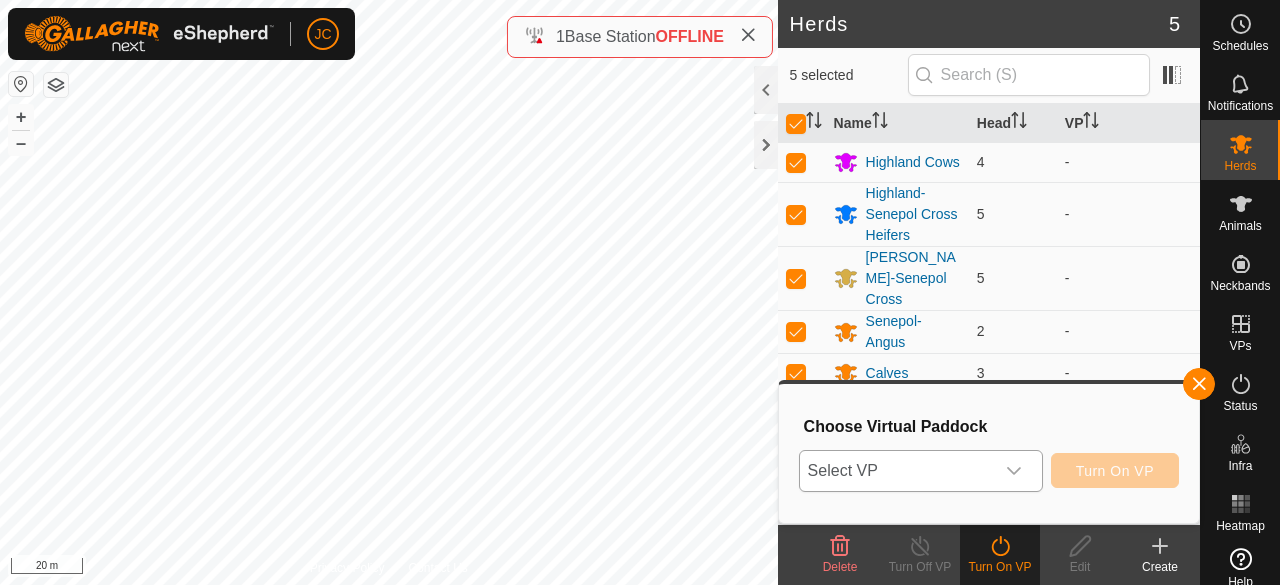 click on "Select VP" at bounding box center [897, 471] 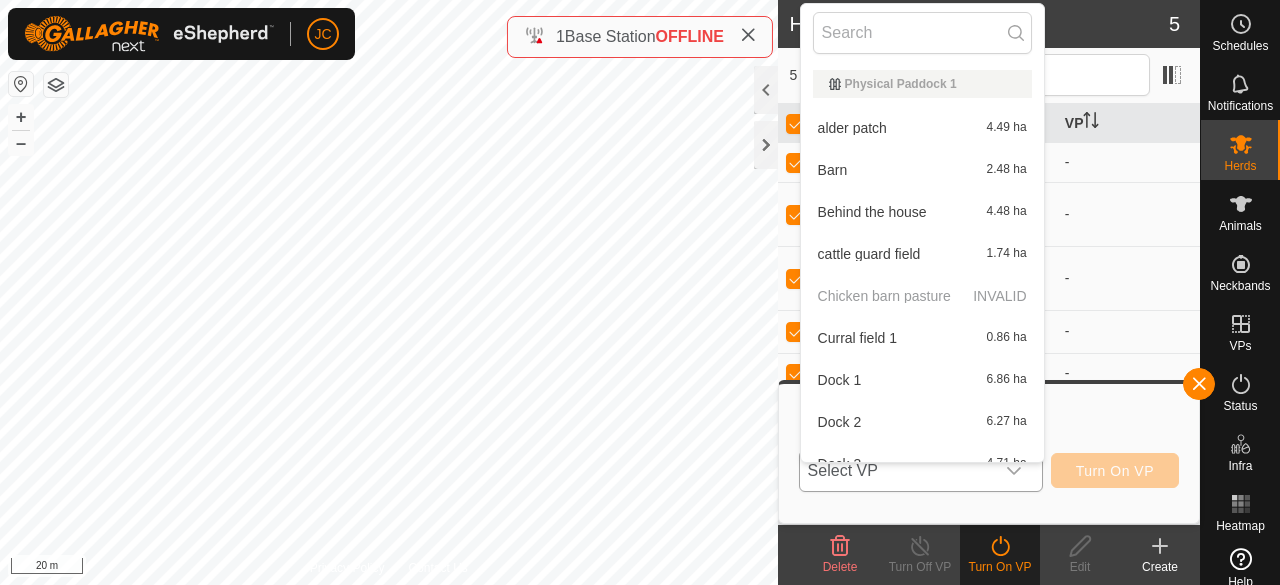 scroll, scrollTop: 22, scrollLeft: 0, axis: vertical 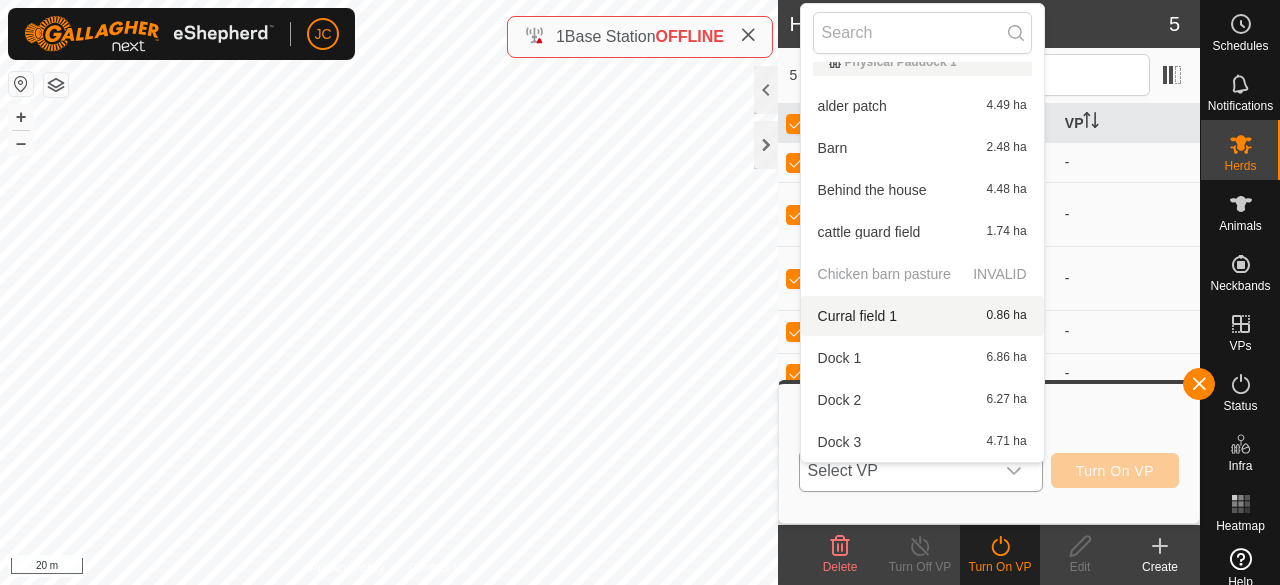 click on "Chicken barn pasture INVALID" at bounding box center [922, 274] 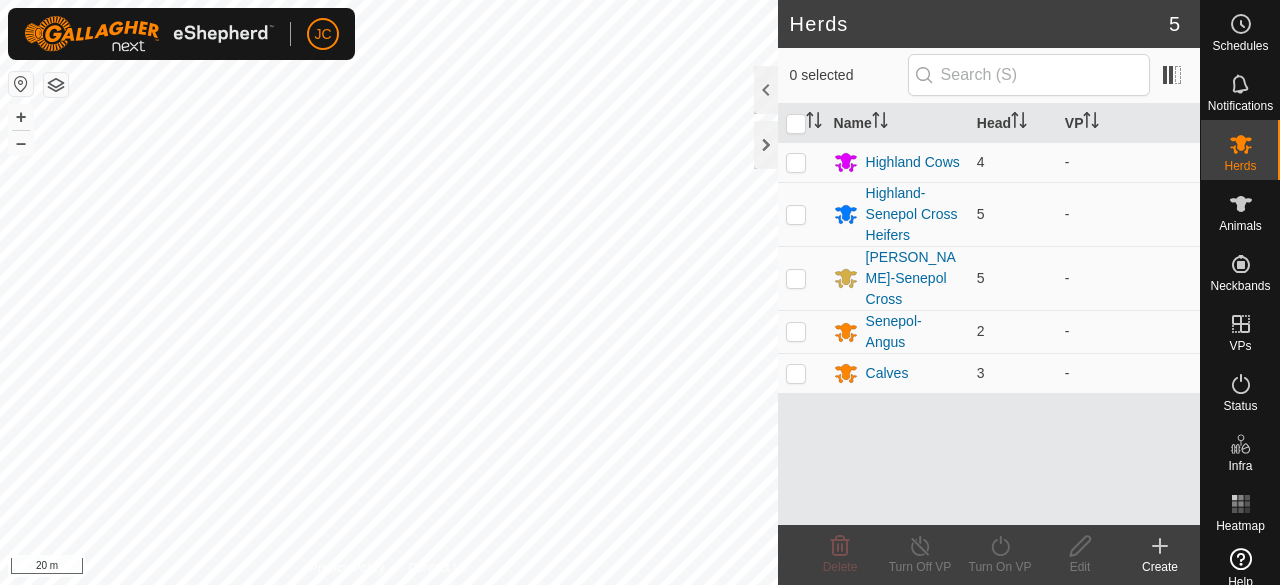 scroll, scrollTop: 0, scrollLeft: 0, axis: both 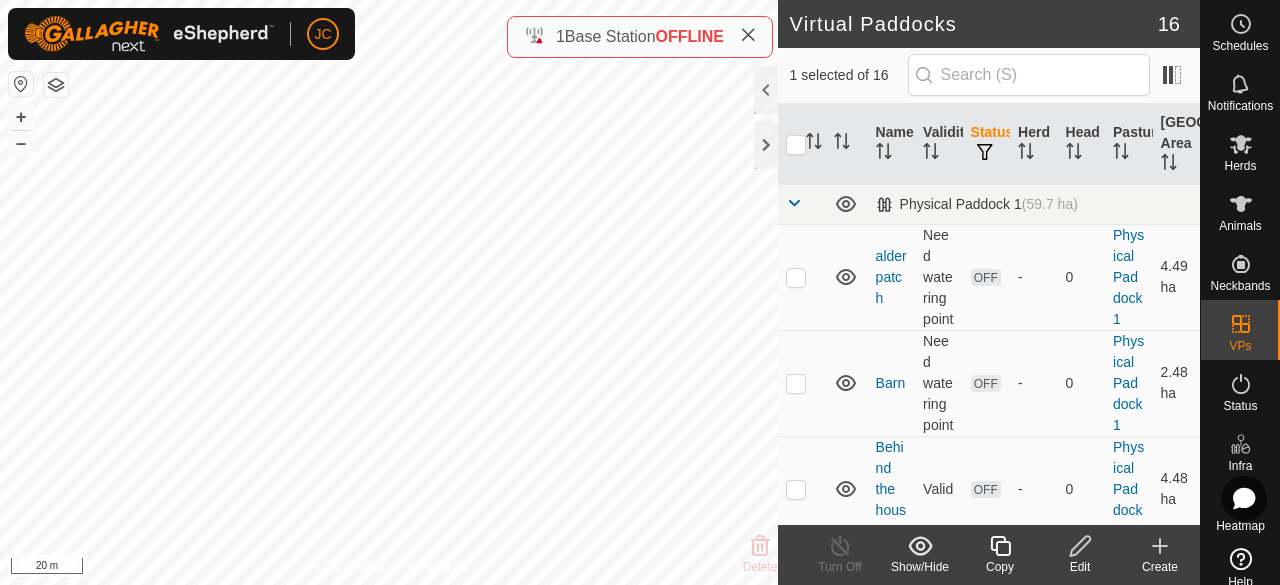 click 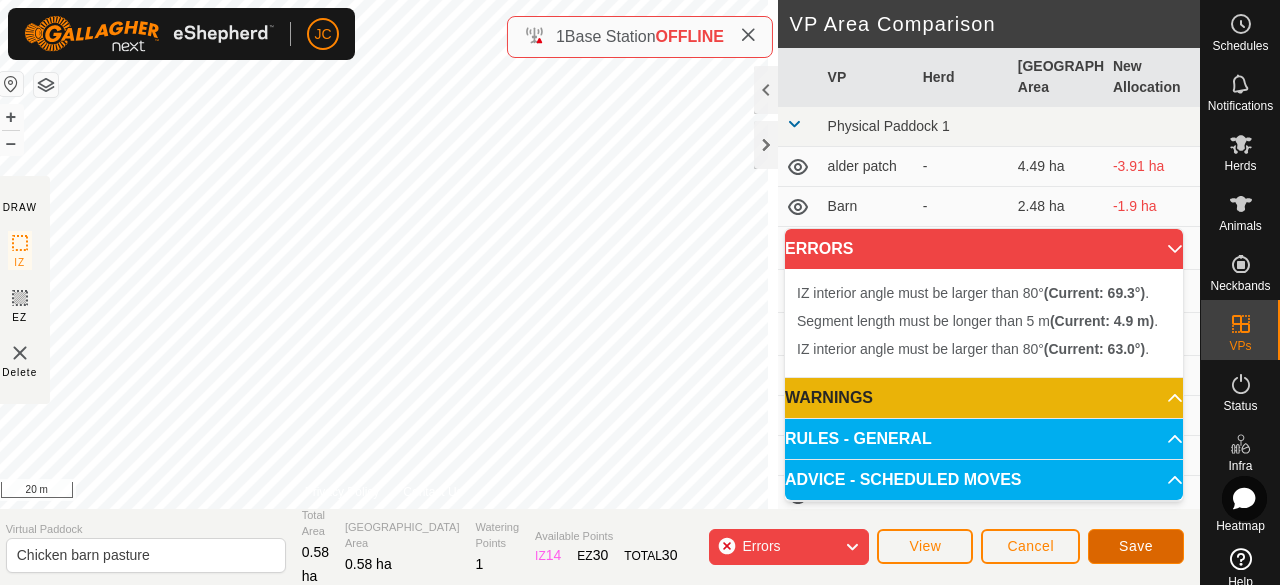 click on "Save" 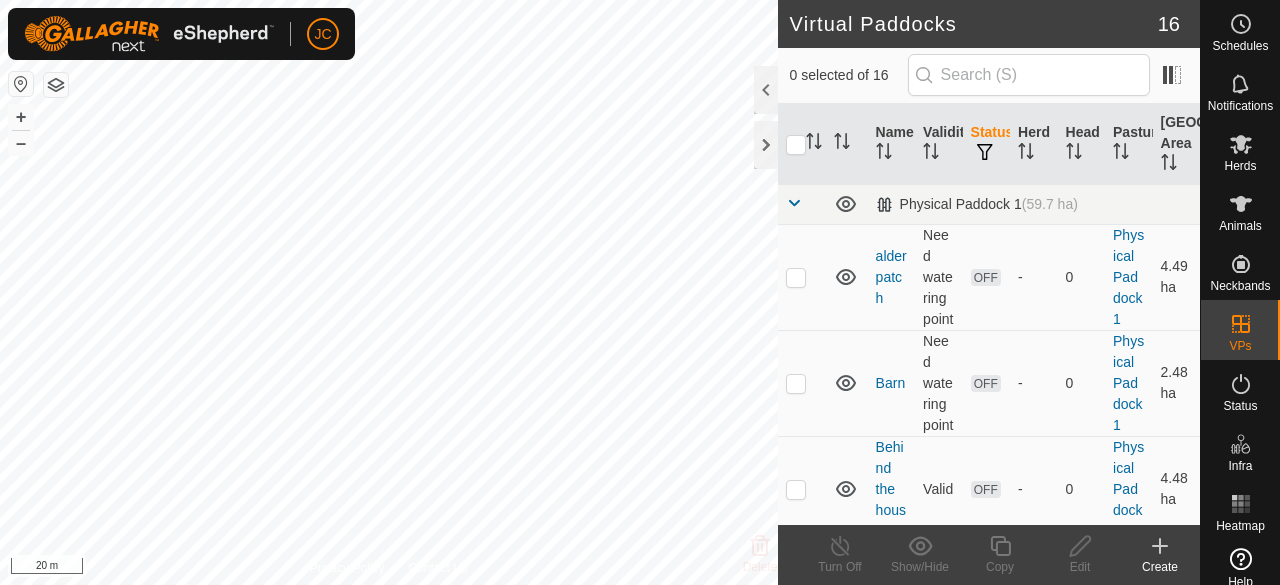 scroll, scrollTop: 0, scrollLeft: 0, axis: both 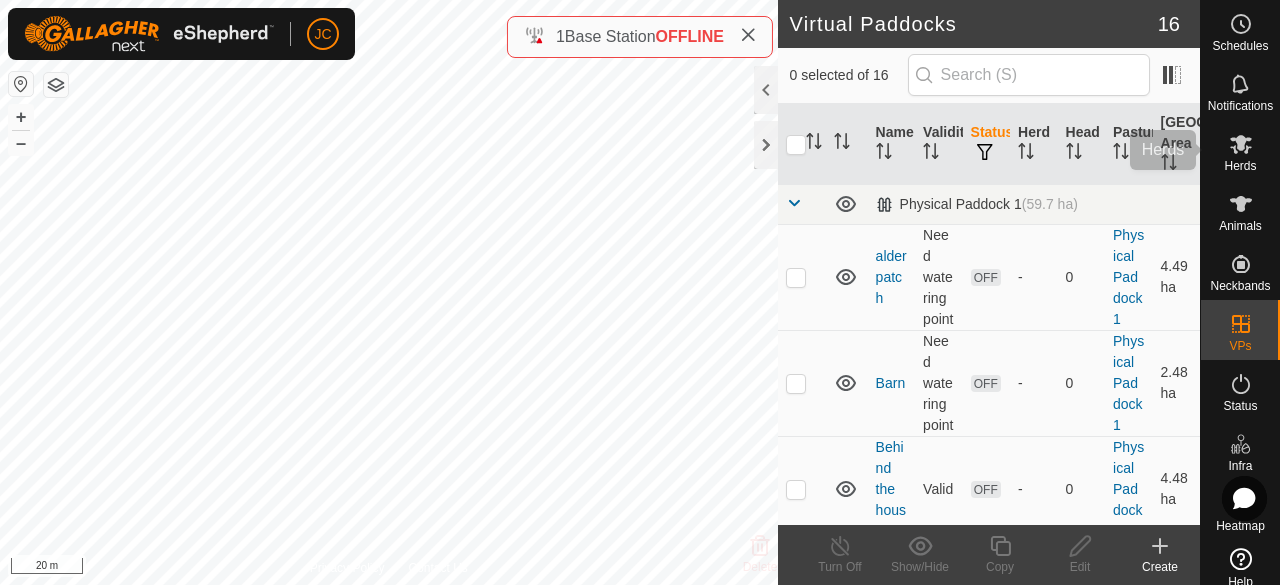 click on "Herds" at bounding box center [1240, 150] 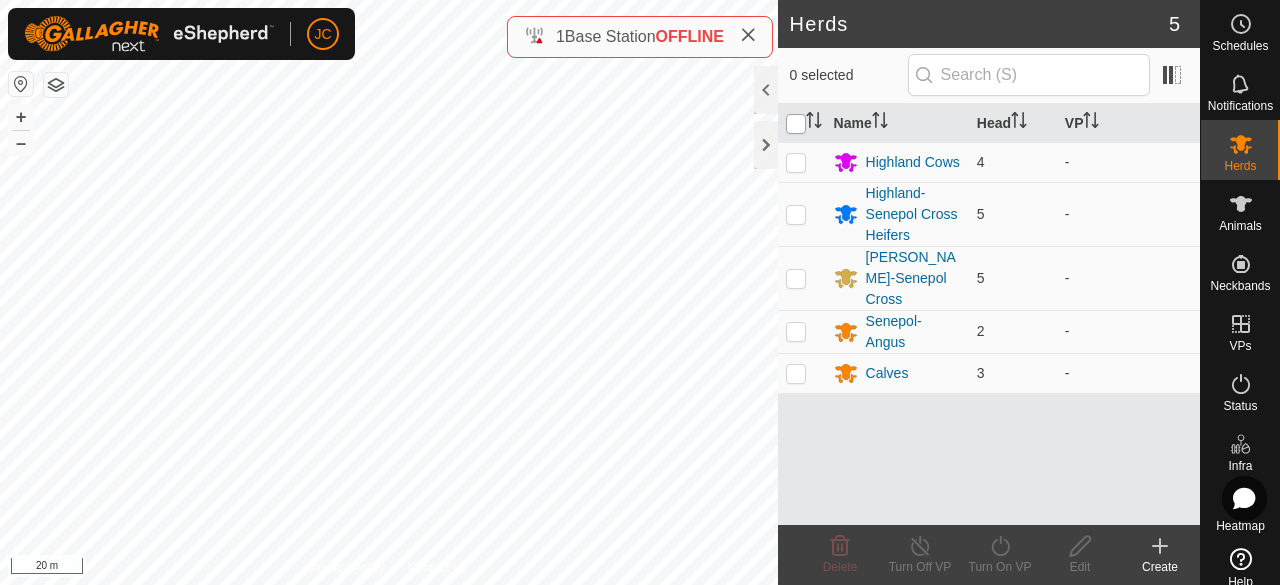 click at bounding box center [796, 124] 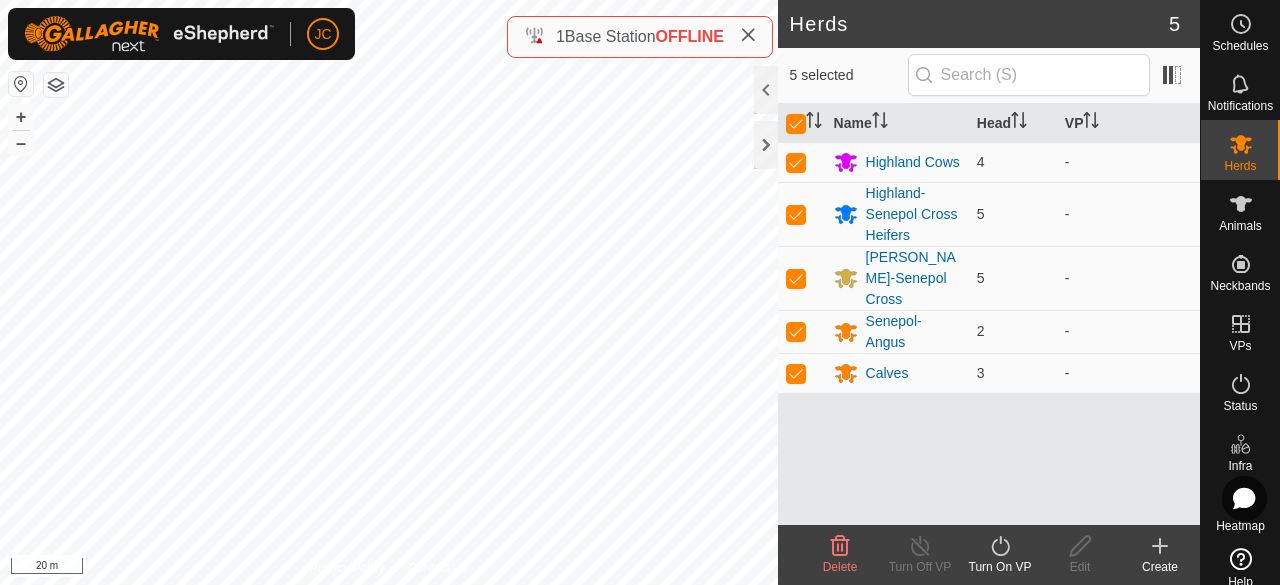 click on "Turn On VP" 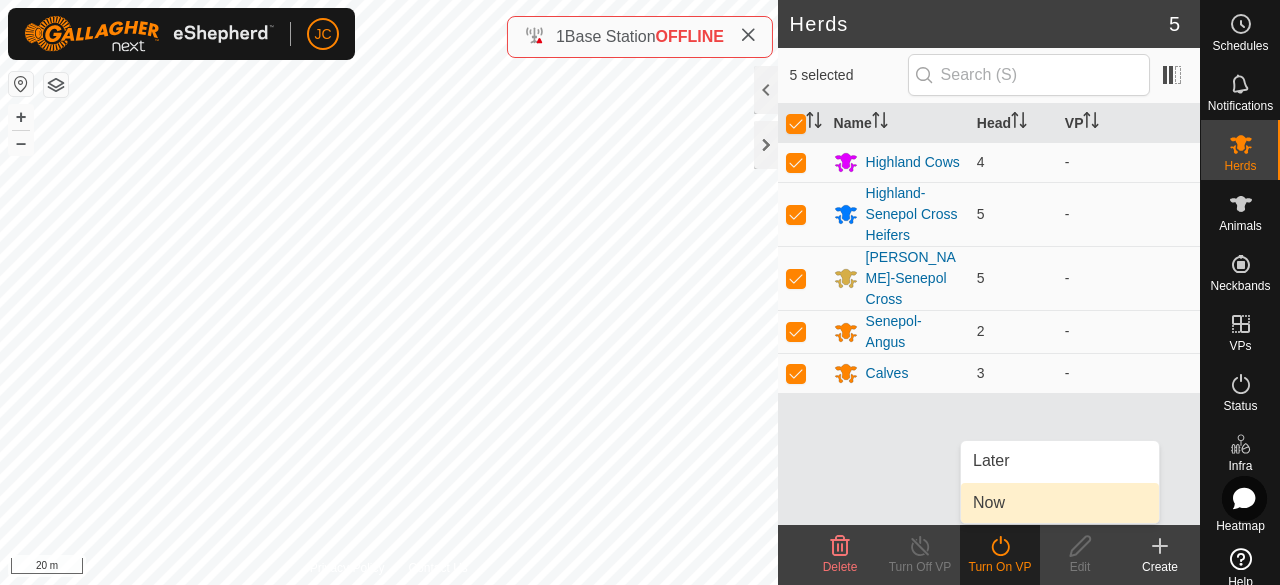click on "Now" at bounding box center (1060, 503) 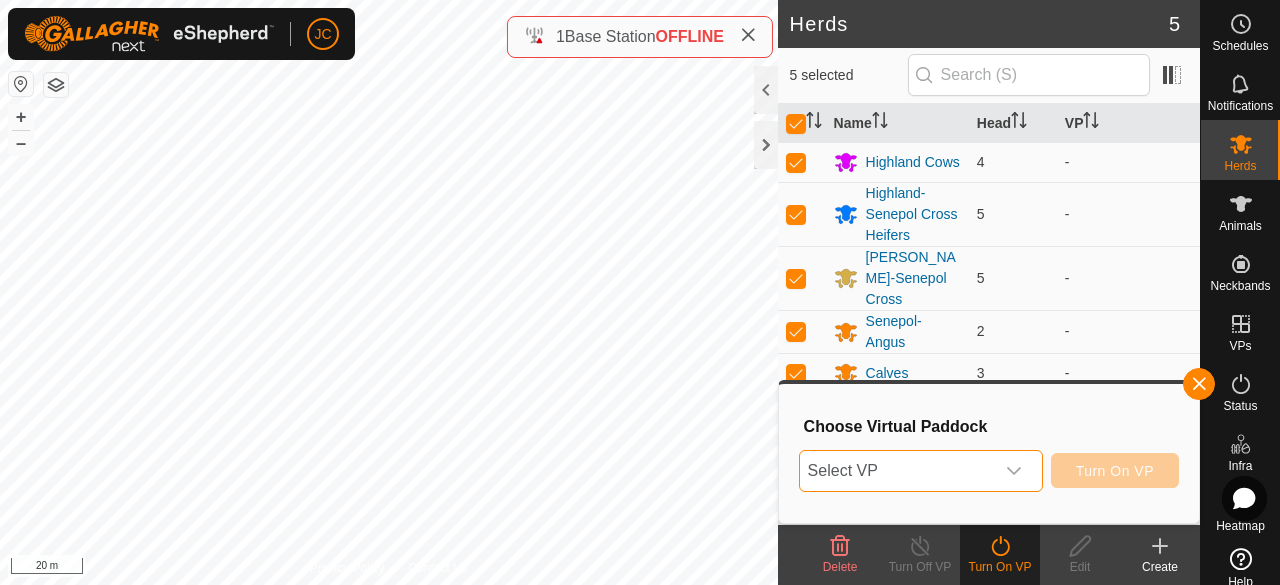 click on "Select VP" at bounding box center (897, 471) 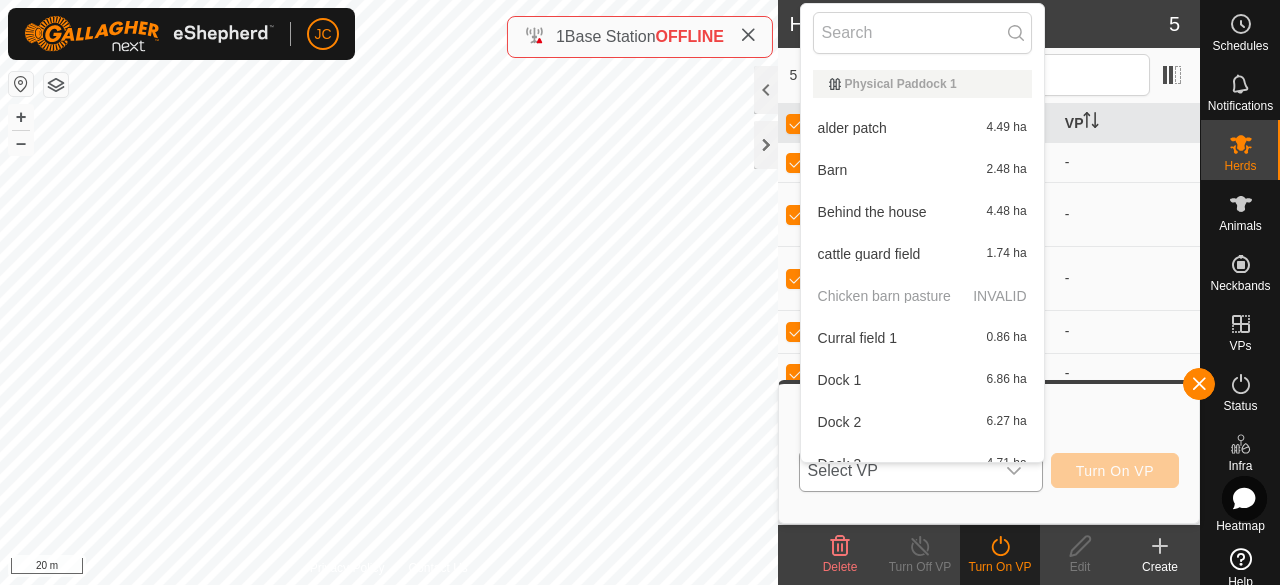 scroll, scrollTop: 22, scrollLeft: 0, axis: vertical 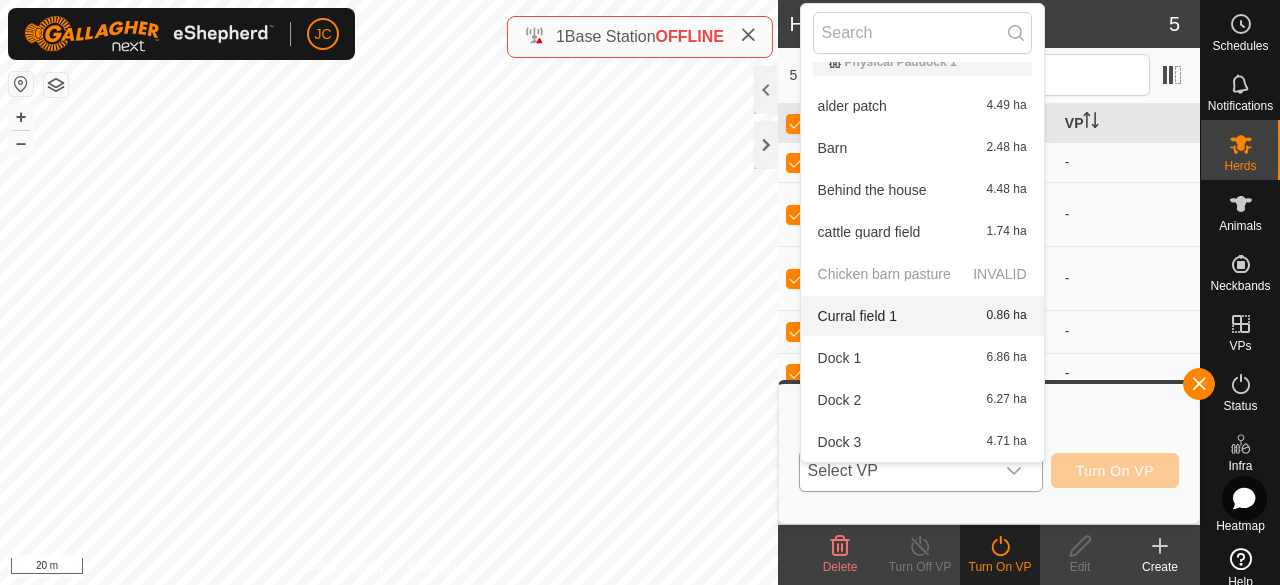 click on "Chicken barn pasture INVALID" at bounding box center [922, 274] 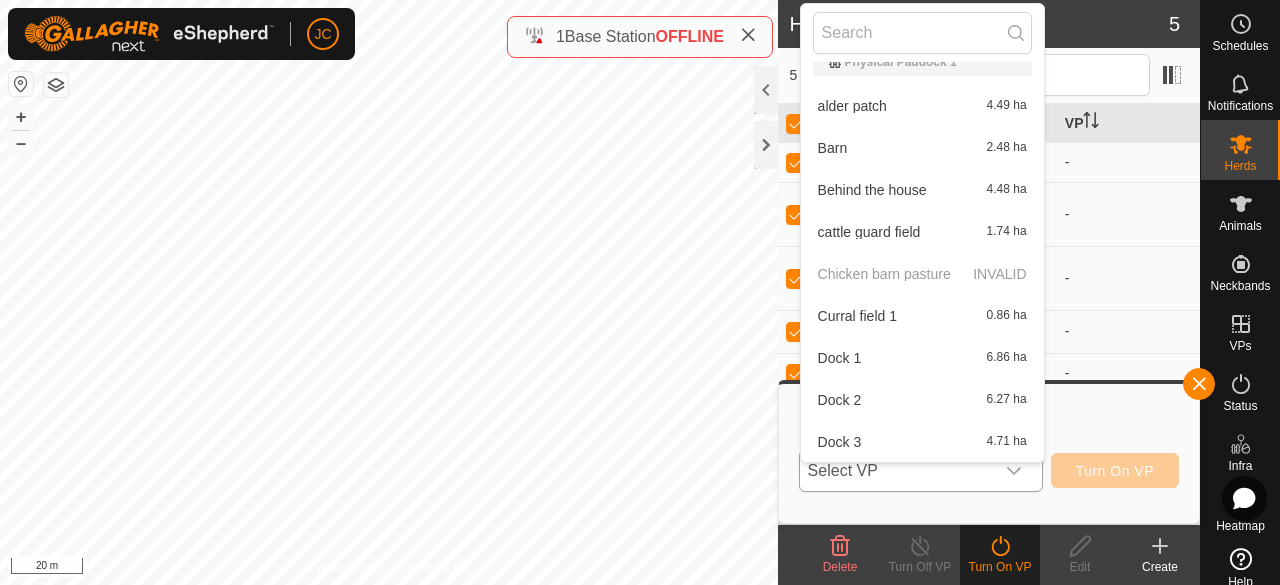 click on "Chicken barn pasture INVALID" at bounding box center (922, 274) 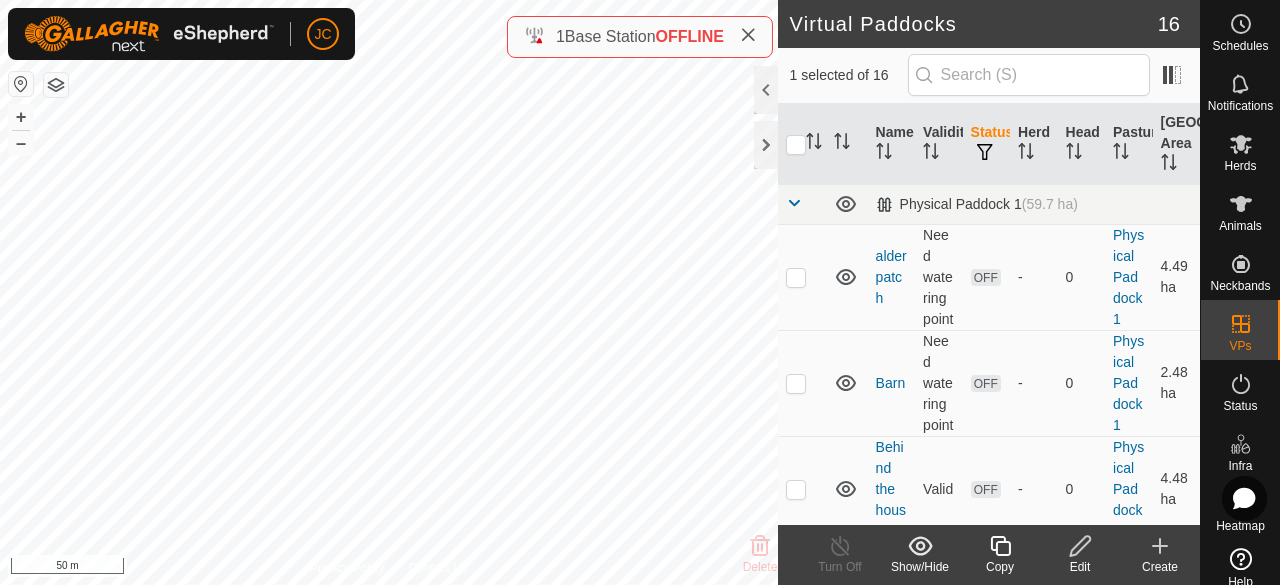 checkbox on "true" 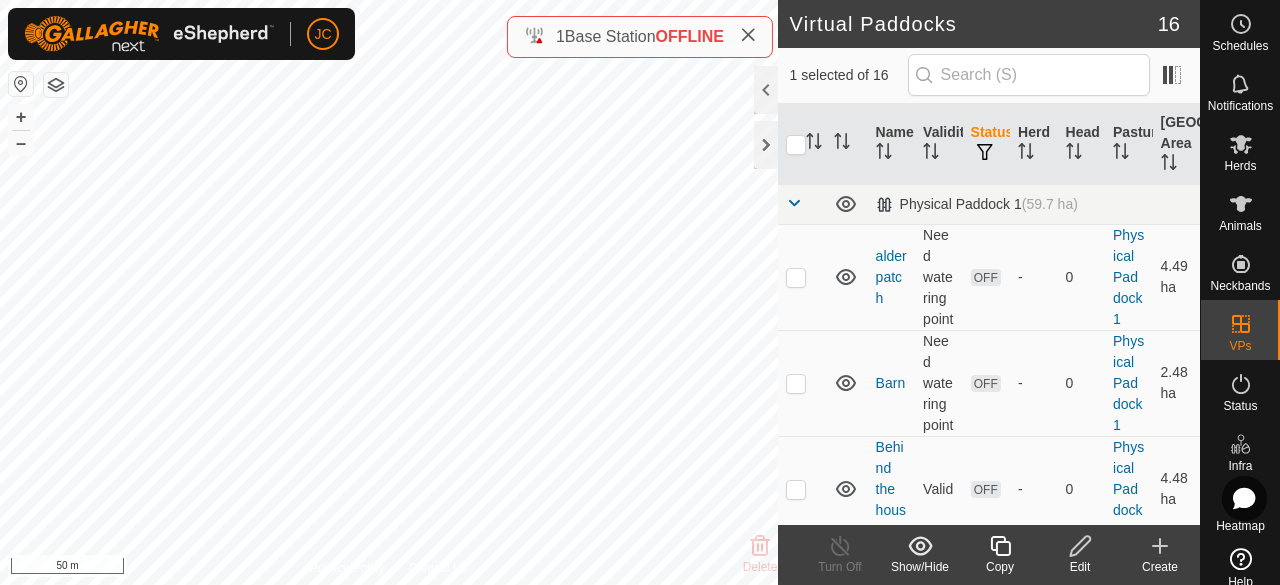 checkbox on "false" 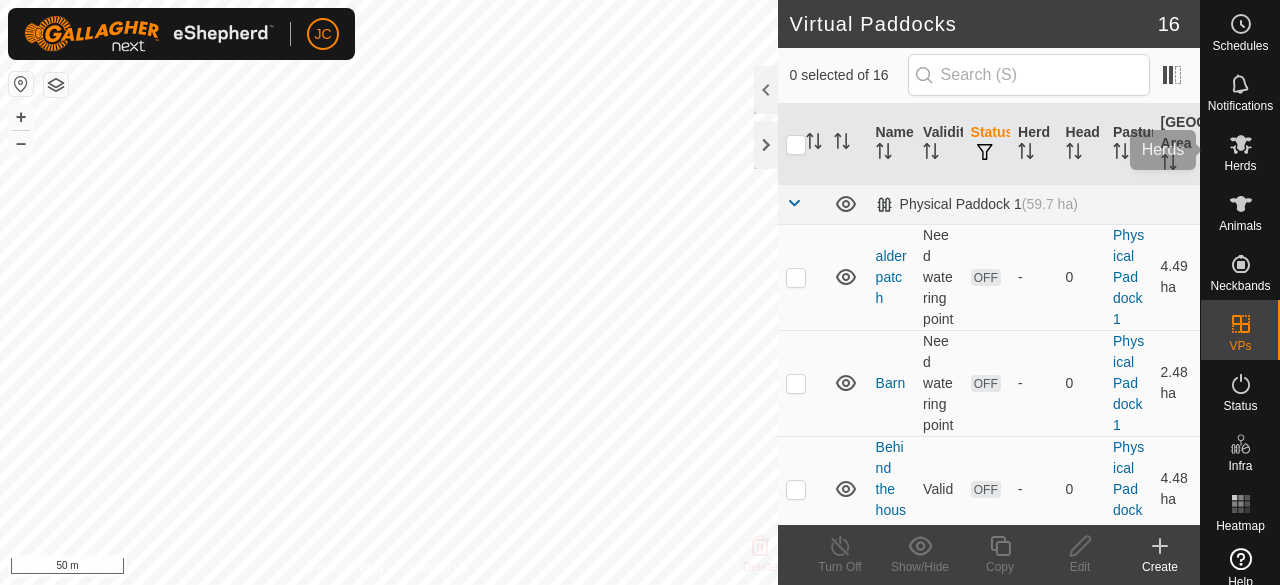 scroll, scrollTop: 0, scrollLeft: 0, axis: both 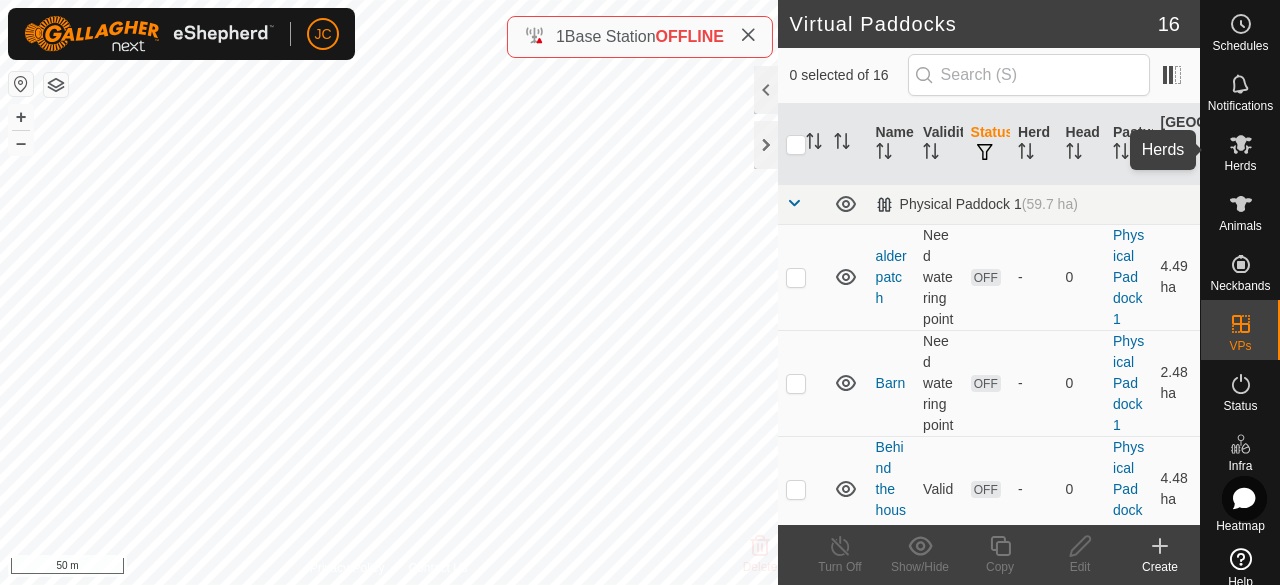 click on "Herds" at bounding box center [1240, 166] 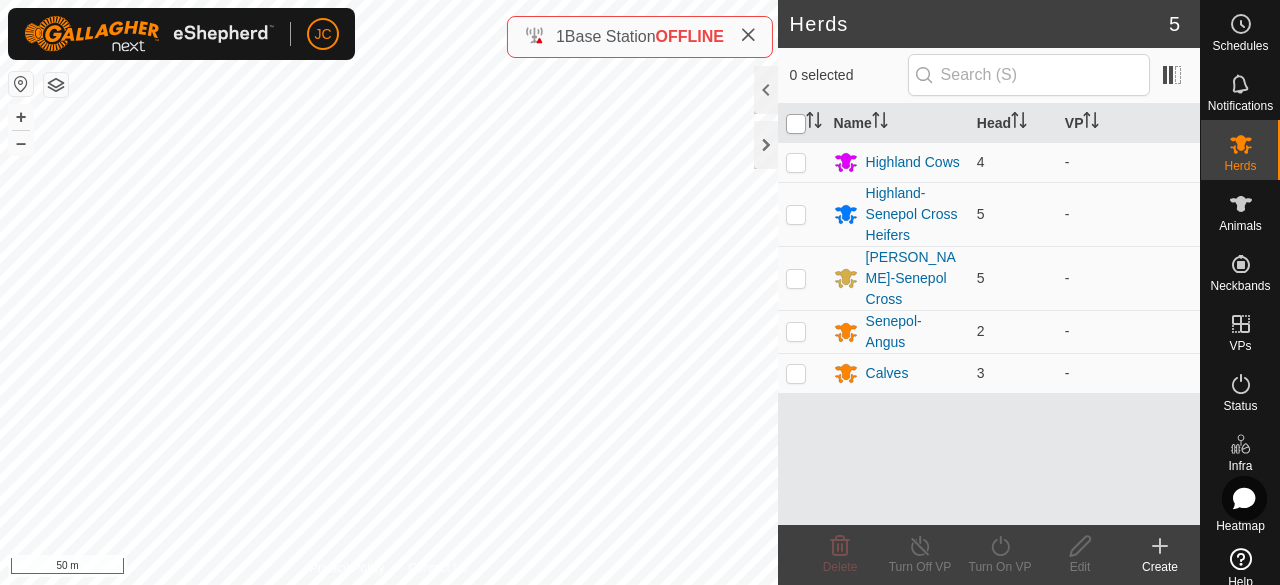 click at bounding box center (796, 124) 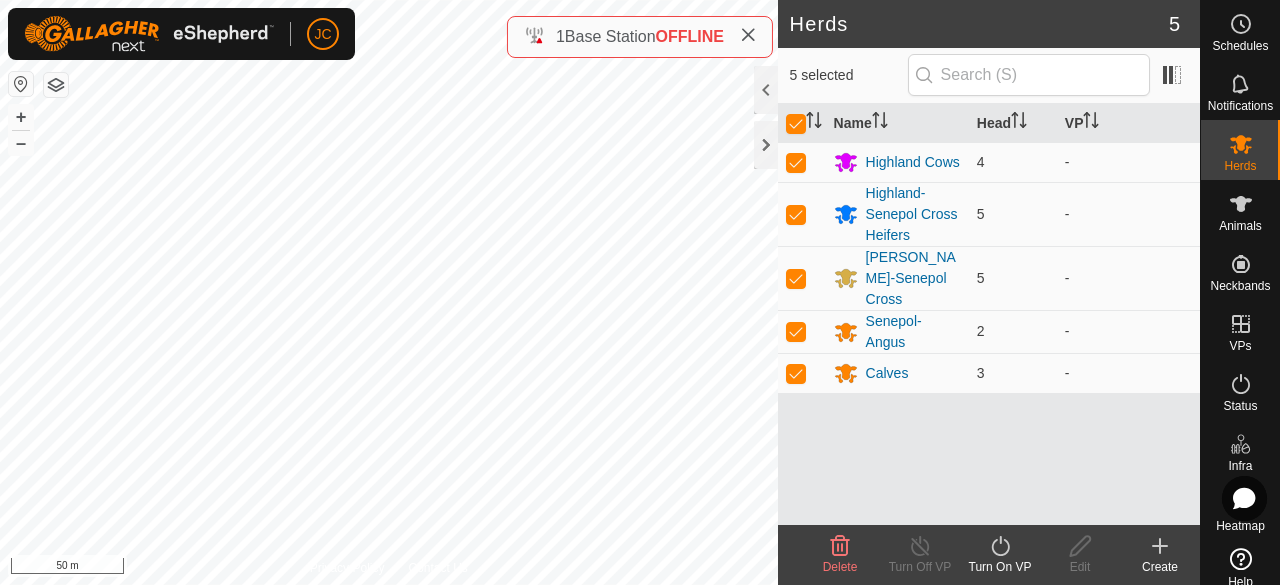 click 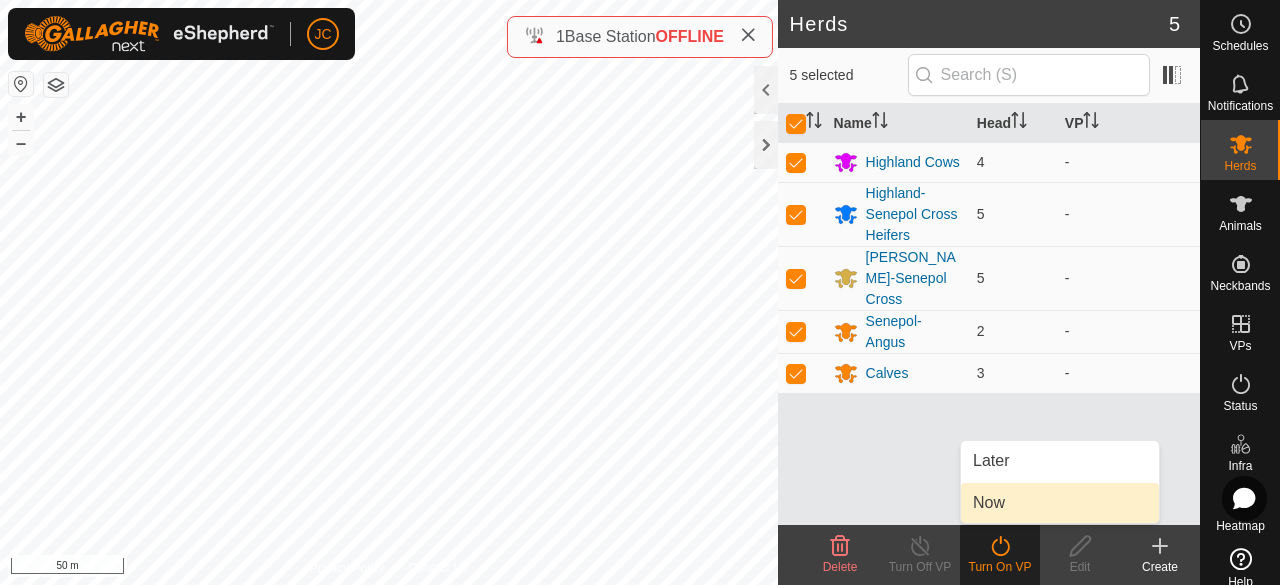click on "Now" at bounding box center [1060, 503] 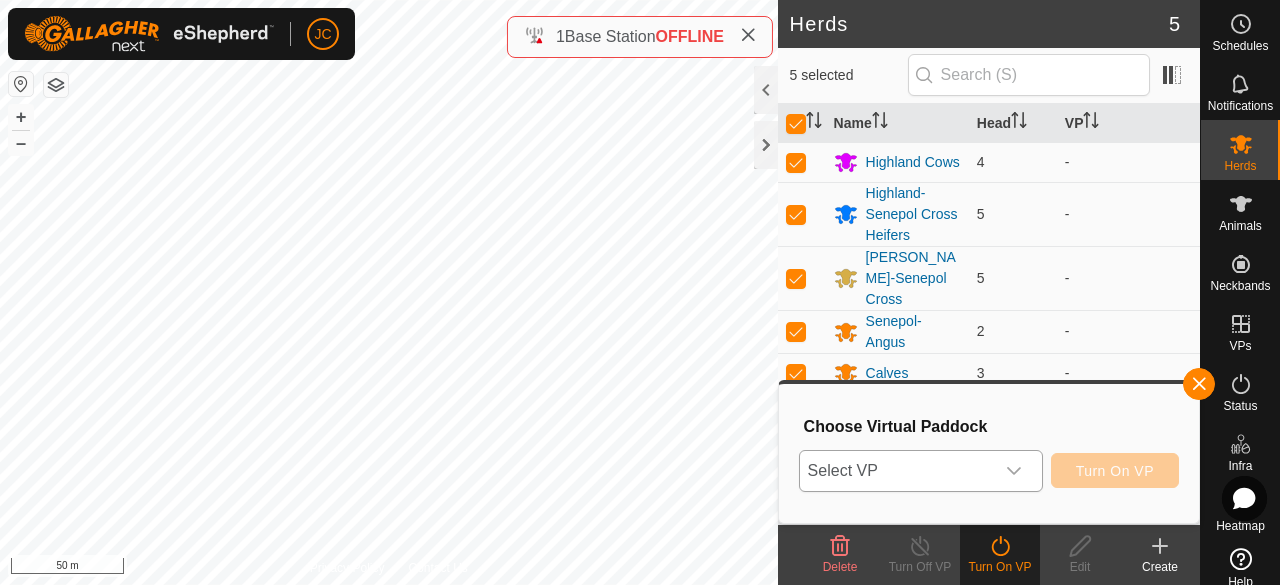 click at bounding box center (1014, 471) 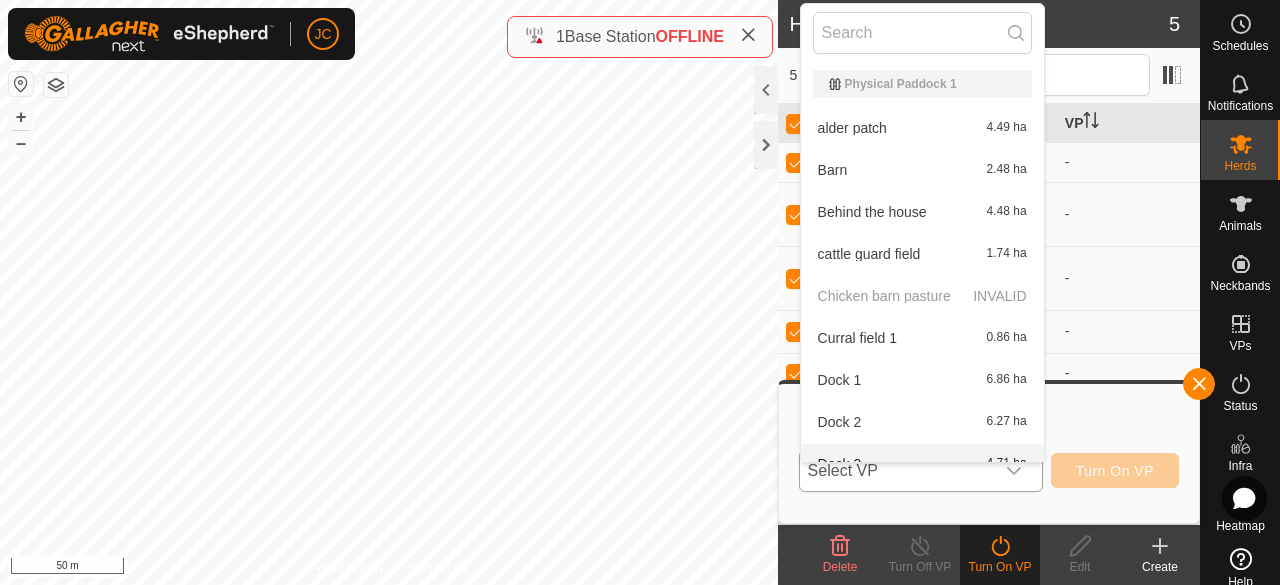 scroll, scrollTop: 22, scrollLeft: 0, axis: vertical 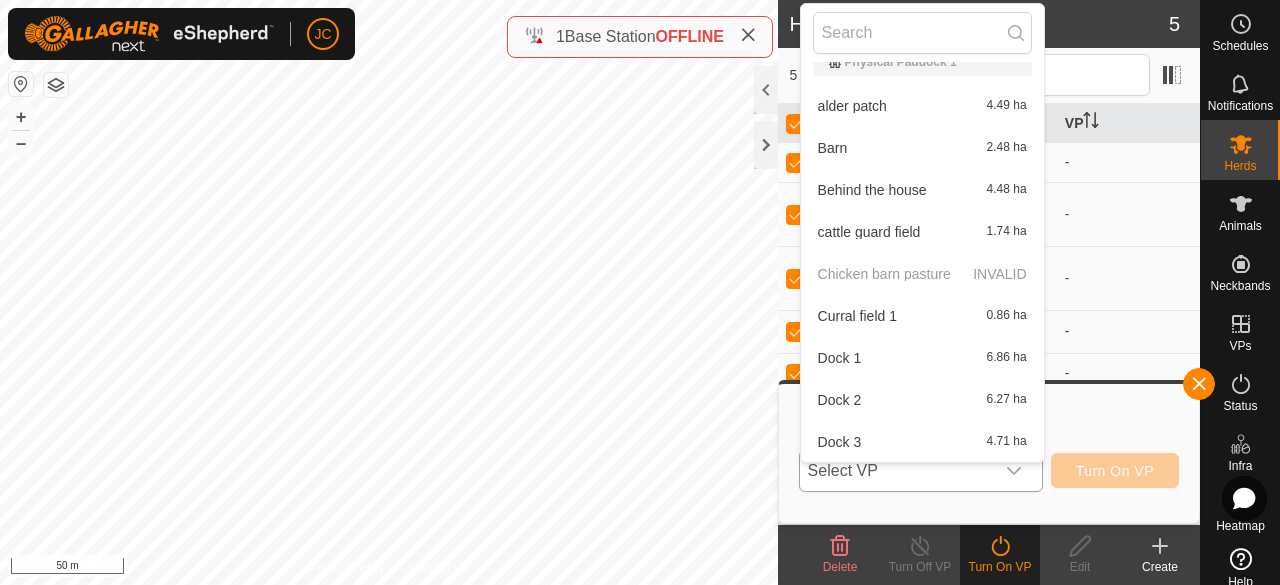 click on "Chicken barn pasture INVALID" at bounding box center (922, 274) 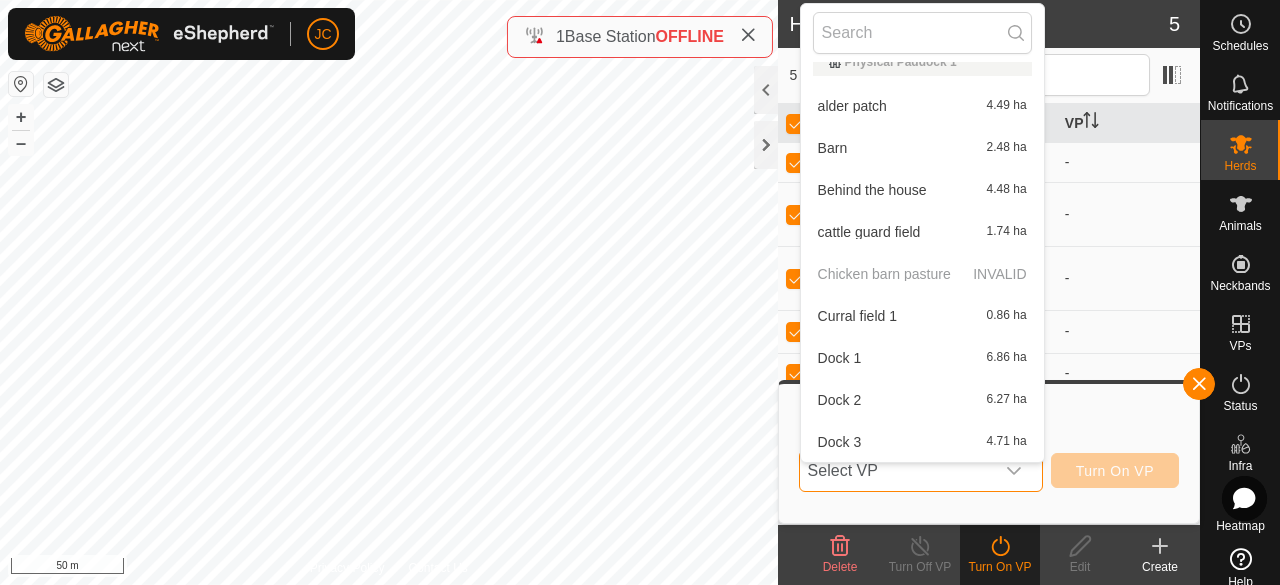 click on "Chicken barn pasture INVALID" at bounding box center [922, 274] 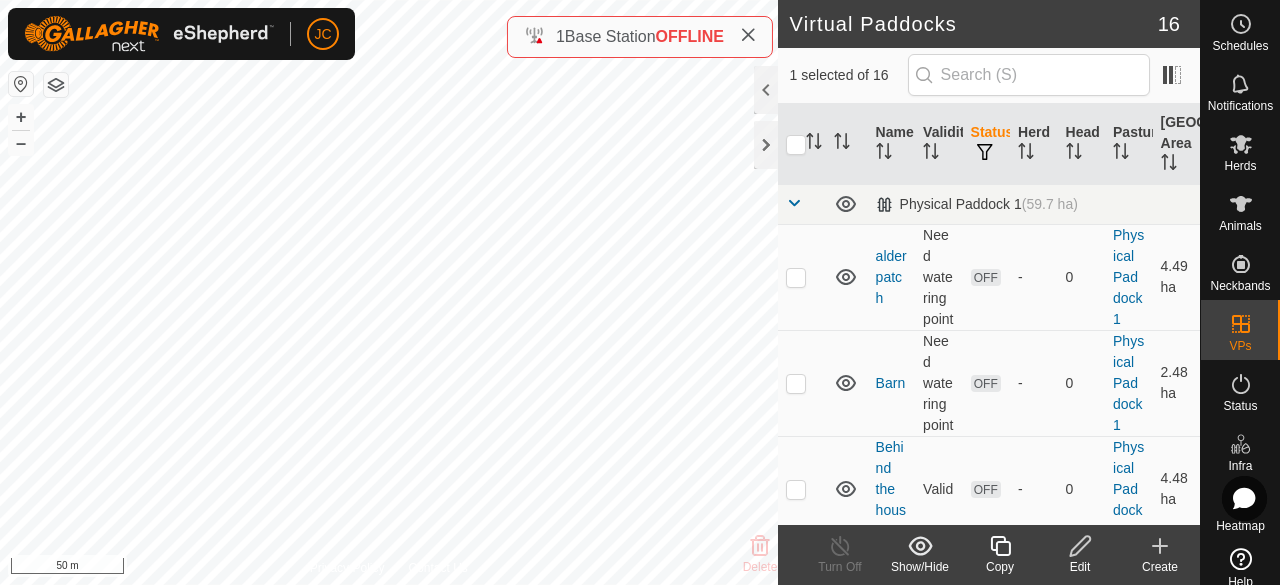 checkbox on "true" 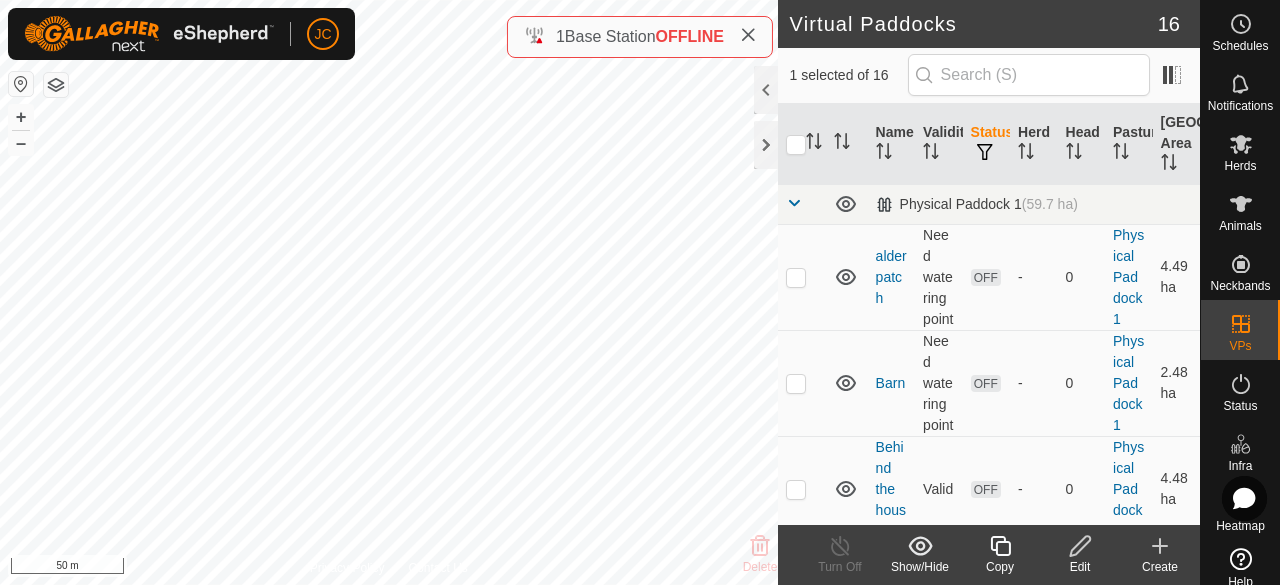 checkbox on "false" 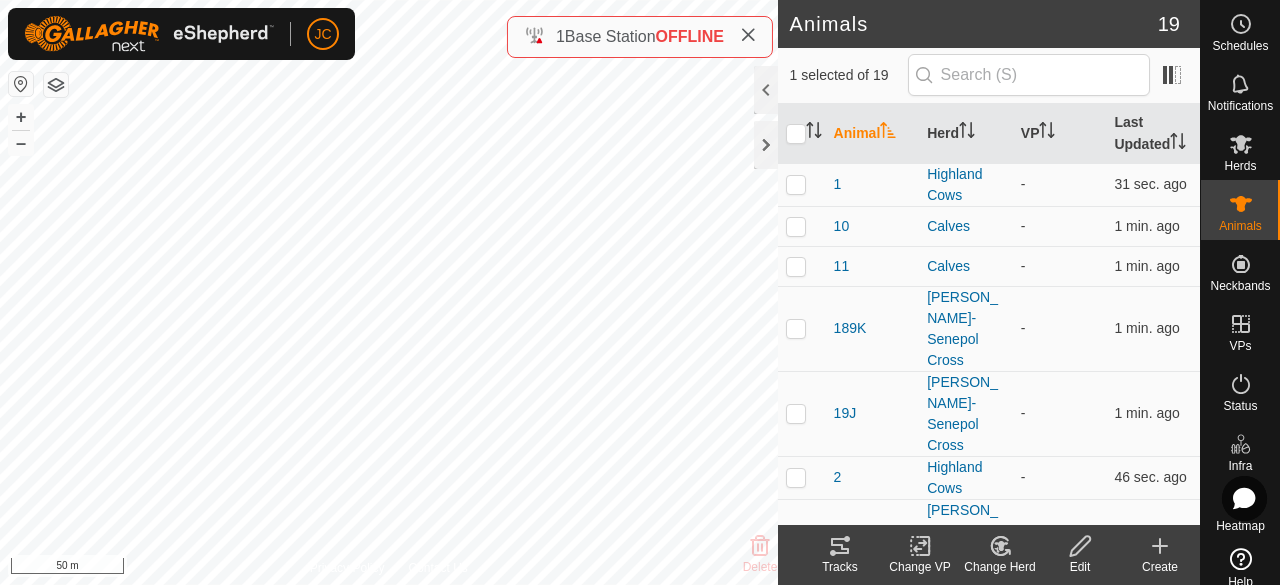 checkbox on "false" 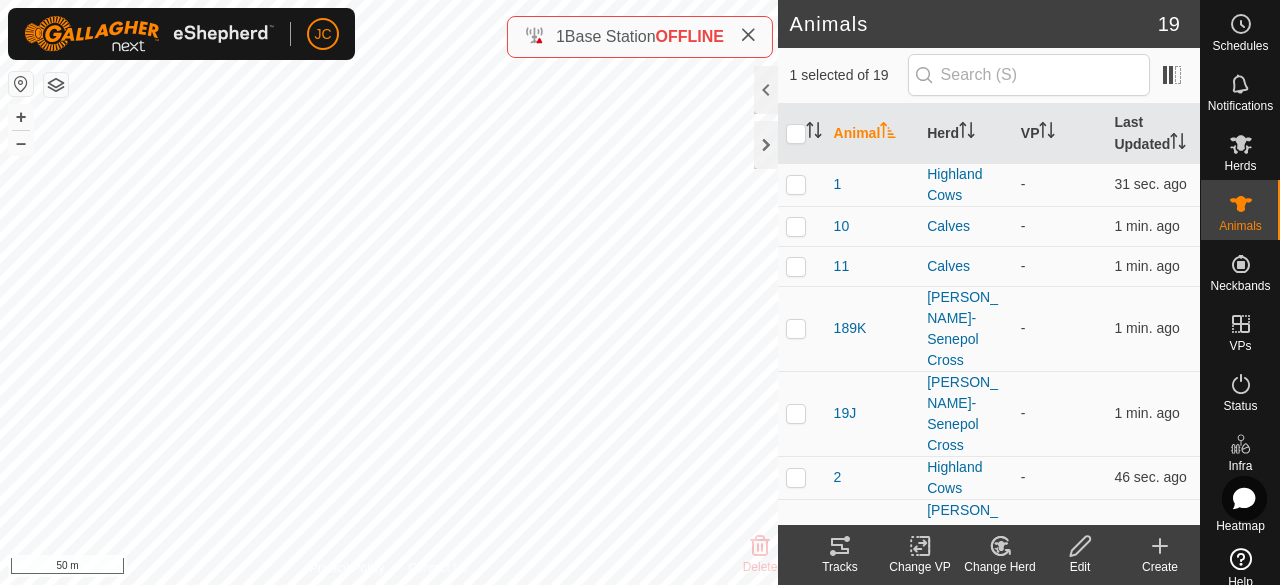 checkbox on "true" 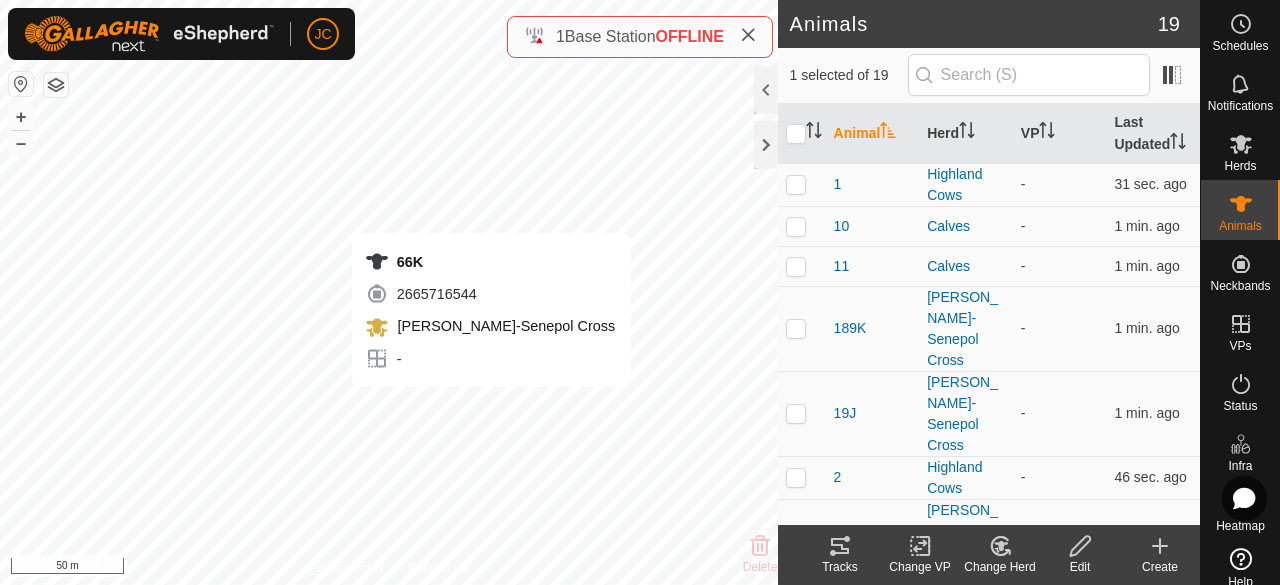 checkbox on "true" 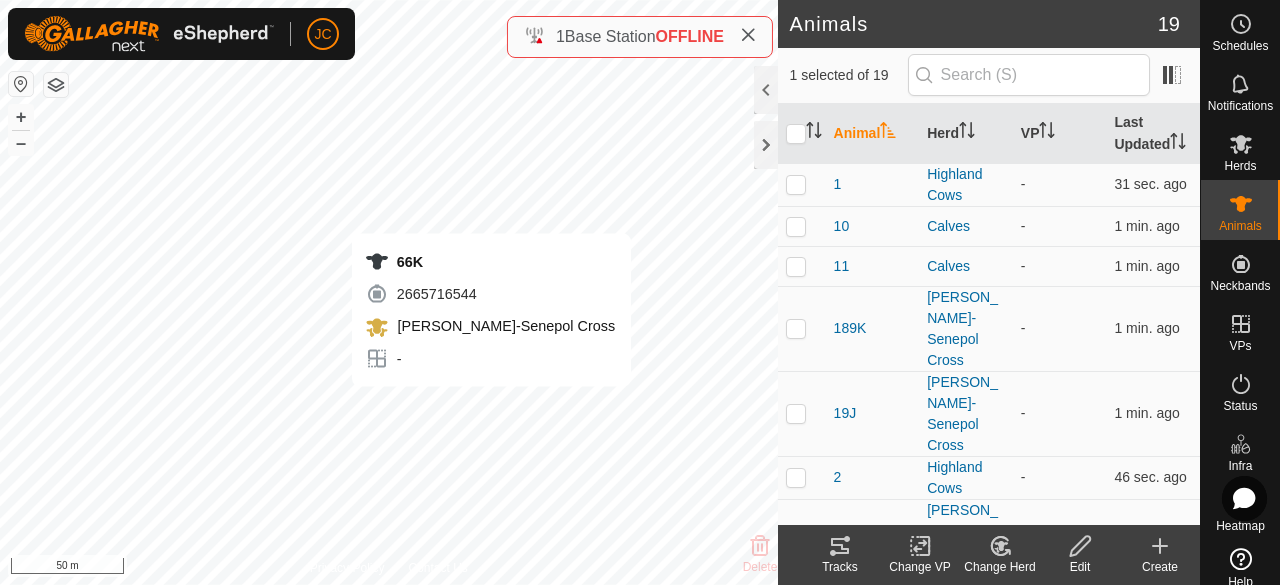 checkbox on "false" 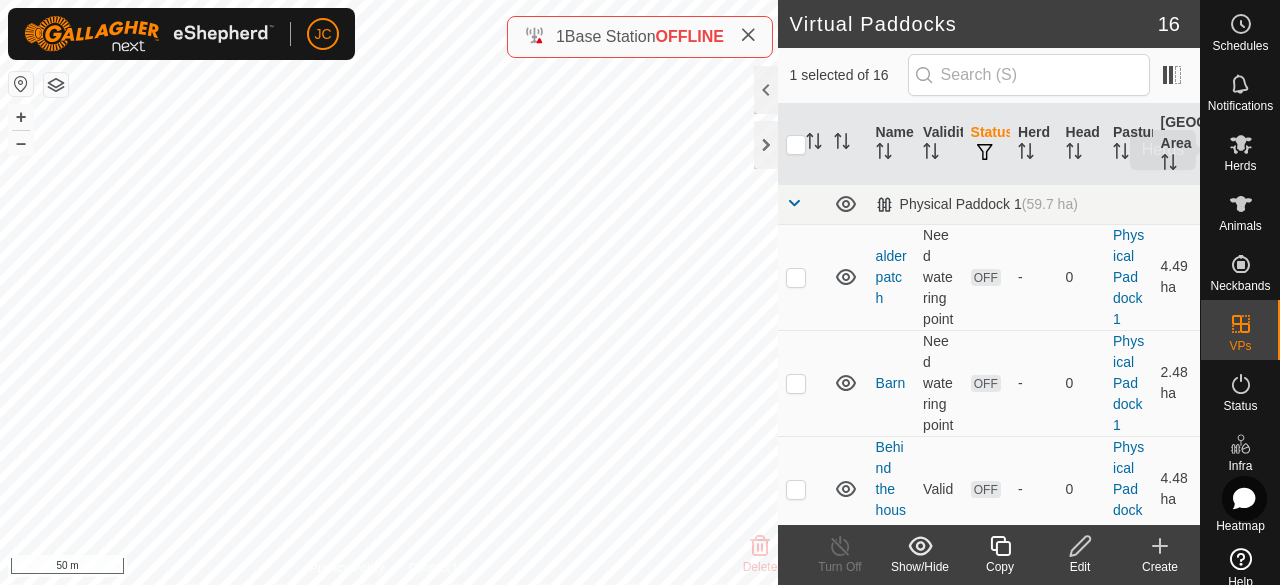 click on "Herds" at bounding box center (1240, 150) 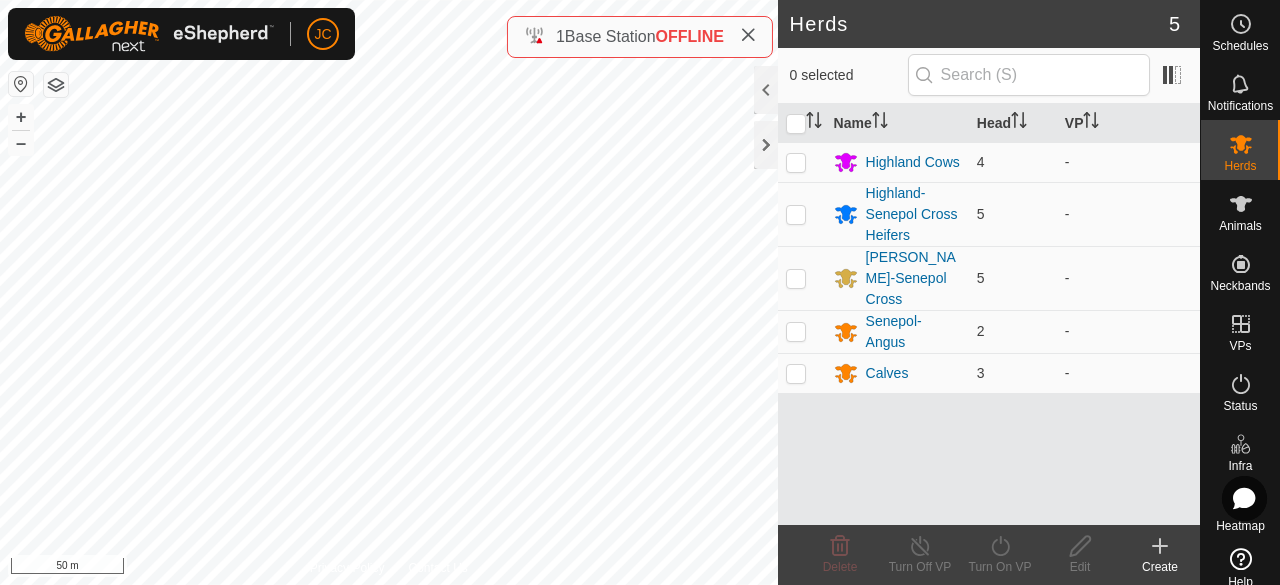 click at bounding box center (802, 123) 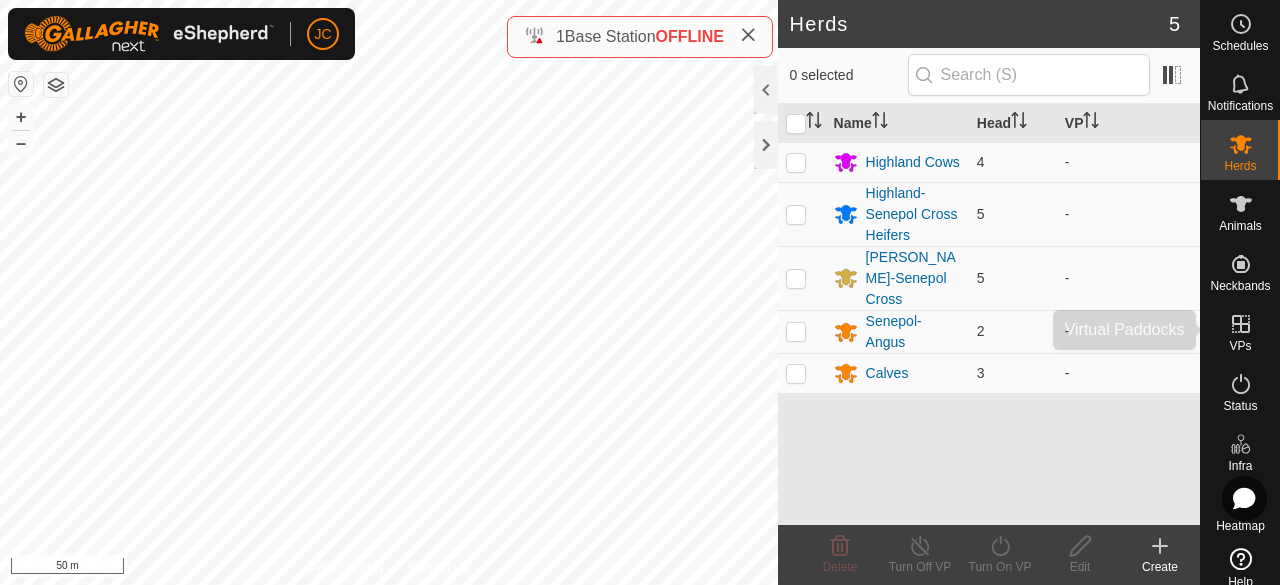 click at bounding box center [1241, 324] 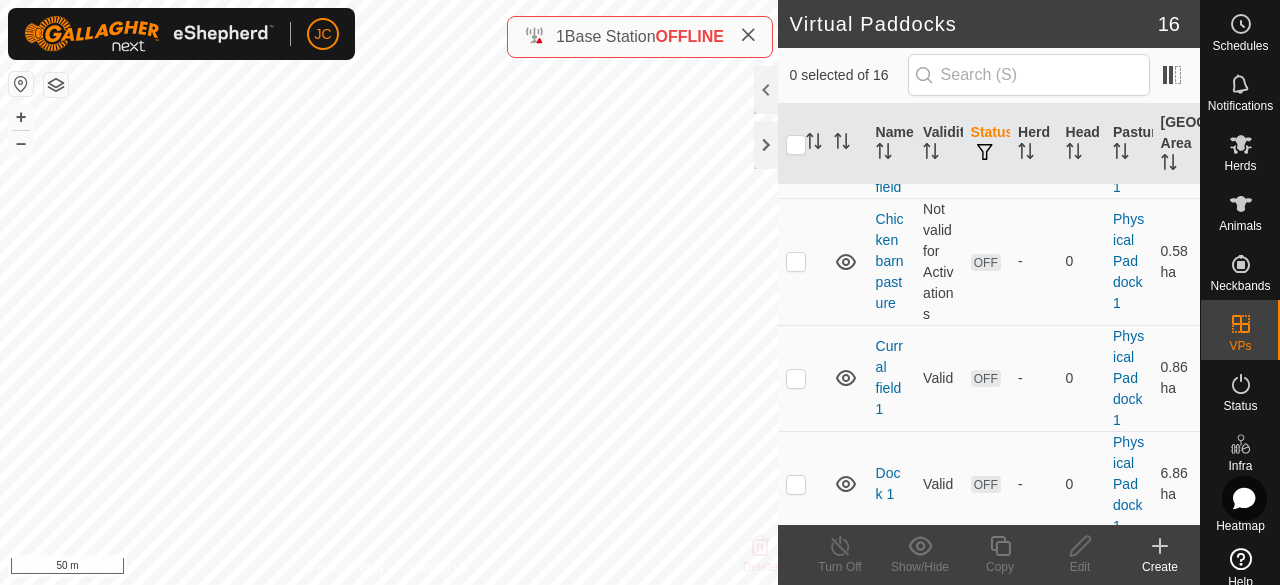 scroll, scrollTop: 500, scrollLeft: 0, axis: vertical 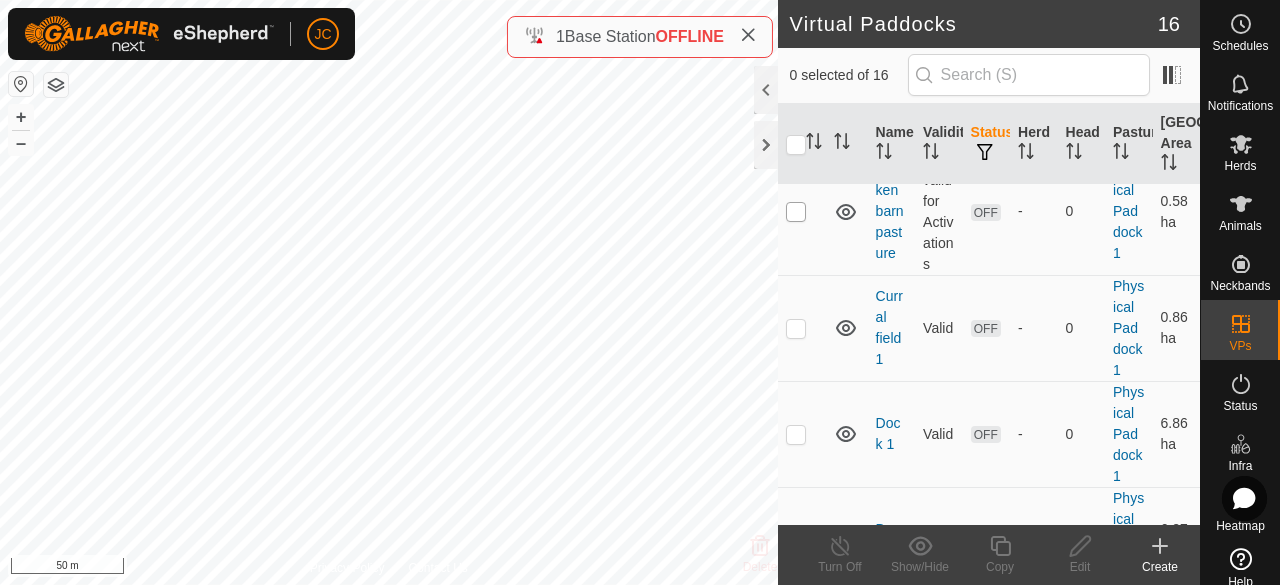 click at bounding box center [796, 212] 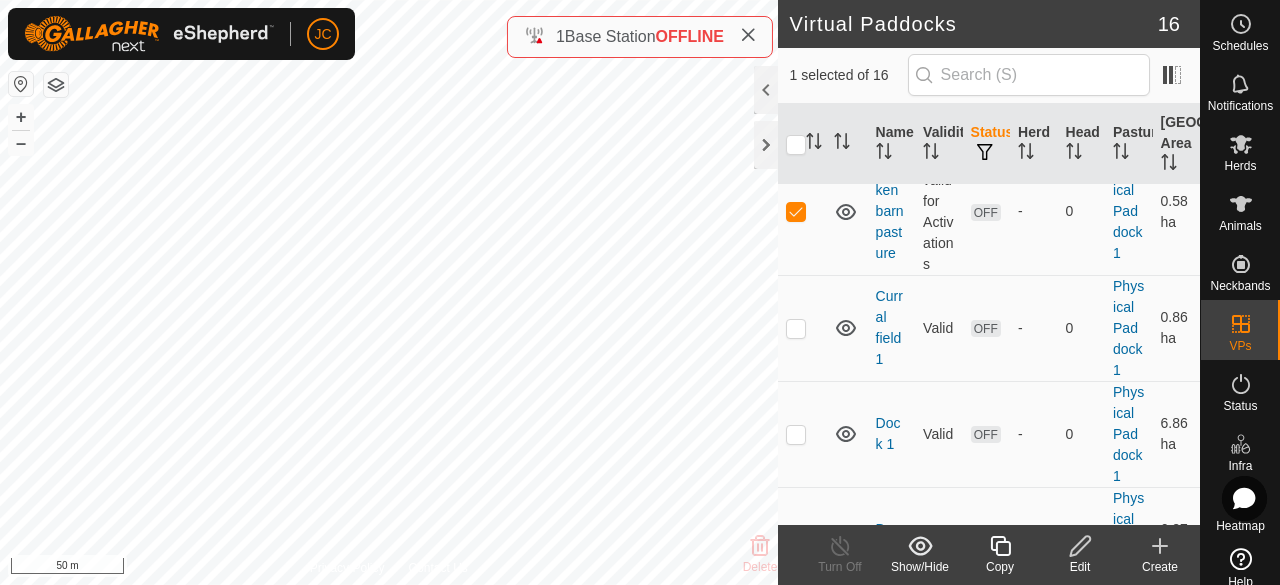 click 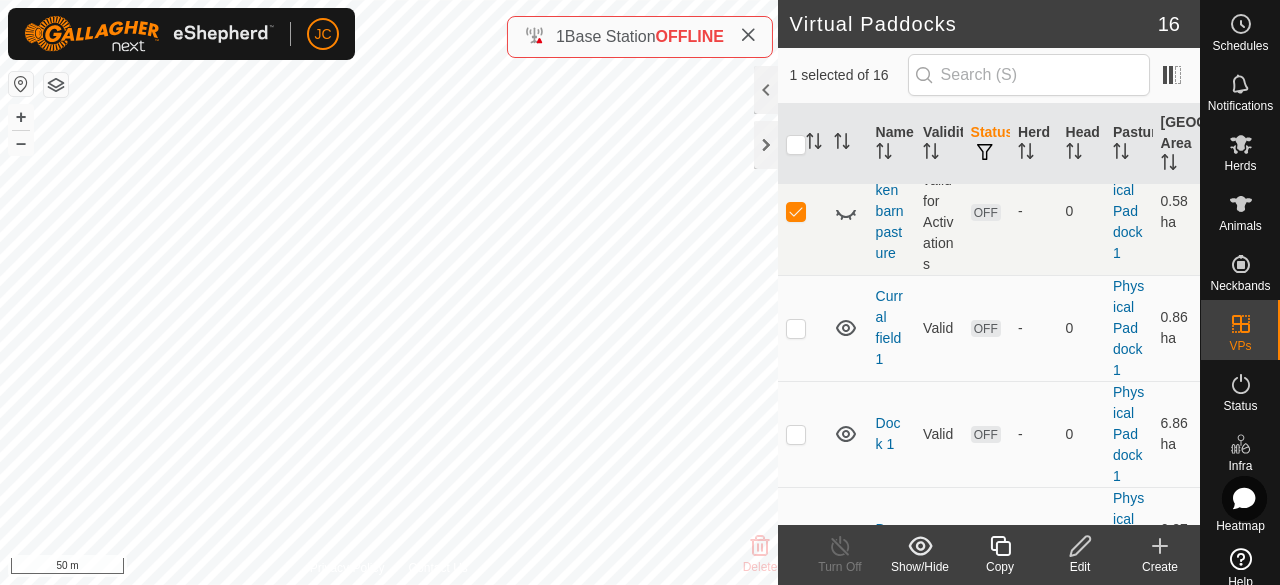 click 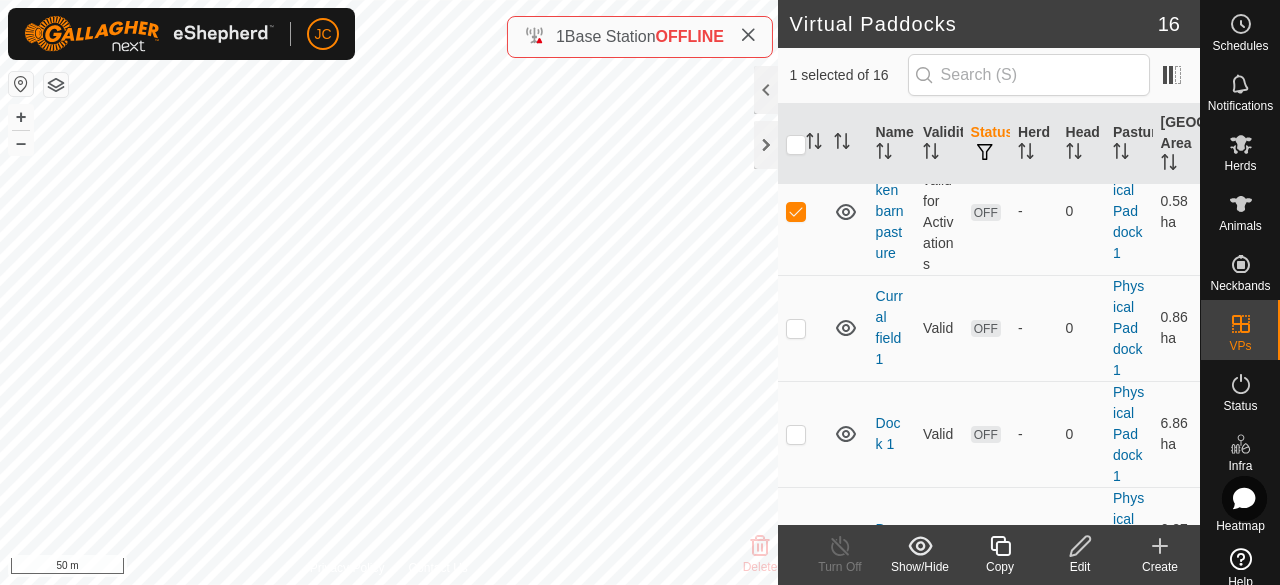checkbox on "false" 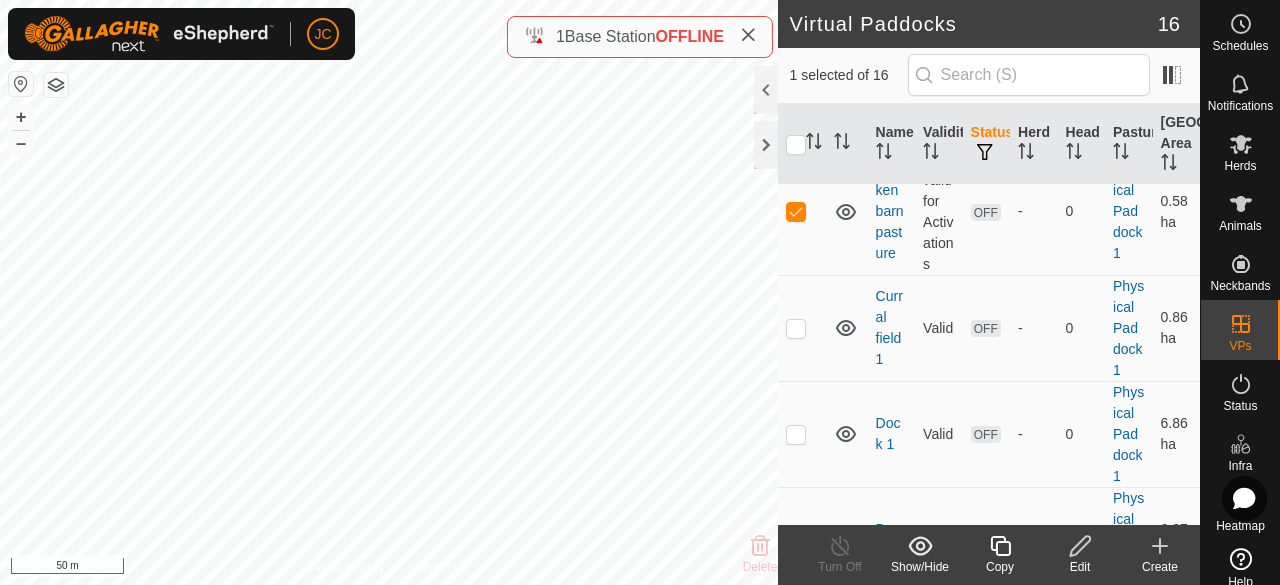 checkbox on "true" 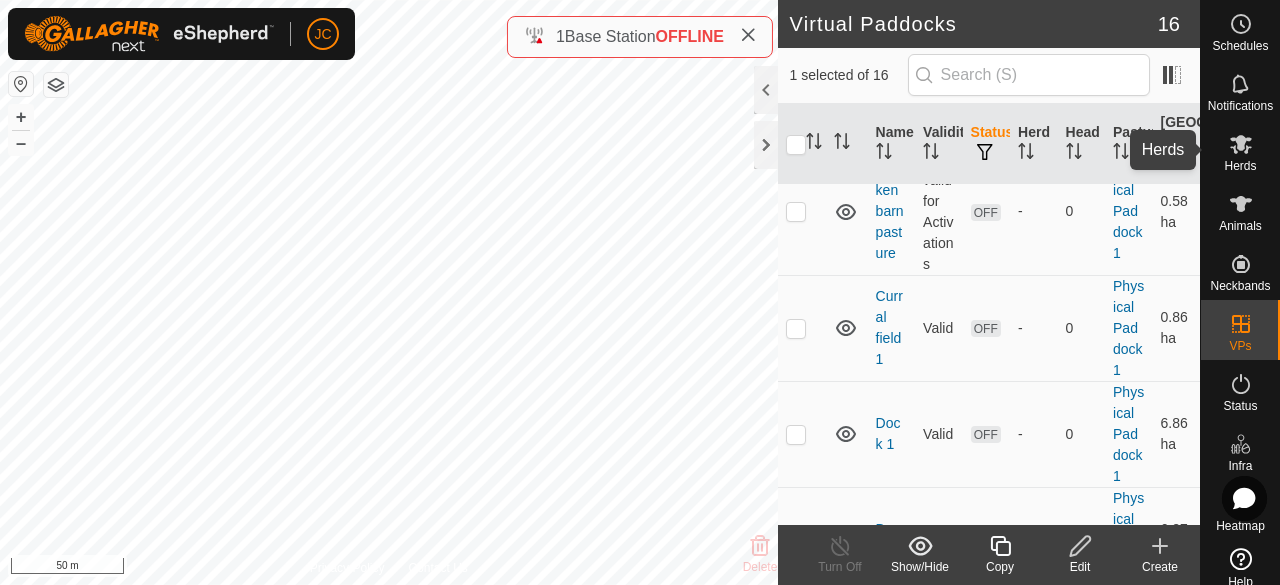 click on "Herds" at bounding box center [1240, 150] 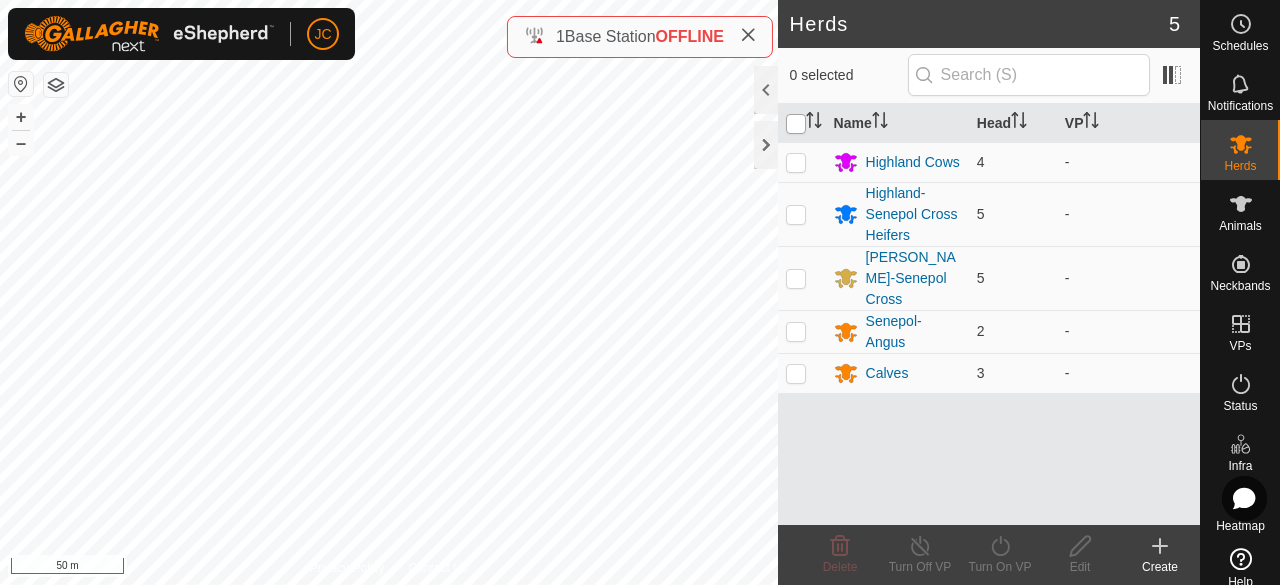 click at bounding box center [796, 124] 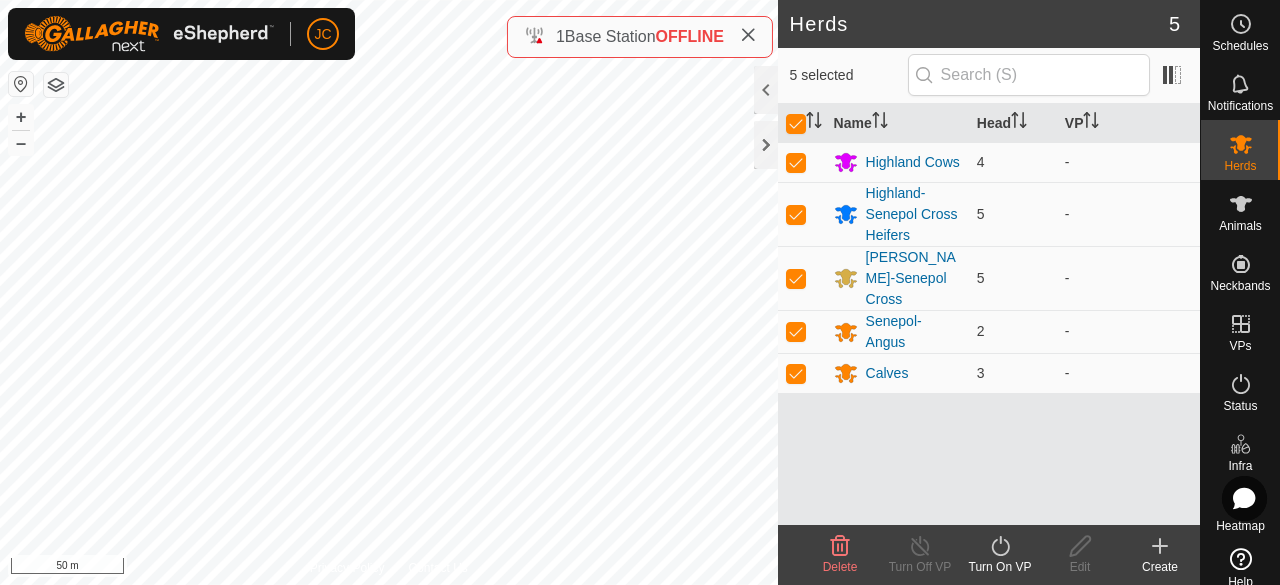 click 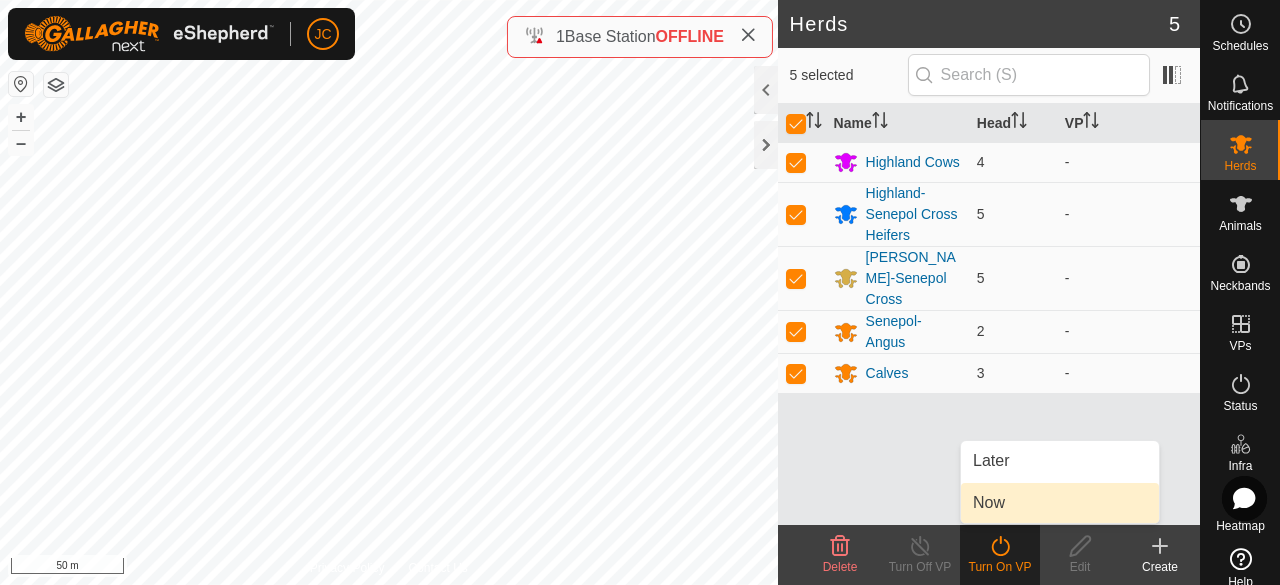 click on "Now" at bounding box center (1060, 503) 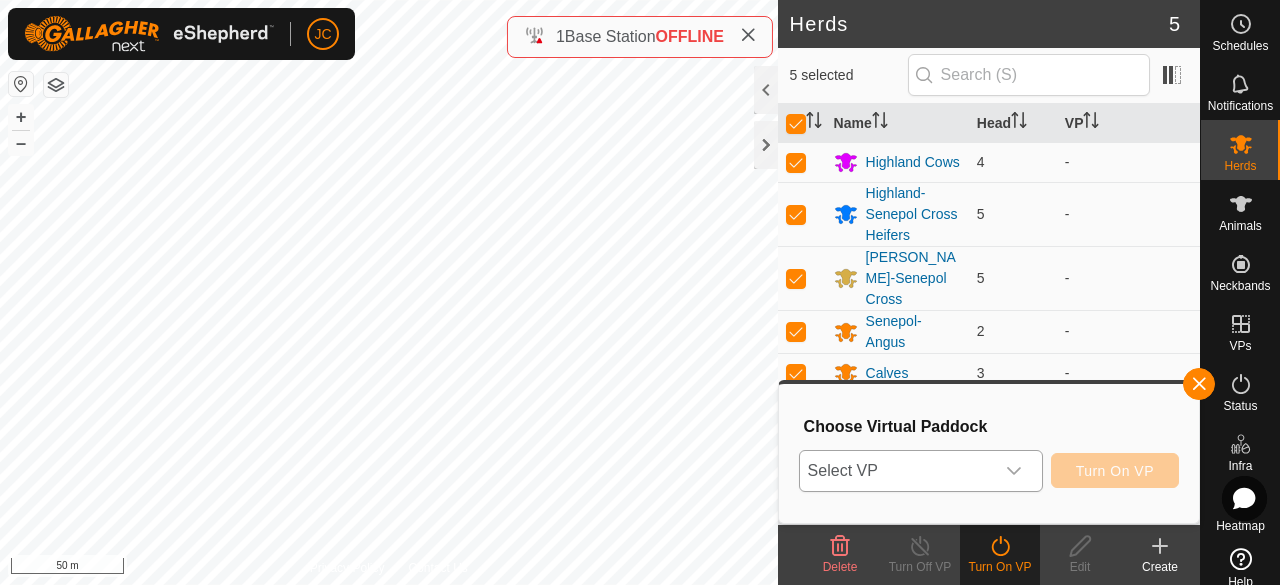 click on "Select VP" at bounding box center (897, 471) 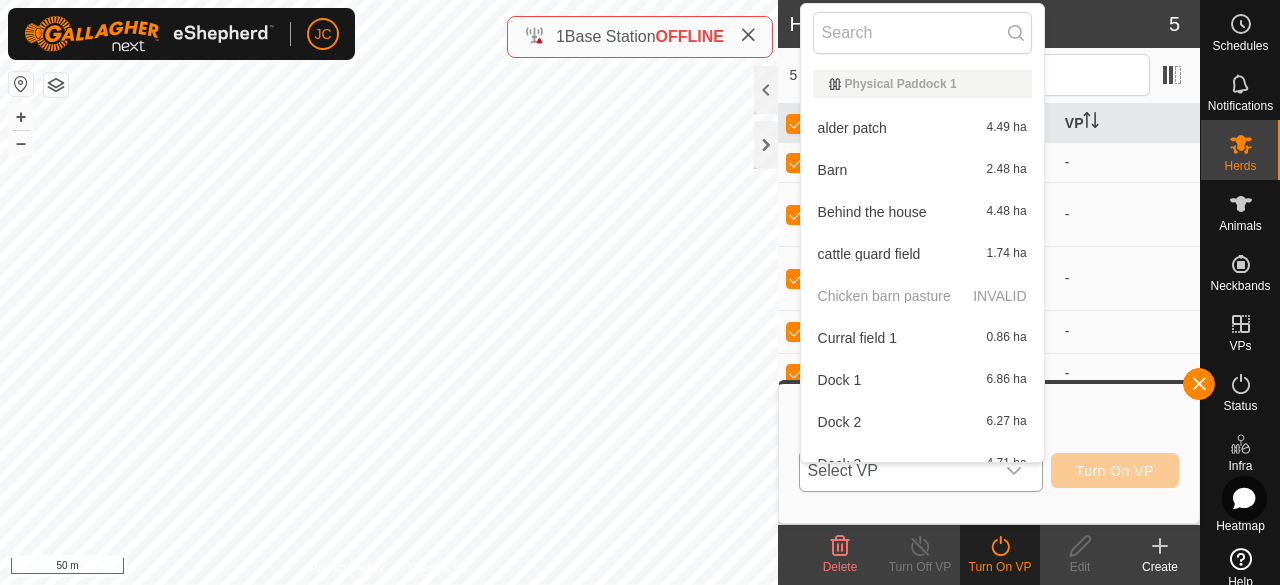 scroll, scrollTop: 22, scrollLeft: 0, axis: vertical 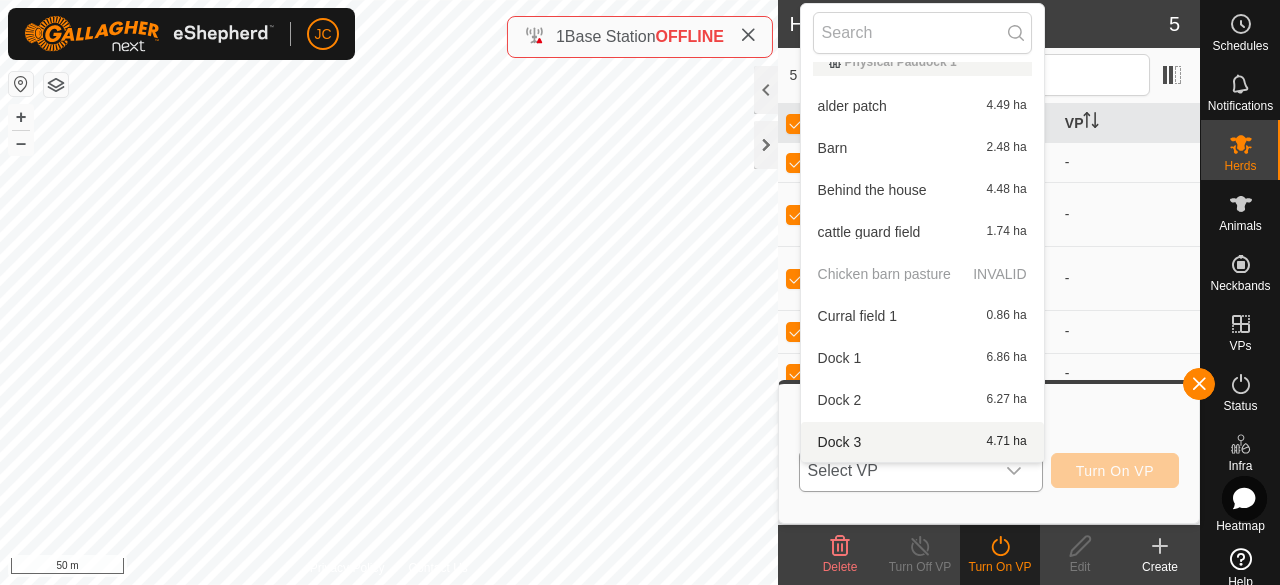click on "Select VP Physical Paddock 1 alder patch  4.49 ha  Barn  2.48 ha  Behind the house  4.48 ha  cattle guard field  1.74 ha  Chicken barn pasture INVALID Curral field 1  0.86 ha  Dock 1  6.86 ha  Dock 2  6.27 ha  Dock 3  4.71 ha  Dock 5  5.34 ha  Dock1 Transition  9.82 ha  Down the road  5.66 ha  Field of dreams  1.76 ha  Garden pasture  0.82 ha  Northeast field  2.25 ha  Southeast corner  2.75 ha" at bounding box center (921, 471) 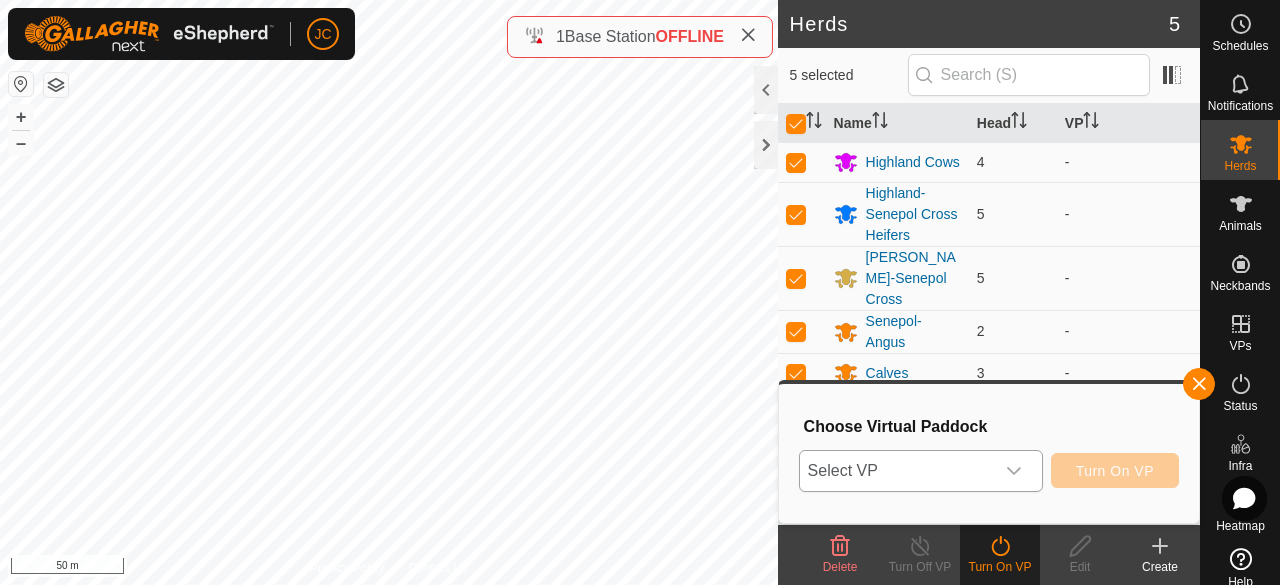 click at bounding box center (1014, 471) 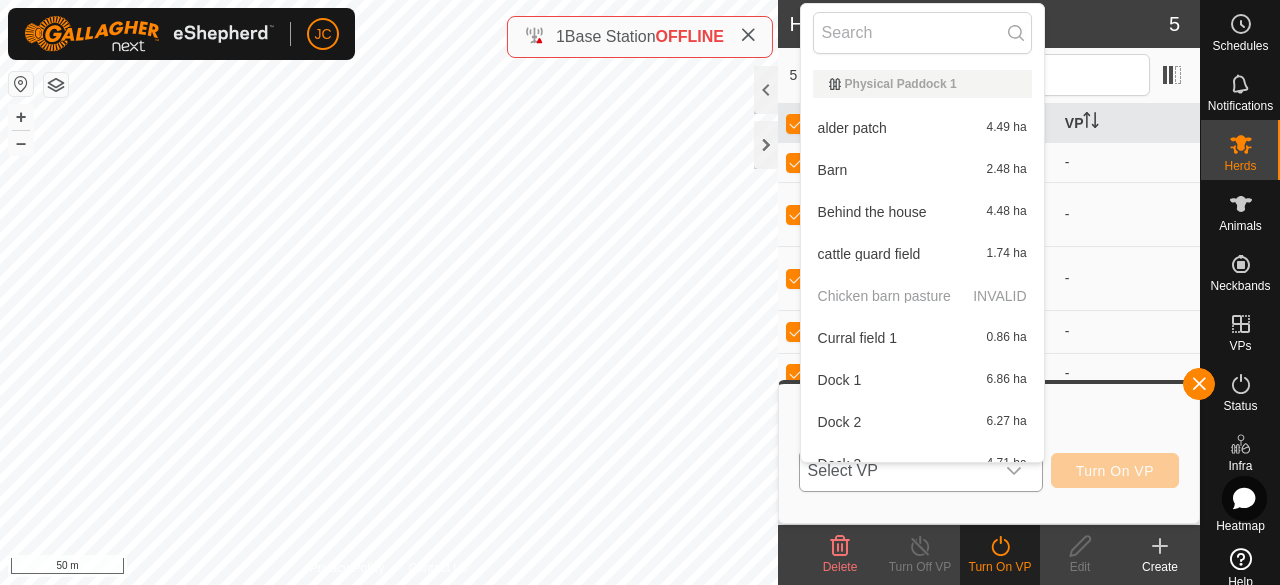 click at bounding box center (1014, 471) 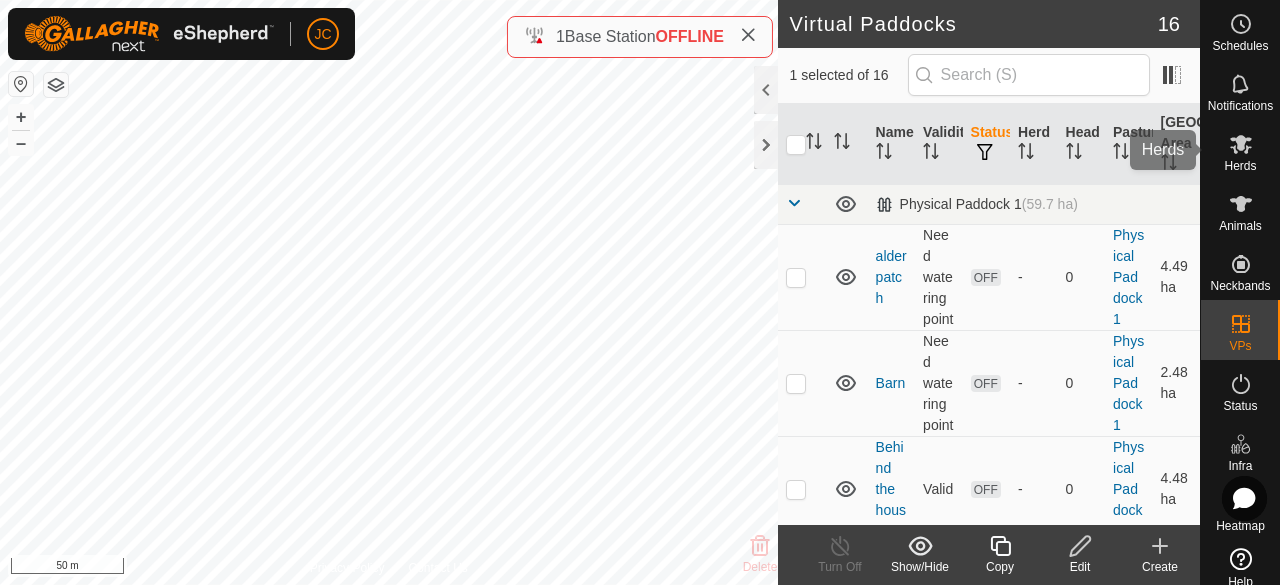 click 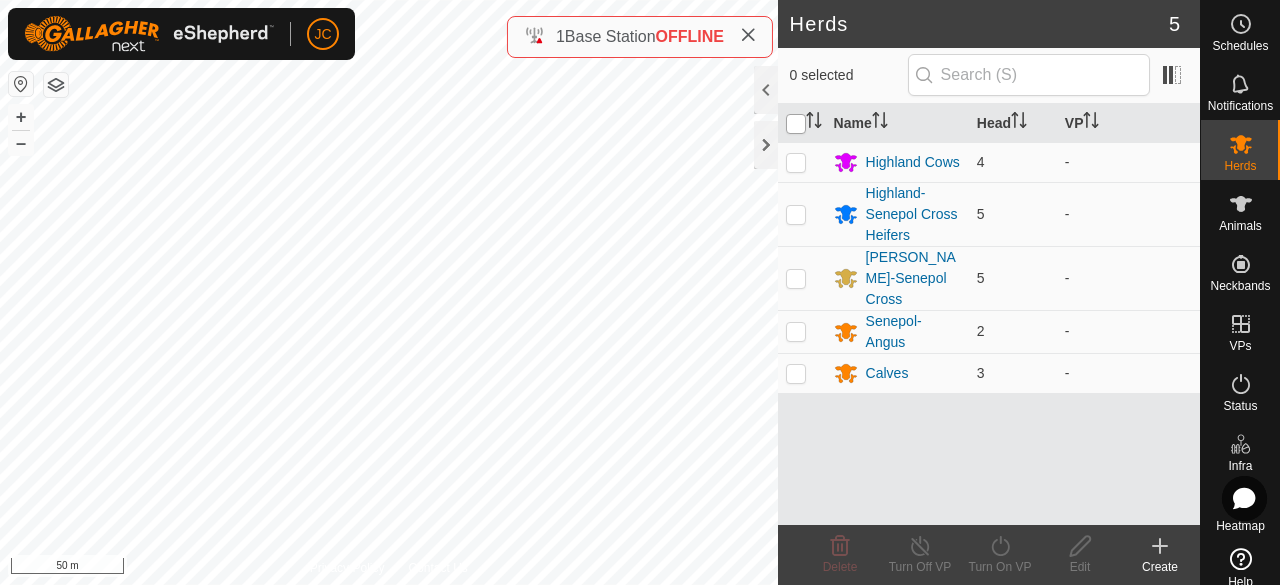 click at bounding box center [796, 124] 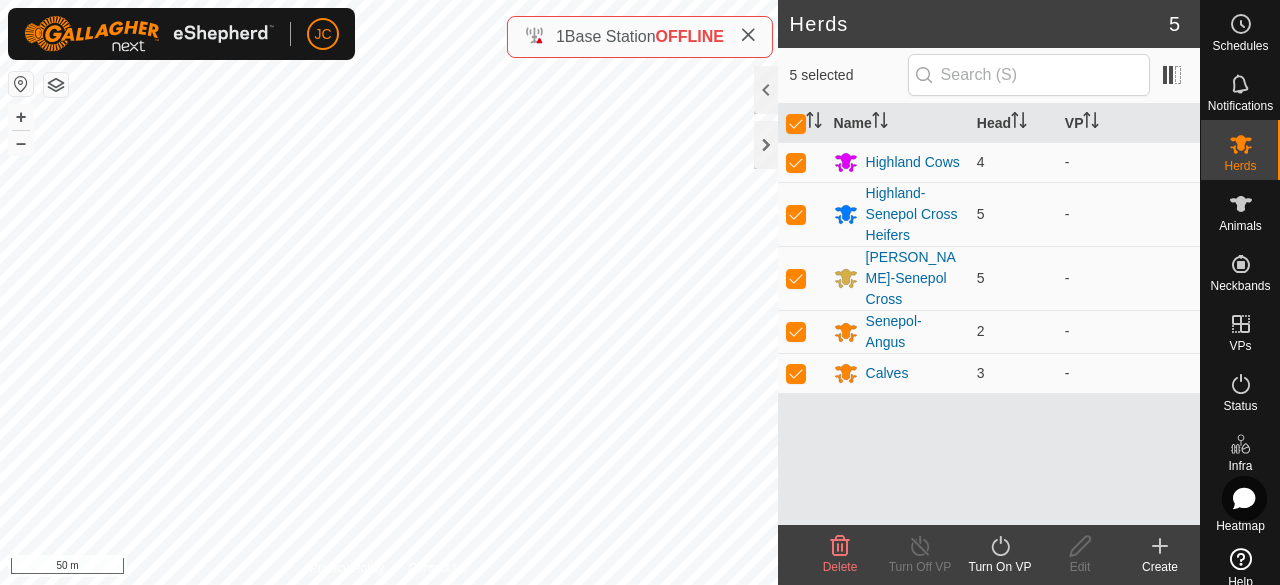 click on "Turn On VP" 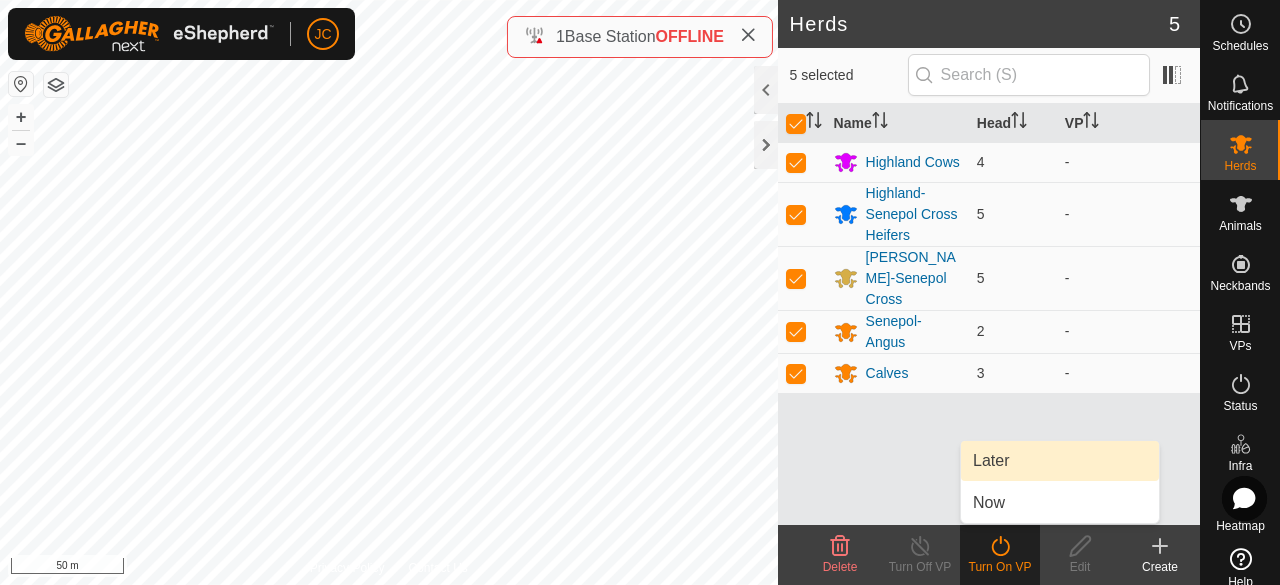 click on "Later" at bounding box center [1060, 461] 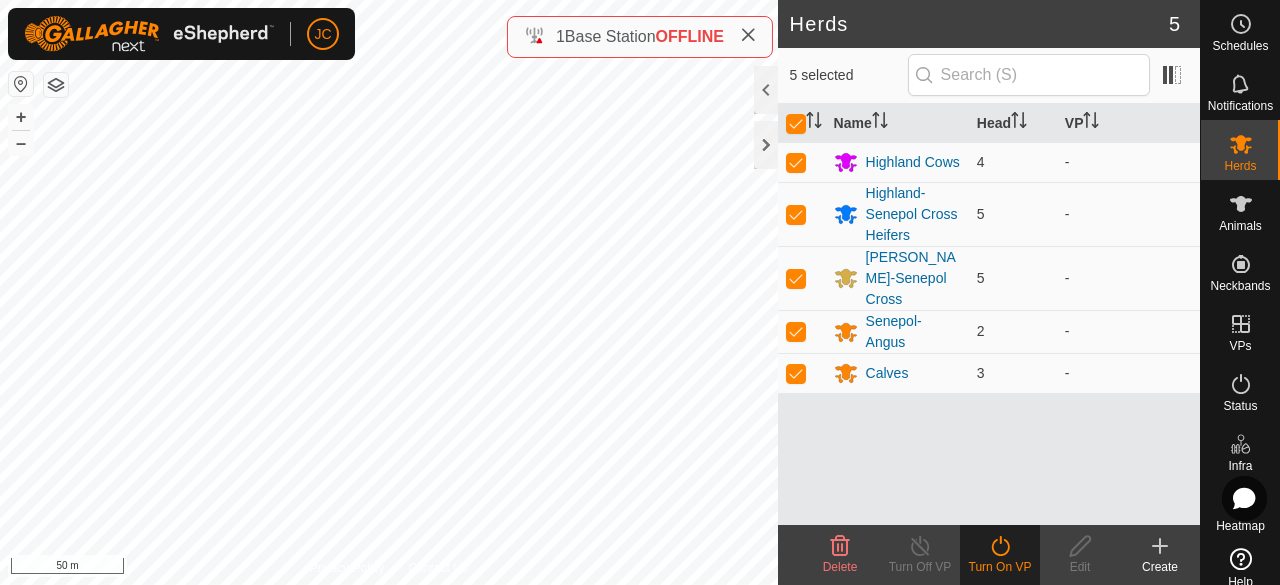 click 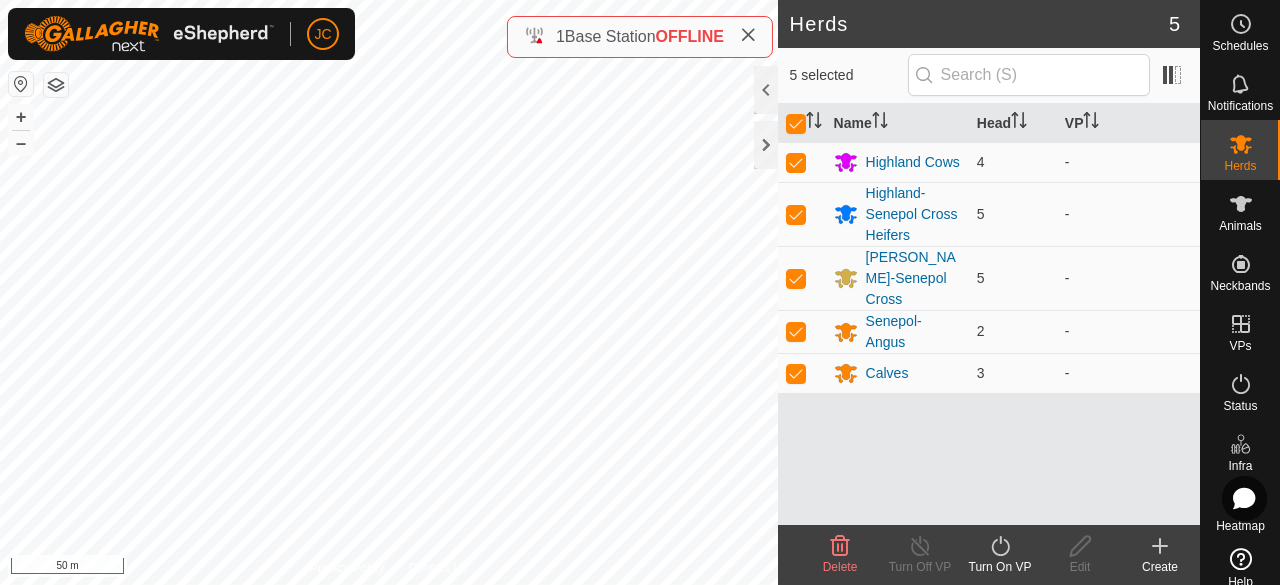 click 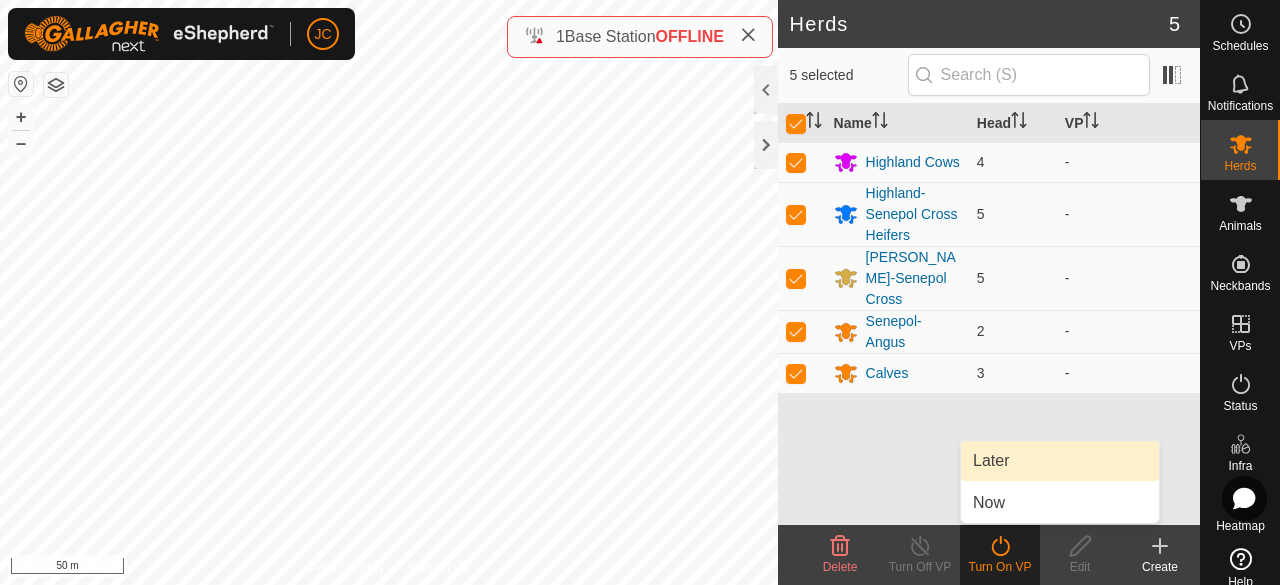 click on "Later" at bounding box center [1060, 461] 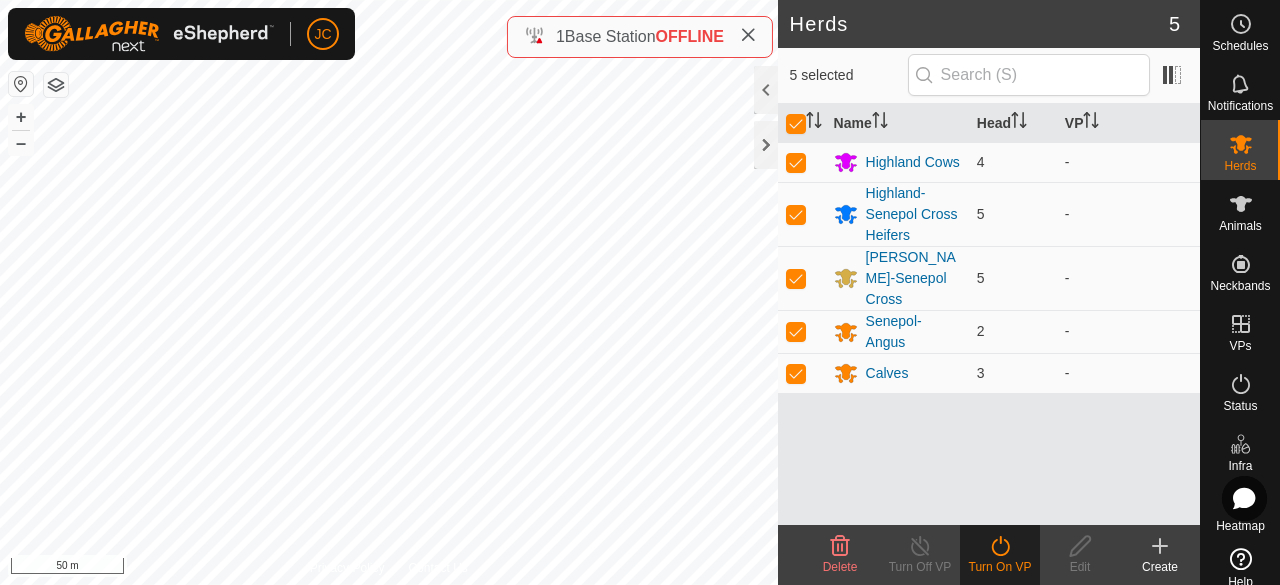 click 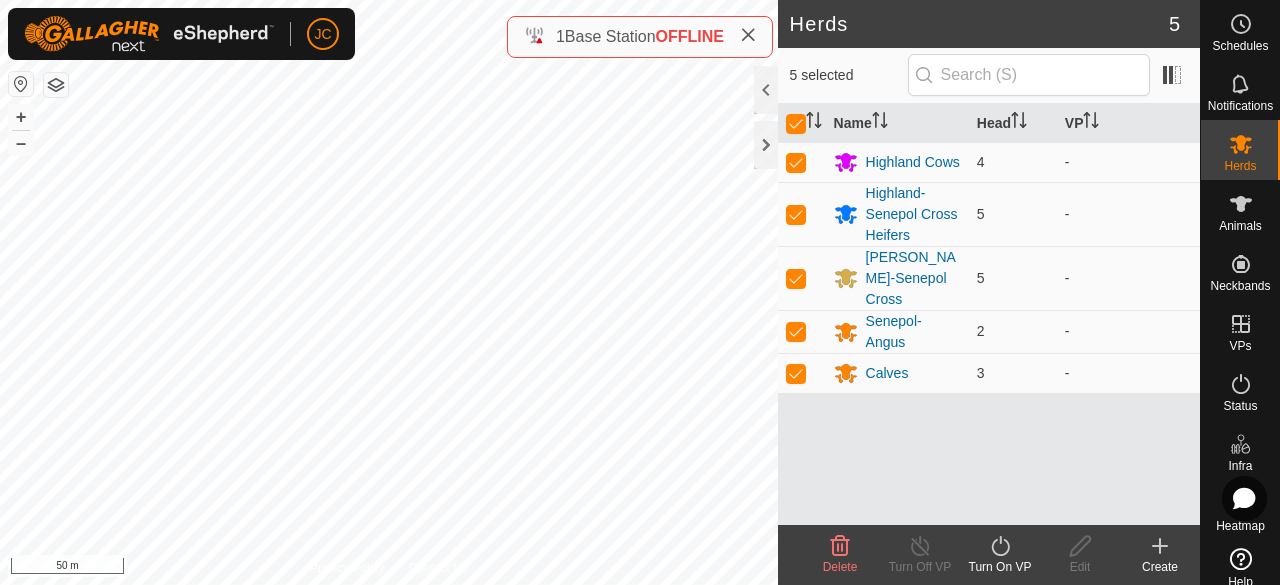 click 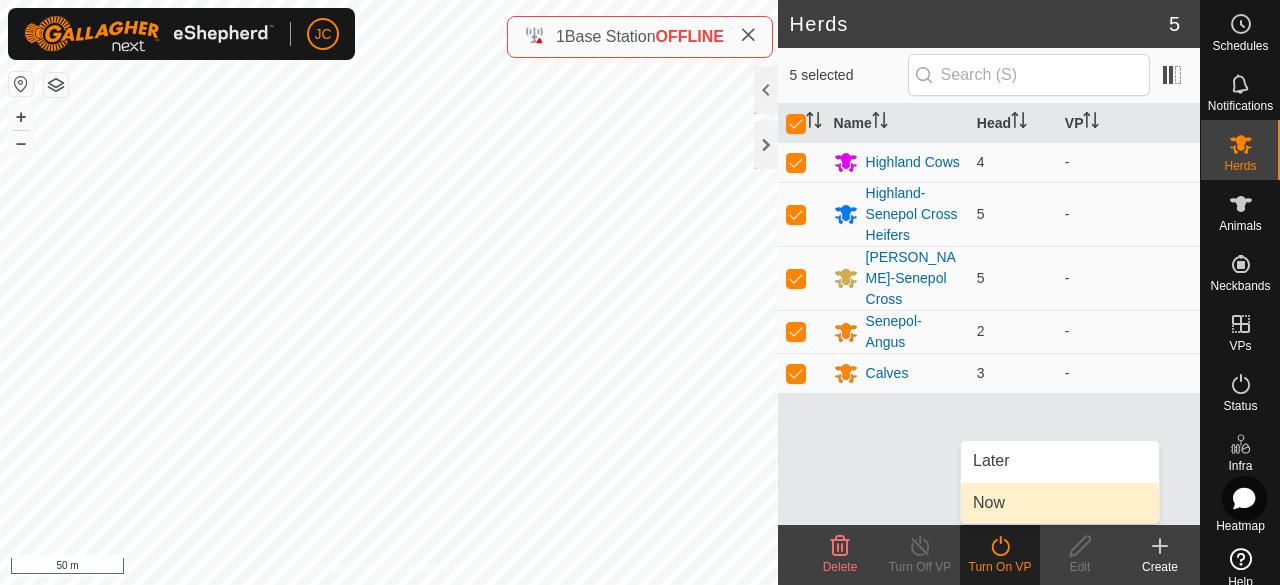click on "Now" at bounding box center (1060, 503) 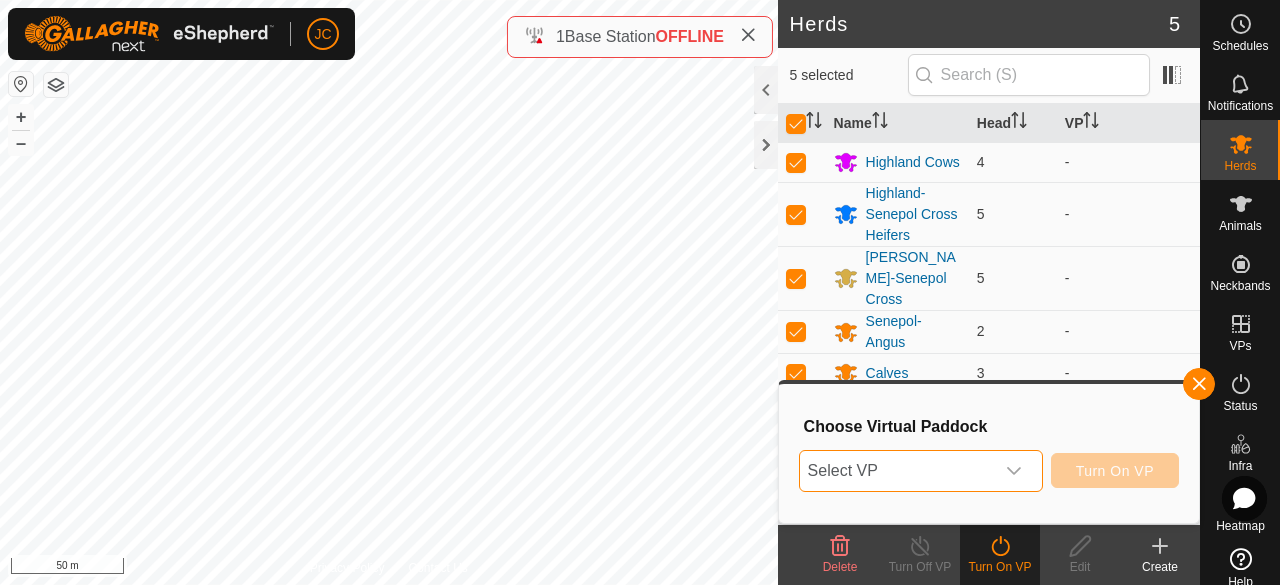 click on "Select VP" at bounding box center (897, 471) 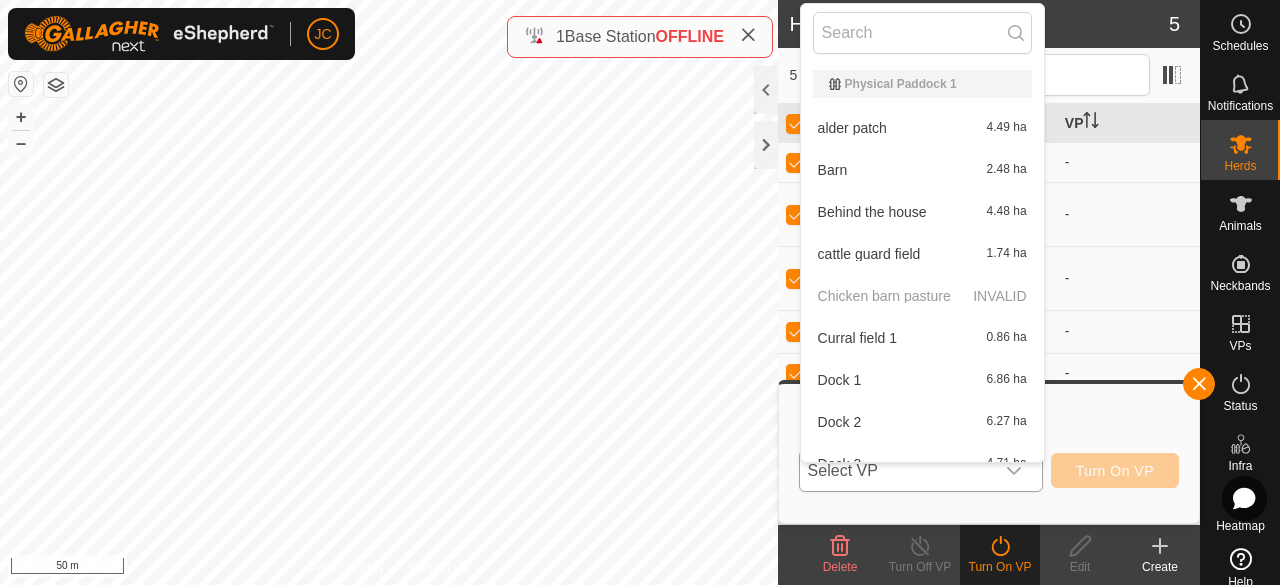 scroll, scrollTop: 22, scrollLeft: 0, axis: vertical 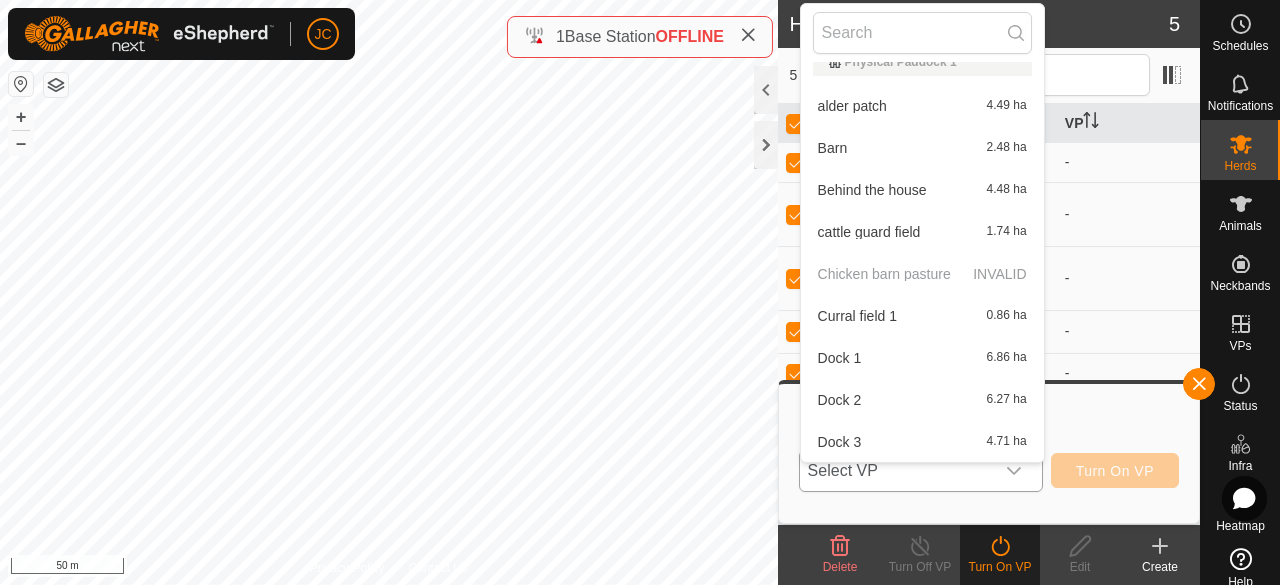 click on "Chicken barn pasture INVALID" at bounding box center [922, 274] 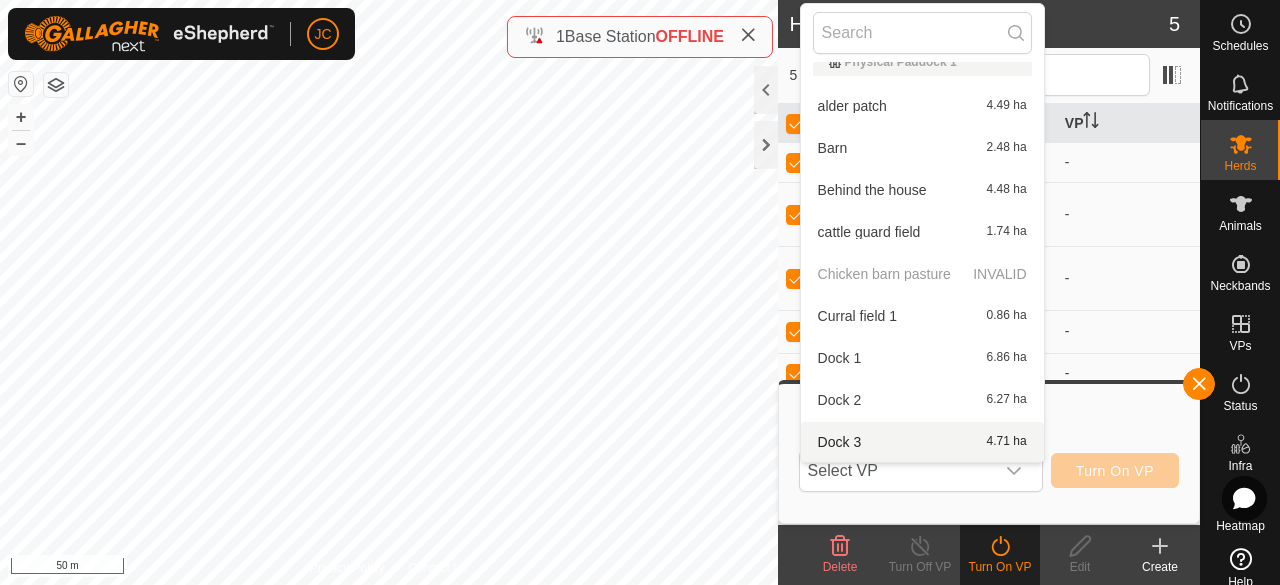 click on "Choose Virtual Paddock Select VP Physical Paddock 1 alder patch  4.49 ha  Barn  2.48 ha  Behind the house  4.48 ha  cattle guard field  1.74 ha  Chicken barn pasture INVALID Curral field 1  0.86 ha  Dock 1  6.86 ha  Dock 2  6.27 ha  Dock 3  4.71 ha  Dock 5  5.34 ha  Dock1 Transition  9.82 ha  Down the road  5.66 ha  Field of dreams  1.76 ha  Garden pasture  0.82 ha  Northeast field  2.25 ha  Southeast corner  2.75 ha  Turn On VP" at bounding box center [989, 453] 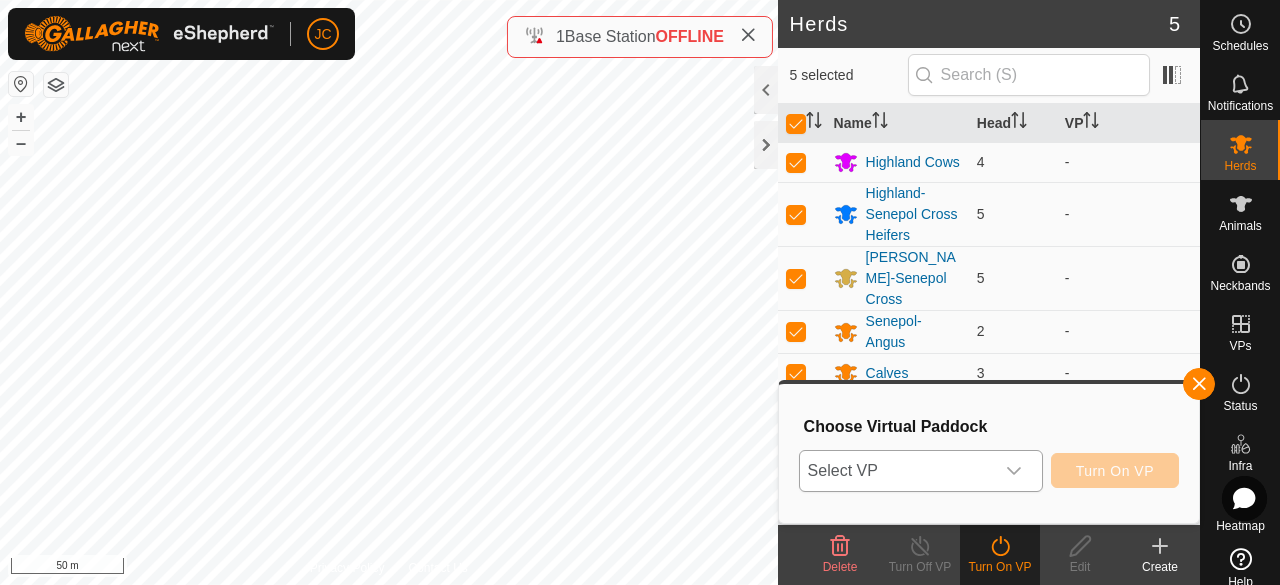 click at bounding box center [1014, 471] 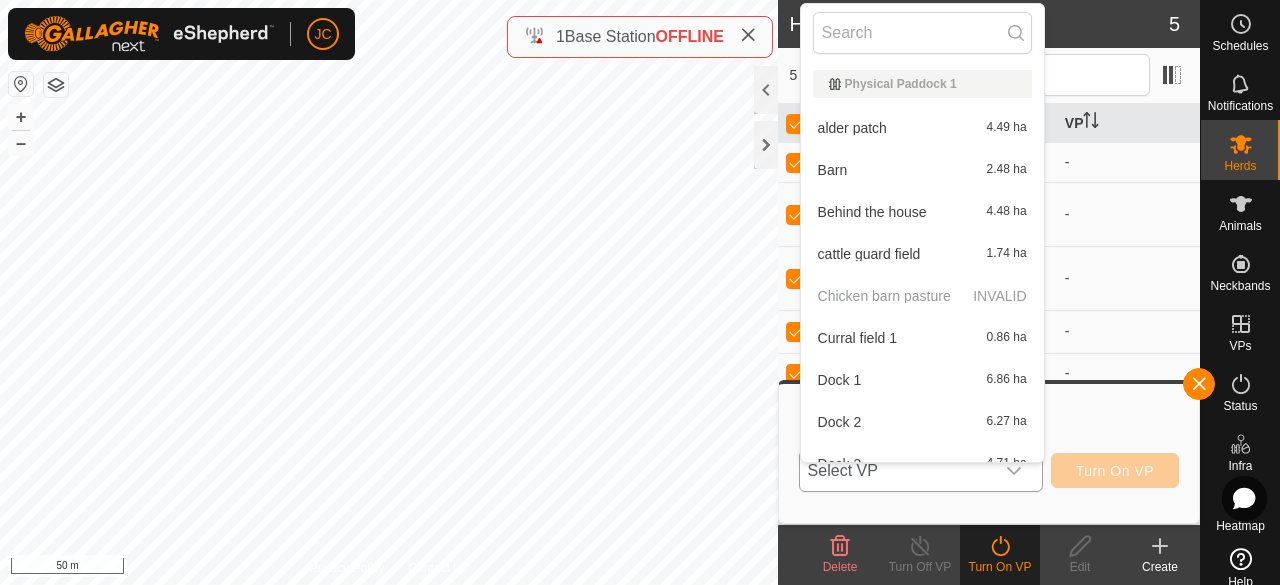 click 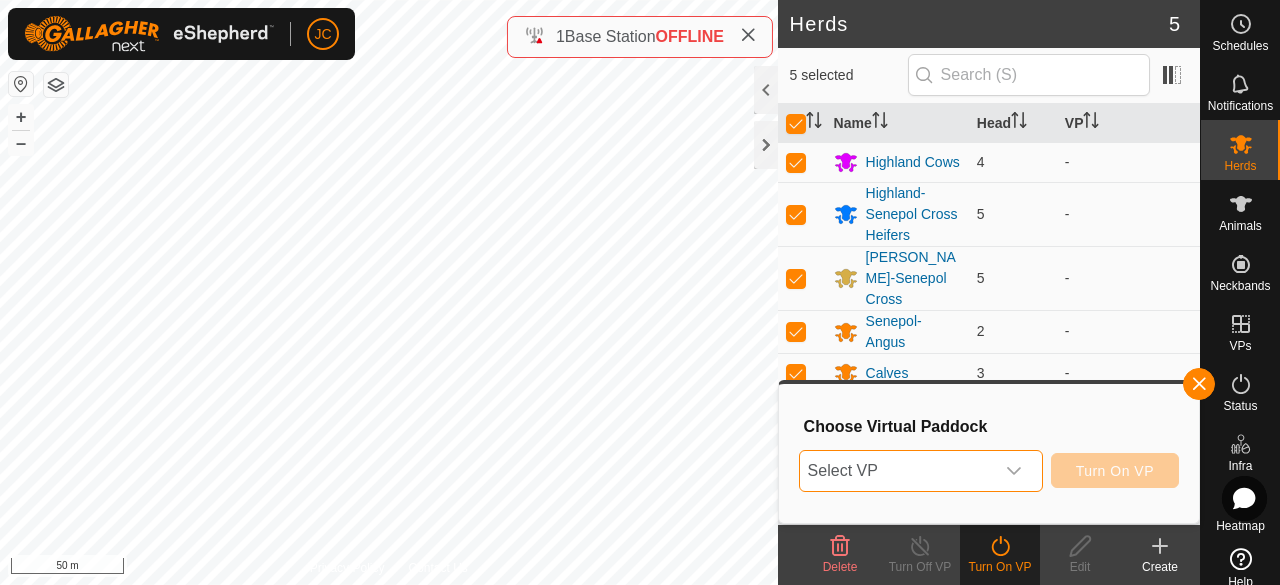 click on "Choose Virtual Paddock Select VP Turn On VP" at bounding box center (989, 453) 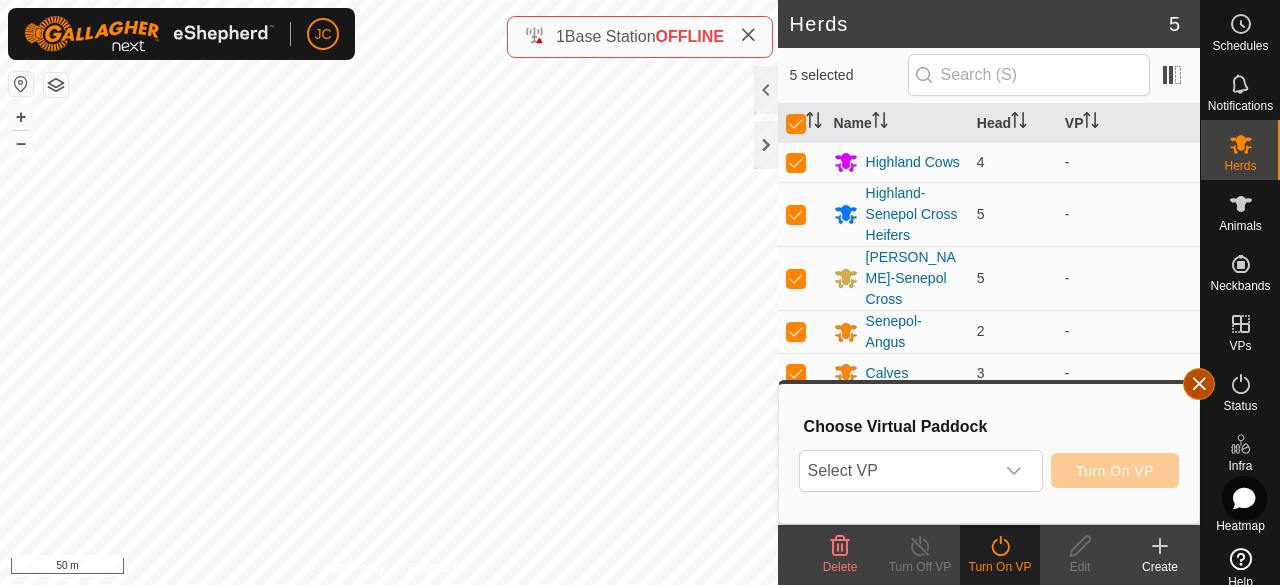 click at bounding box center [1199, 384] 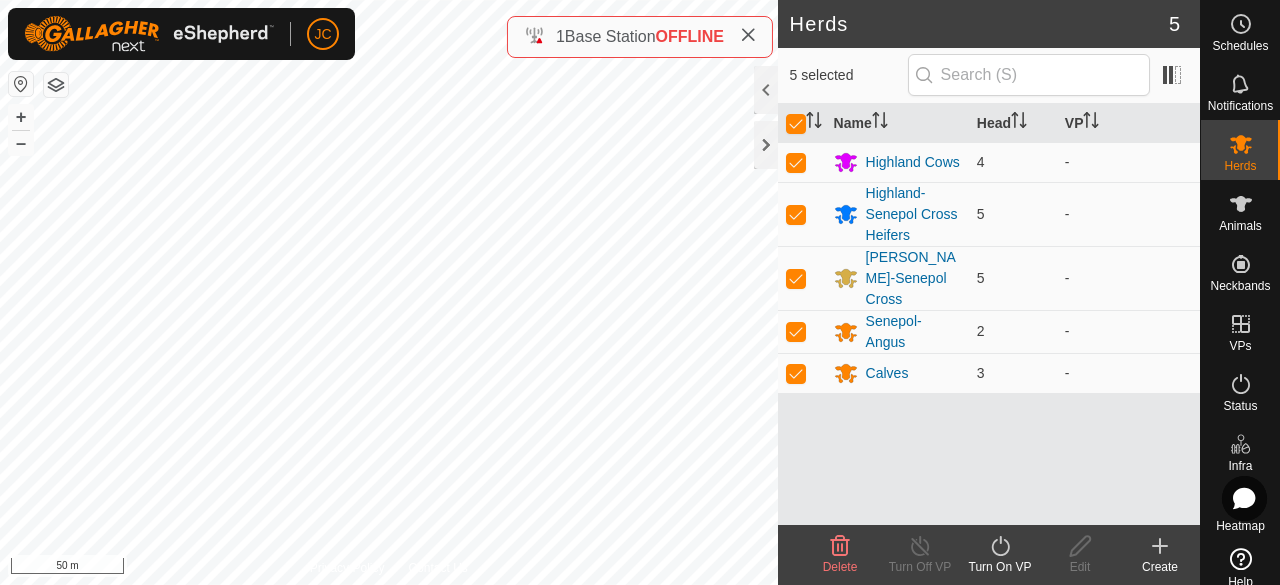 click on "Turn On VP" 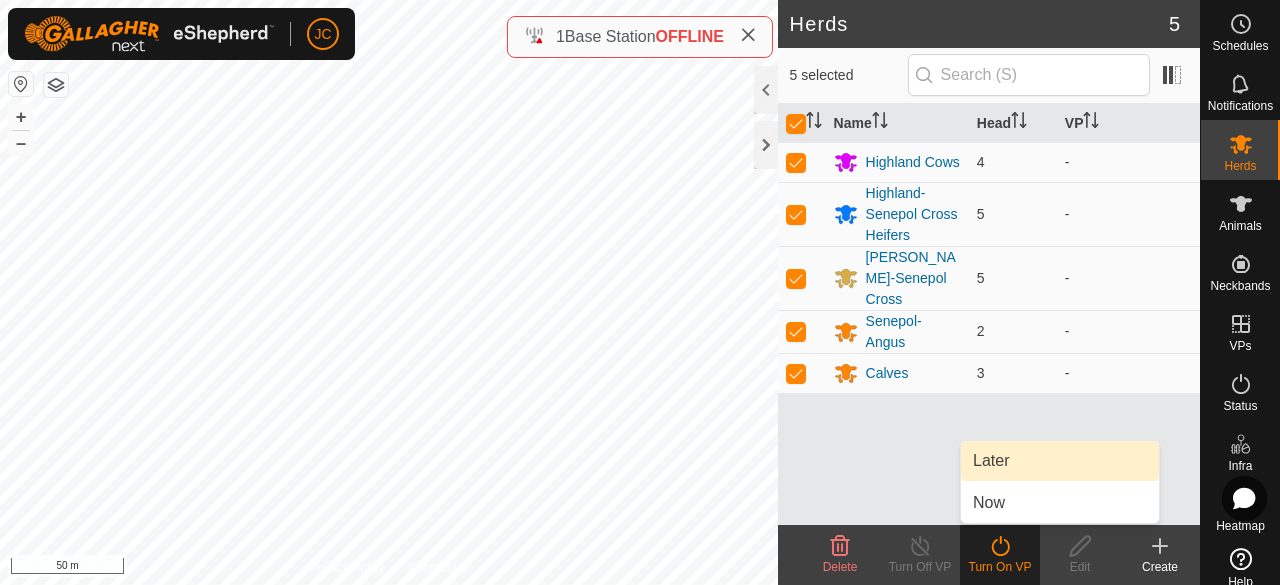 click on "Later" at bounding box center [1060, 461] 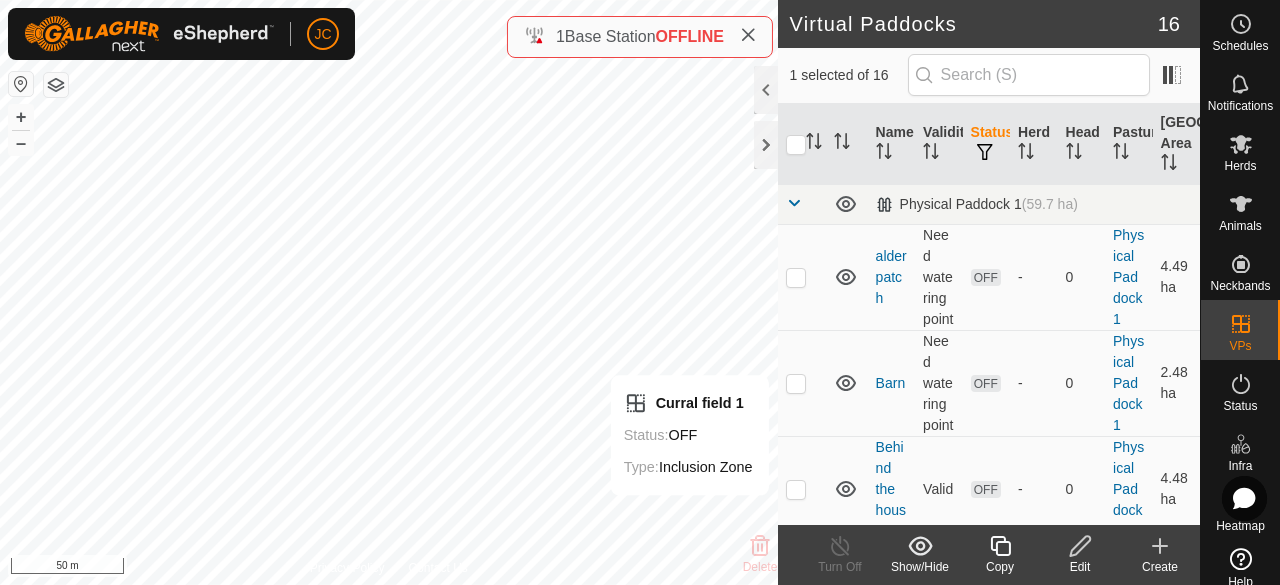 checkbox on "false" 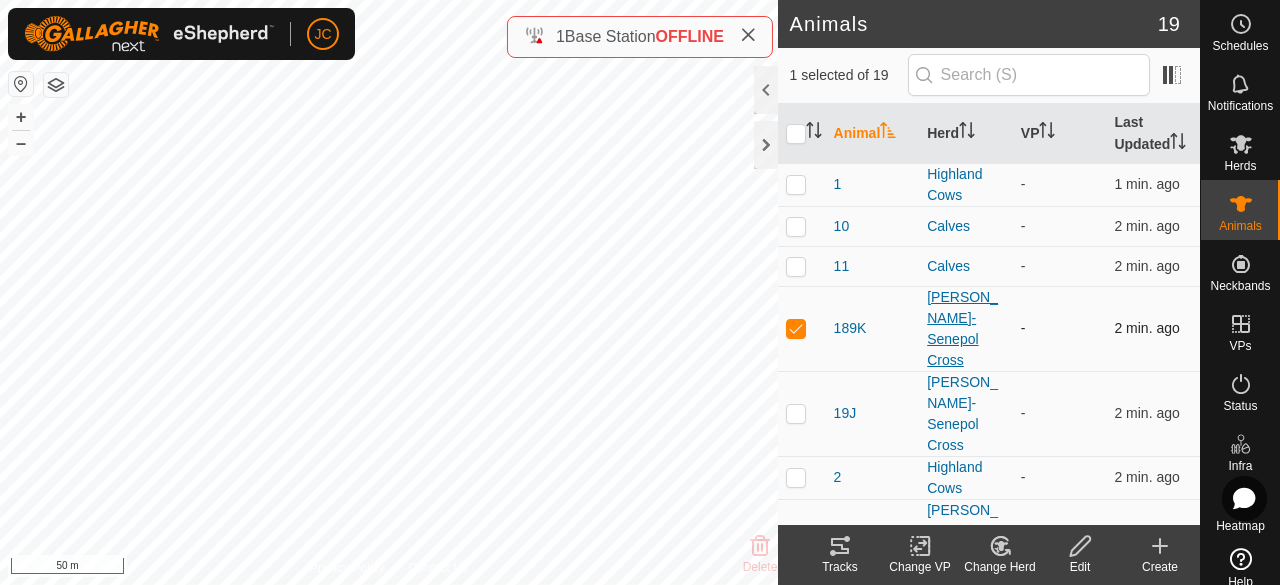 click on "[PERSON_NAME]-Senepol Cross" at bounding box center (966, 329) 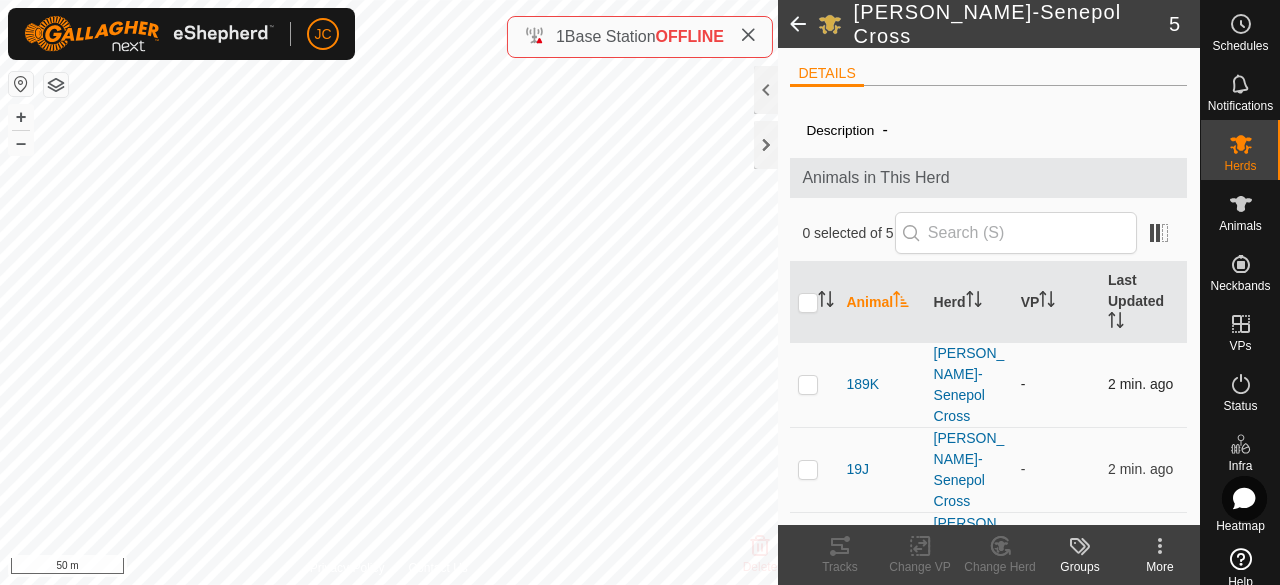 click at bounding box center [814, 384] 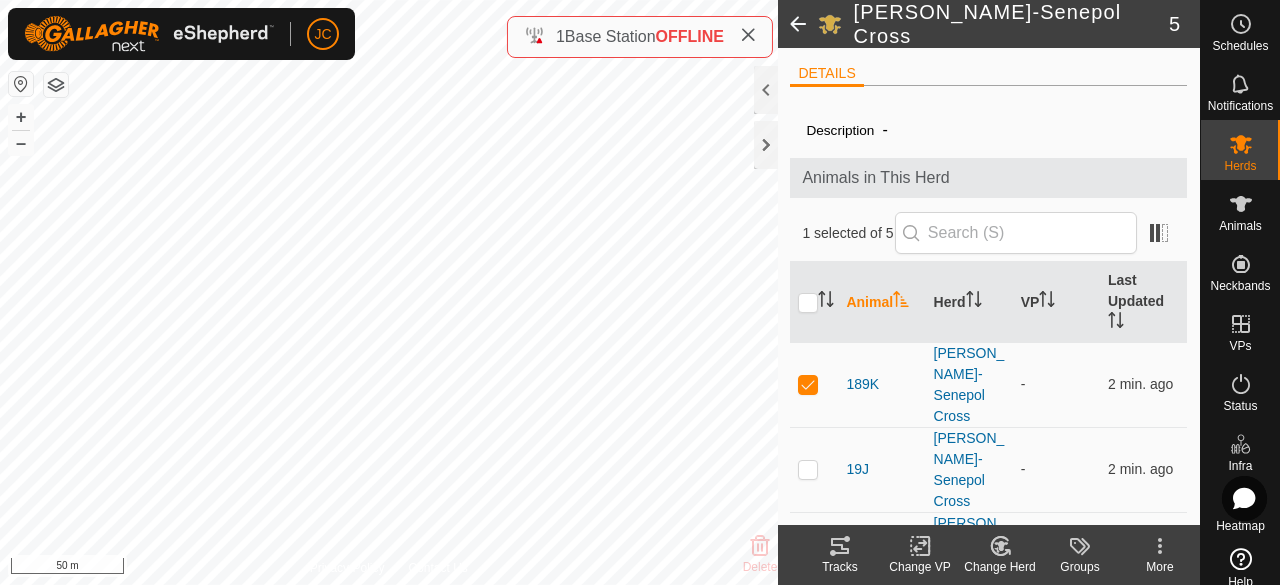 click 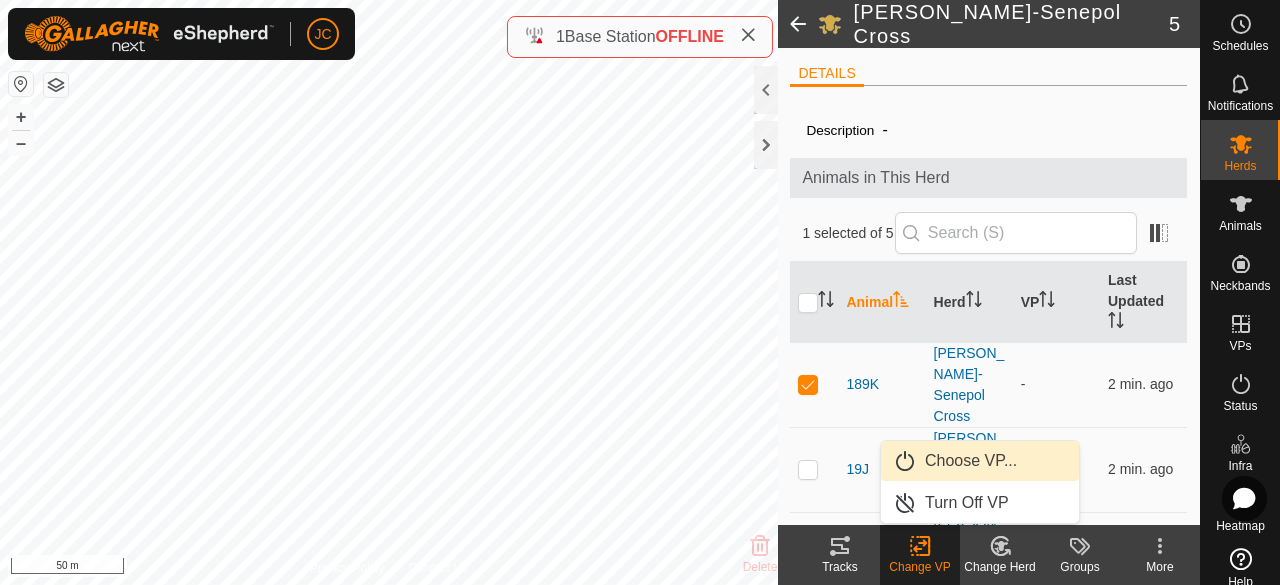 click on "Choose VP..." at bounding box center (980, 461) 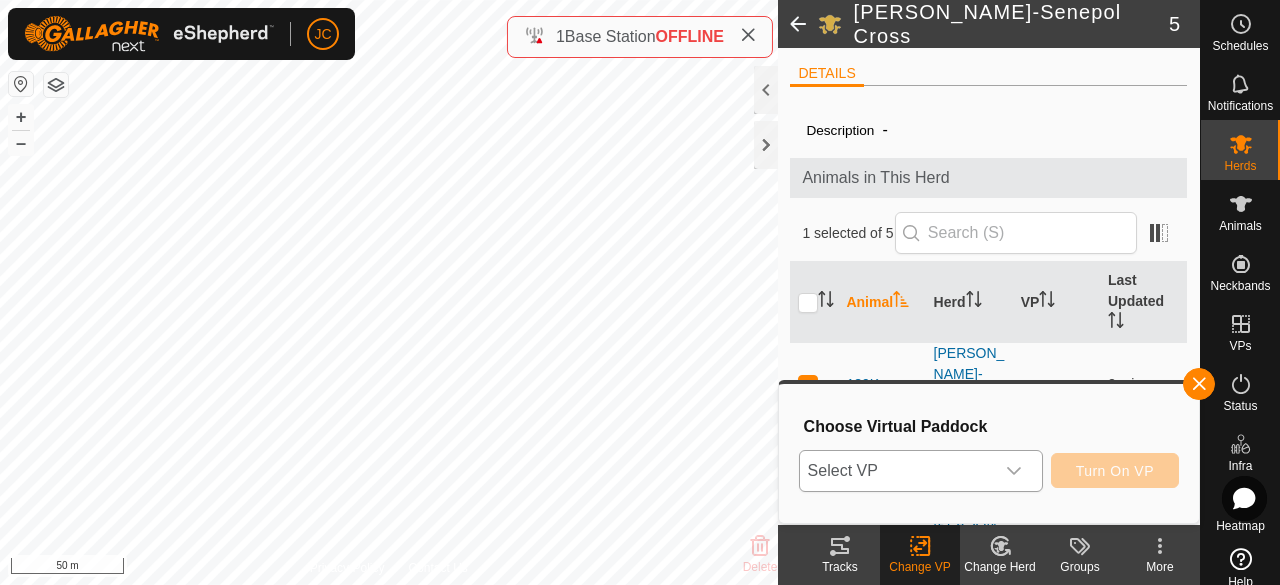 click on "Select VP" at bounding box center (897, 471) 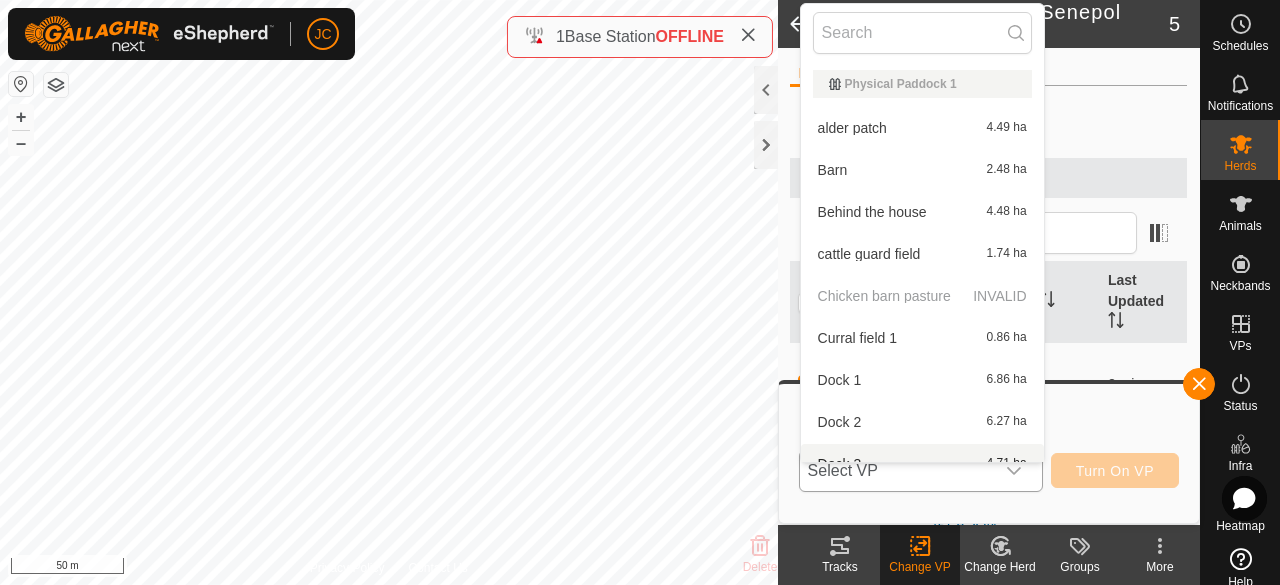 scroll, scrollTop: 22, scrollLeft: 0, axis: vertical 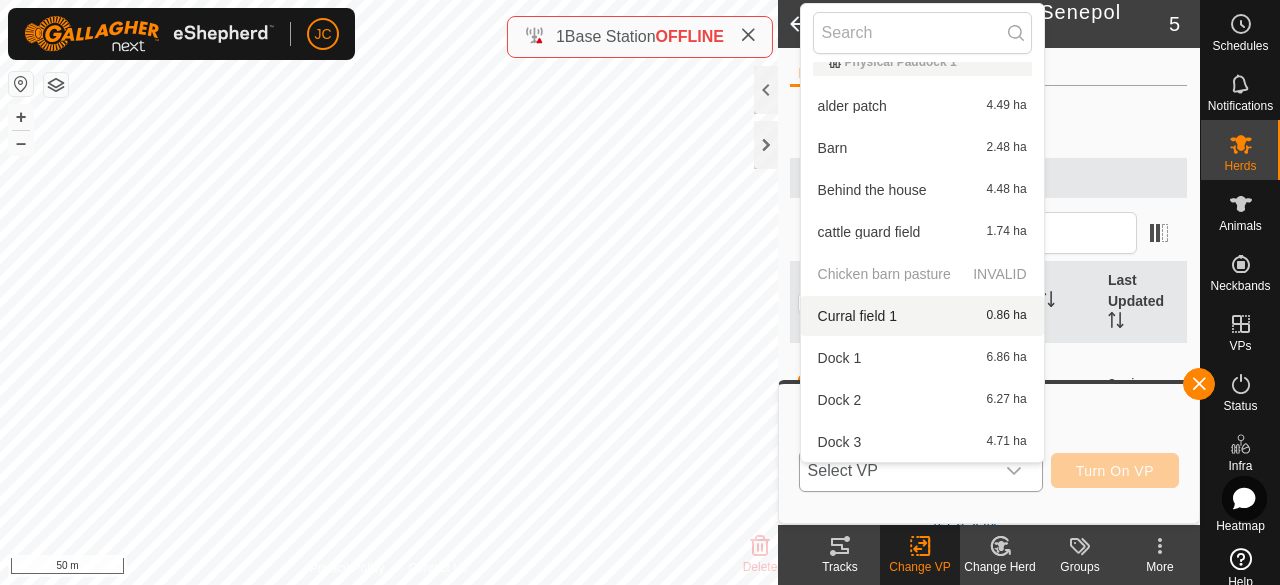 click on "Curral field 1  0.86 ha" at bounding box center (922, 316) 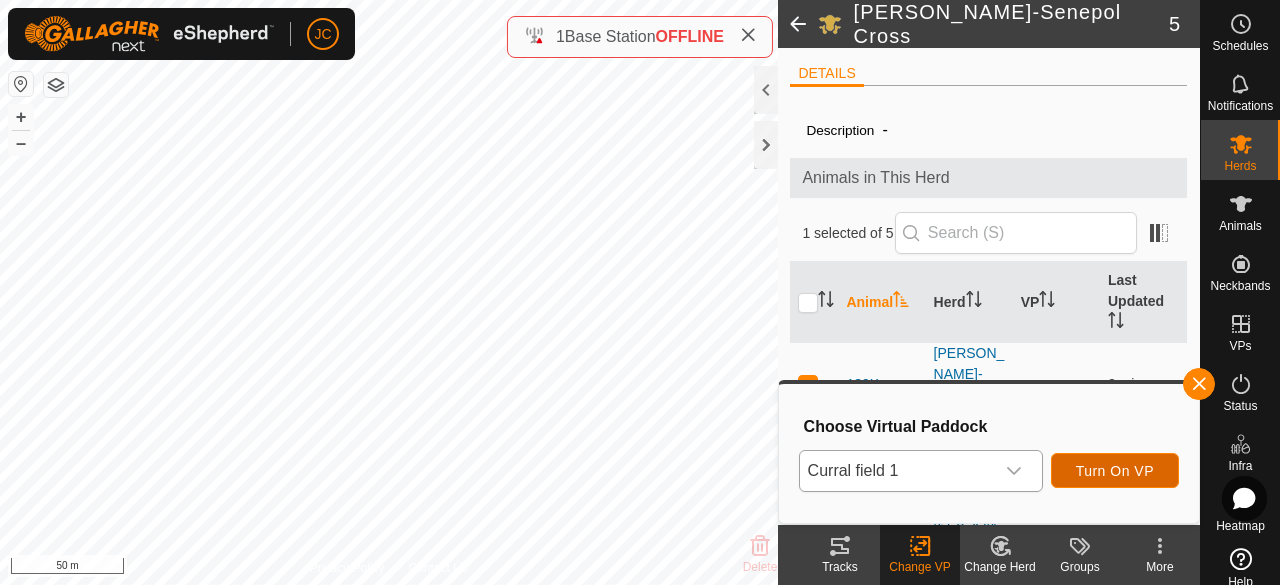 click on "Turn On VP" at bounding box center [1115, 471] 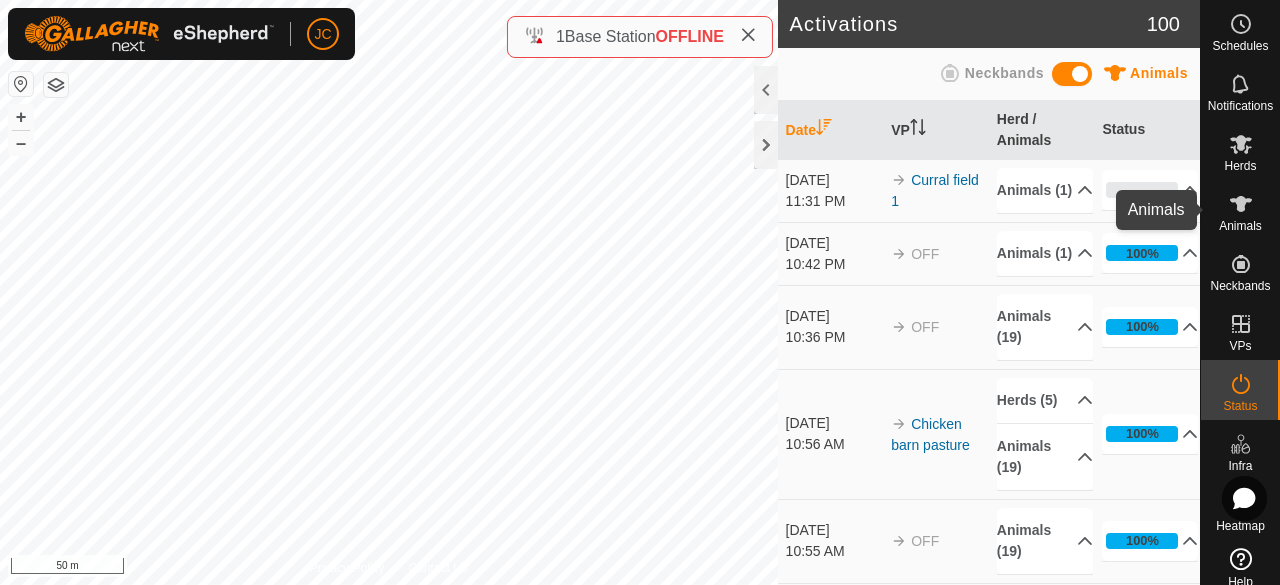 click 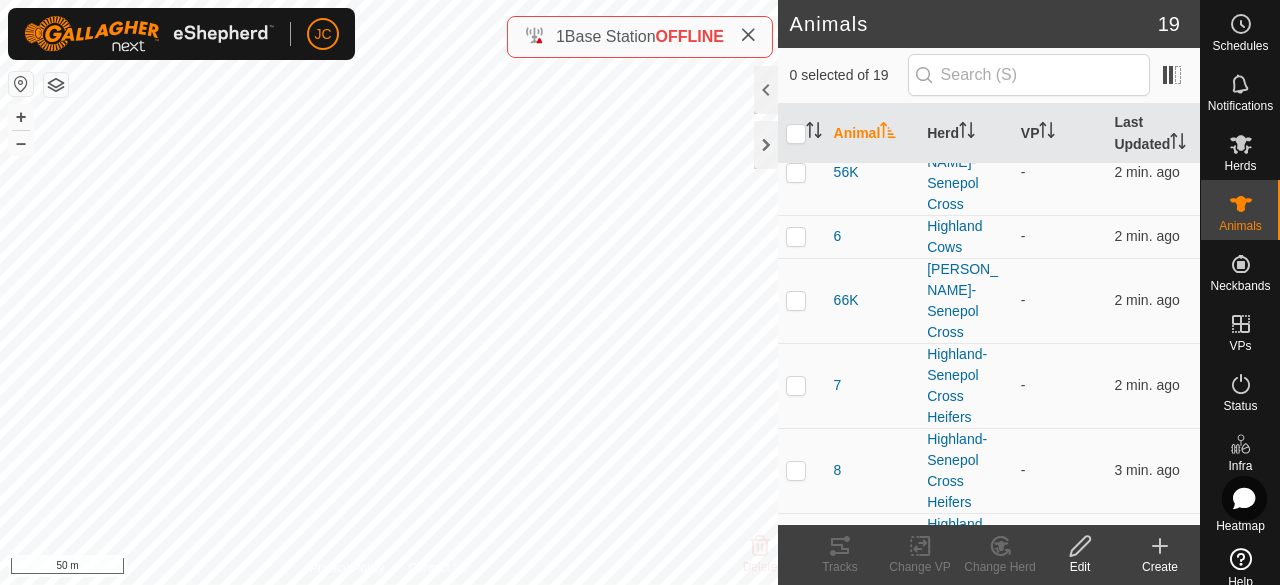 scroll, scrollTop: 776, scrollLeft: 0, axis: vertical 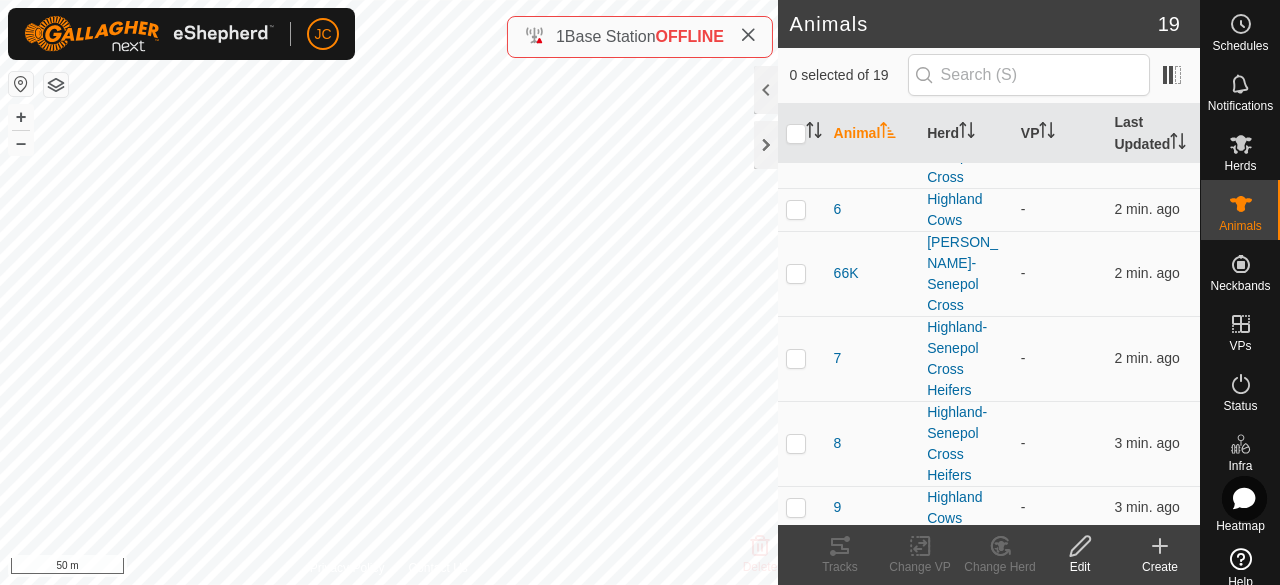 click at bounding box center [796, 593] 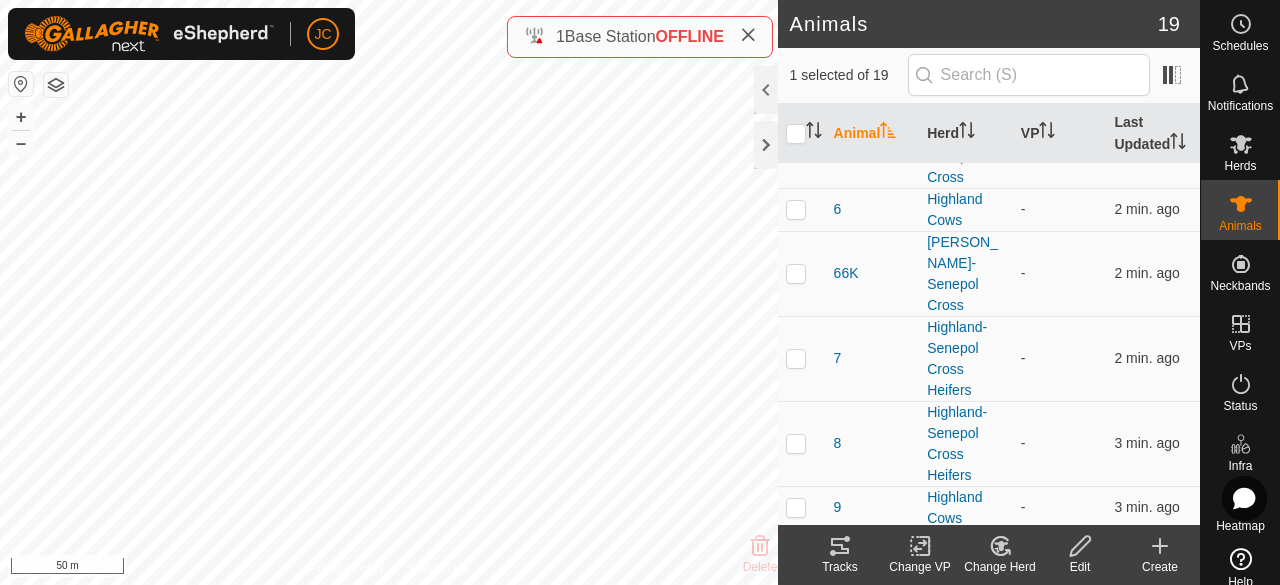 click 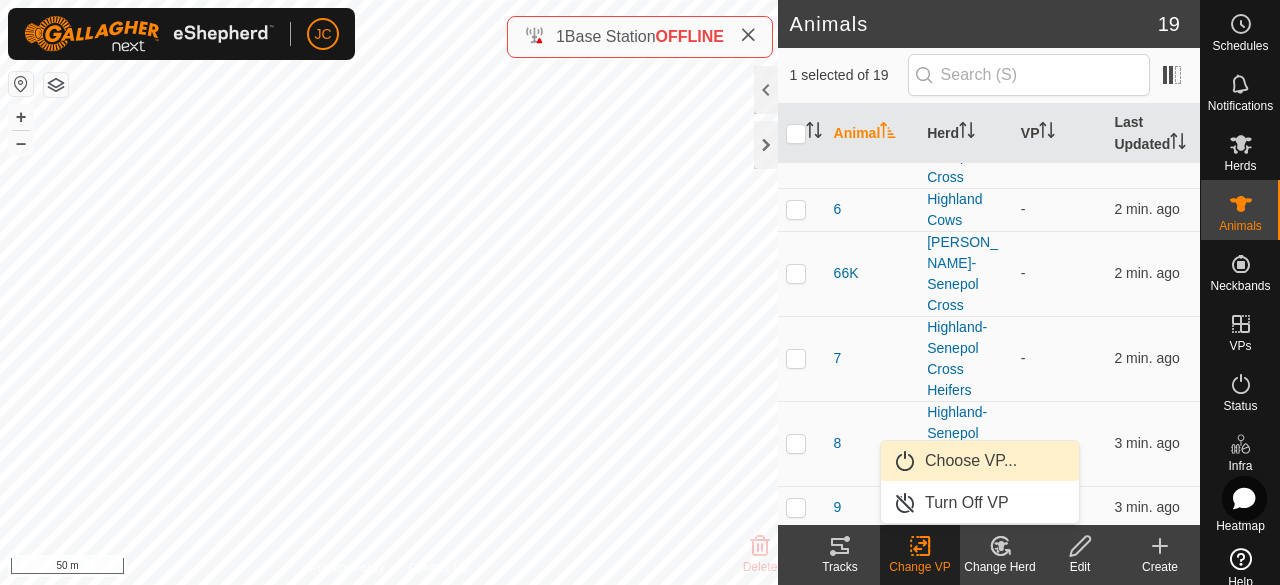 click on "Choose VP..." at bounding box center [980, 461] 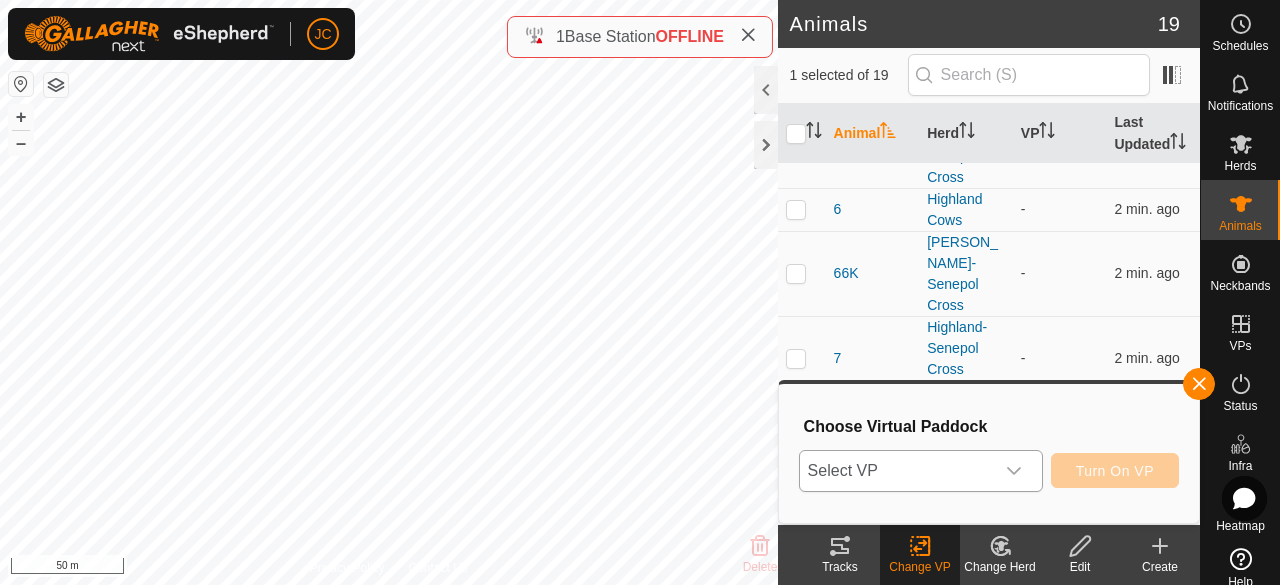click on "Select VP" at bounding box center [897, 471] 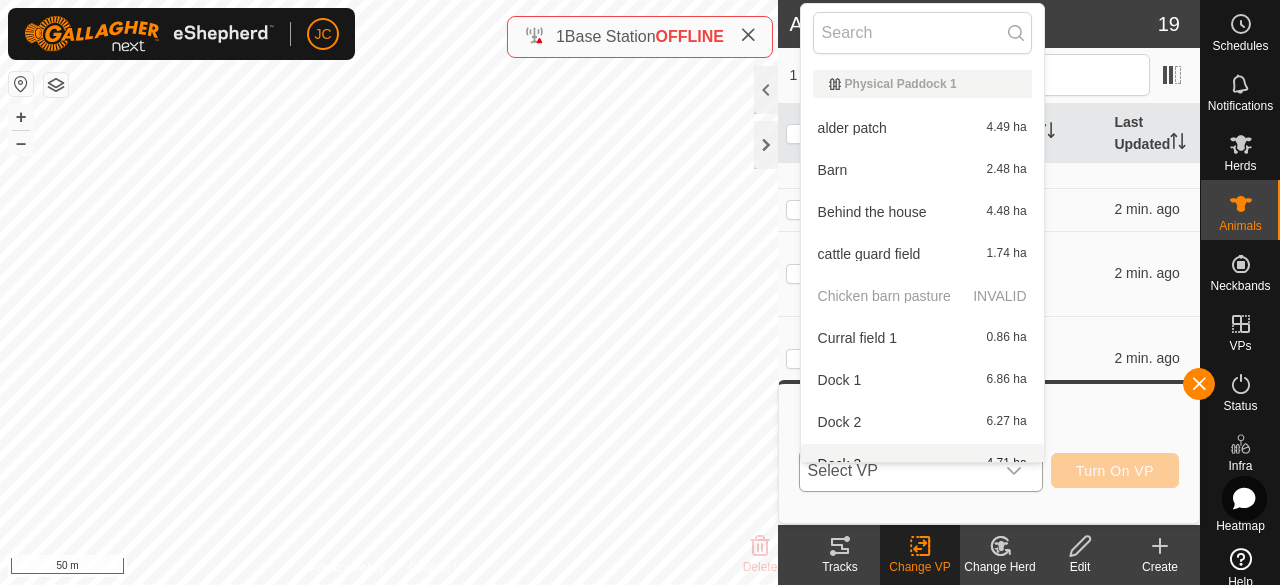 scroll, scrollTop: 22, scrollLeft: 0, axis: vertical 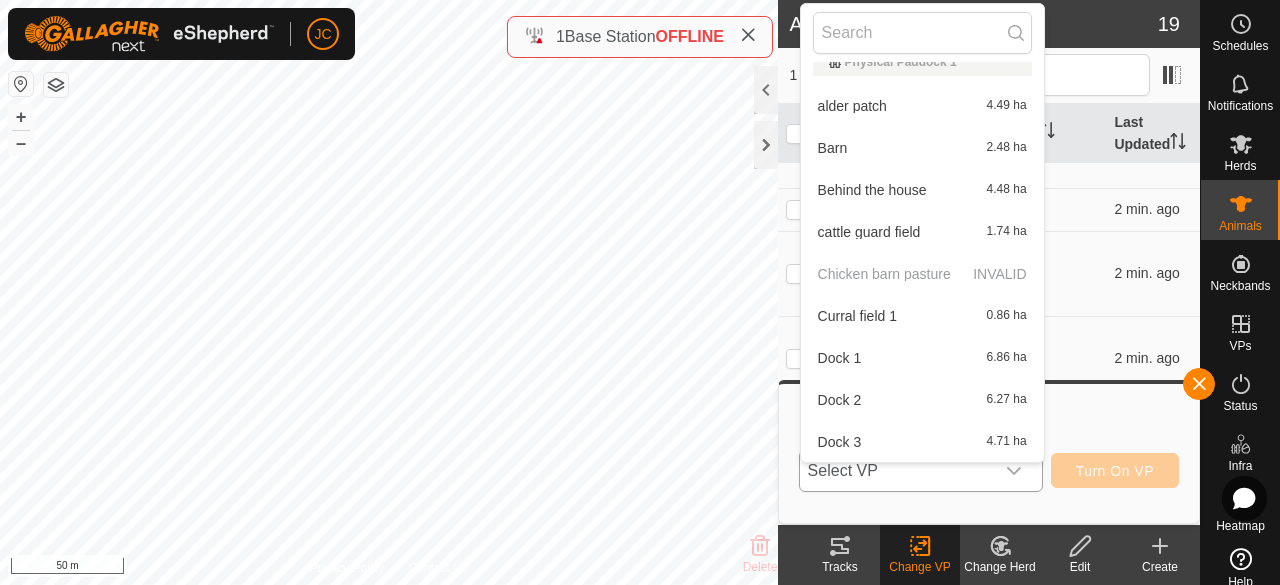 click on "Curral field 1  0.86 ha" at bounding box center [922, 316] 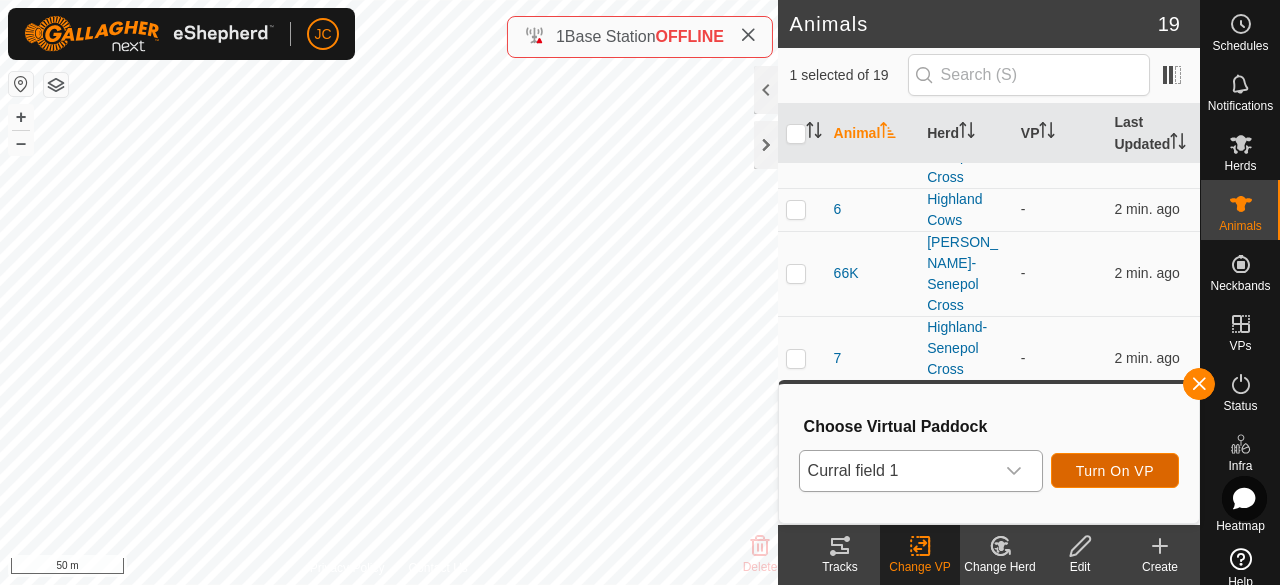 click on "Turn On VP" at bounding box center (1115, 471) 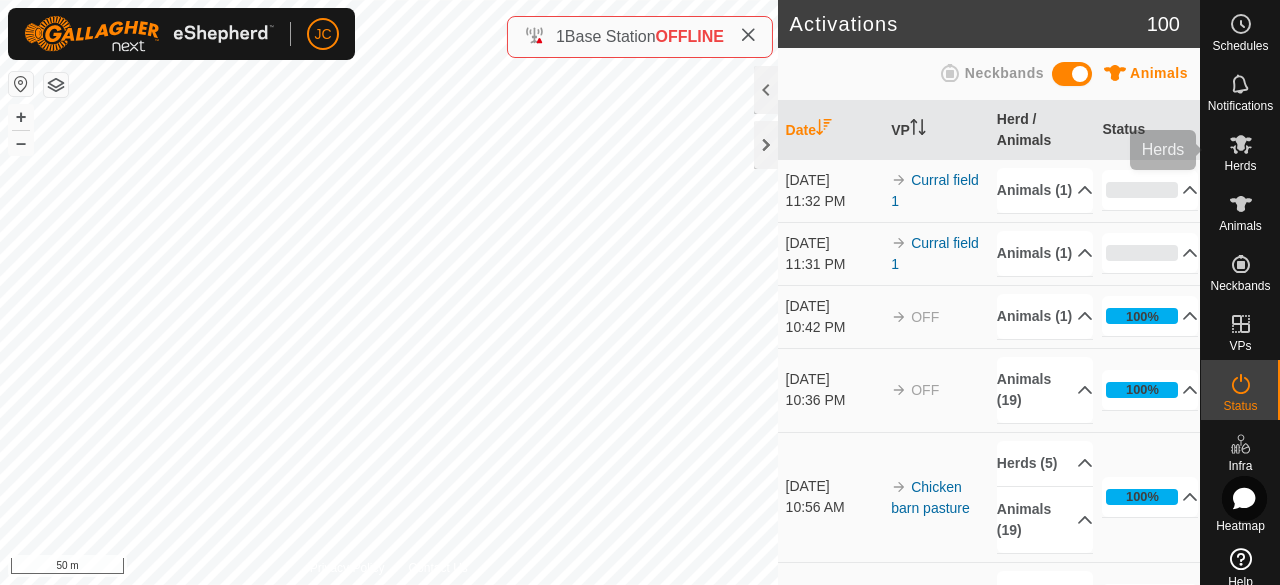 click on "Herds" at bounding box center (1240, 166) 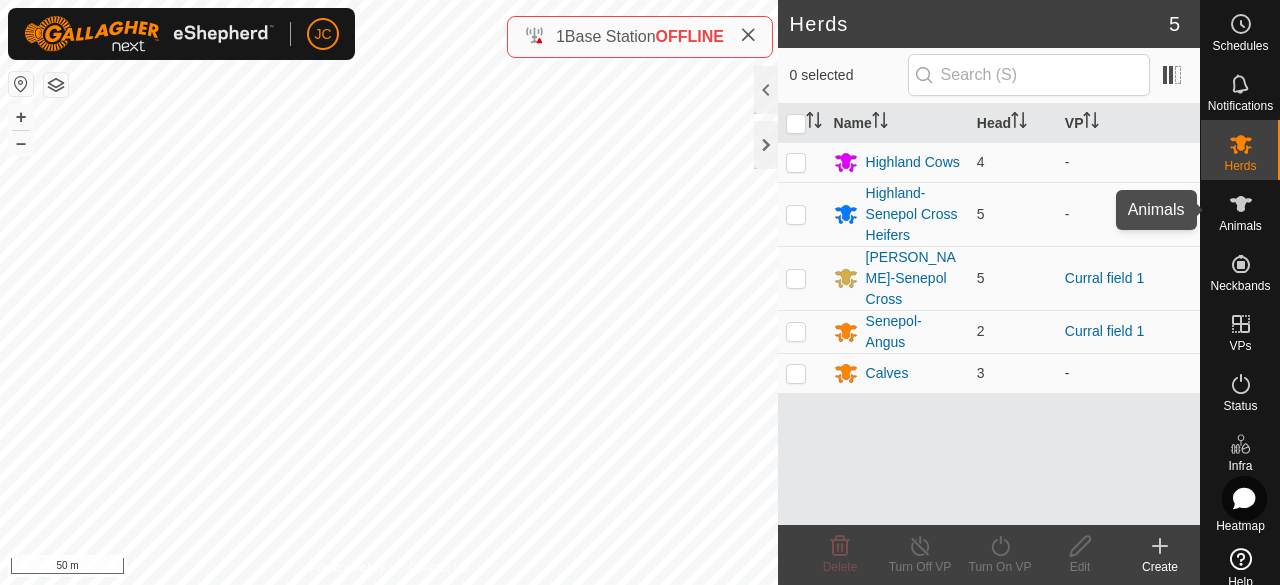 click on "Animals" at bounding box center (1240, 210) 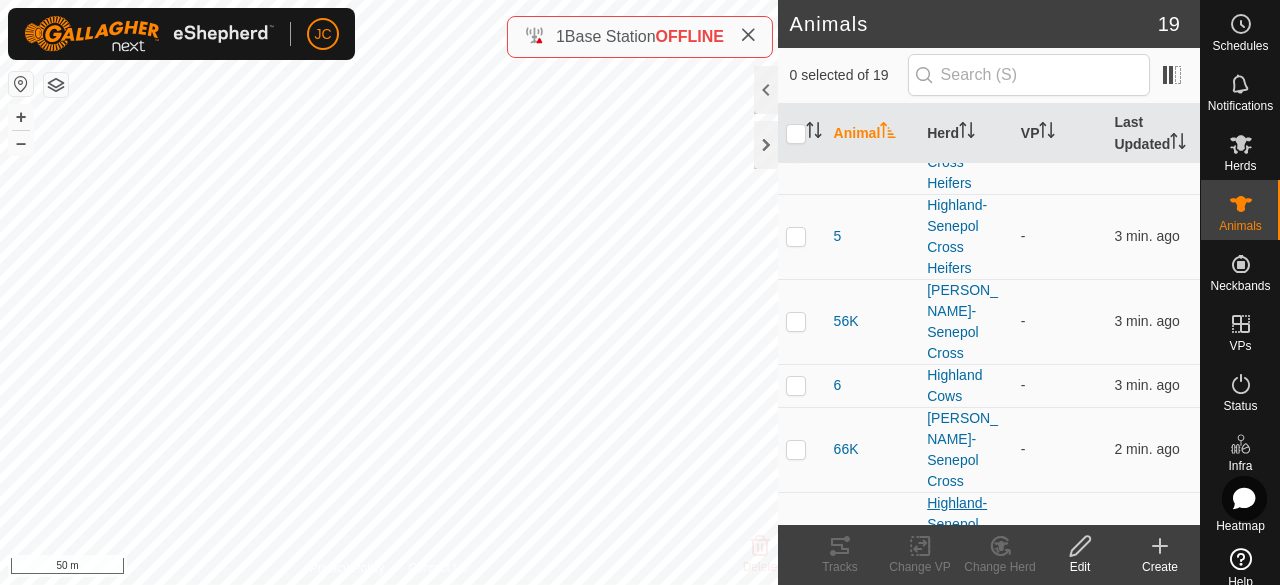 scroll, scrollTop: 700, scrollLeft: 0, axis: vertical 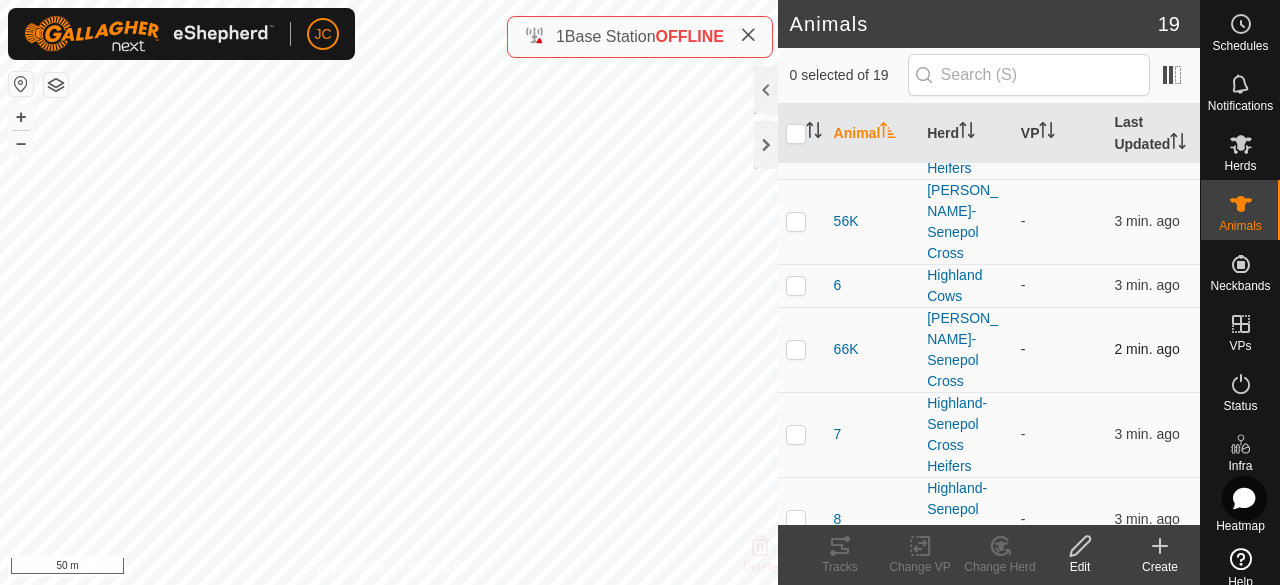 click at bounding box center [802, 349] 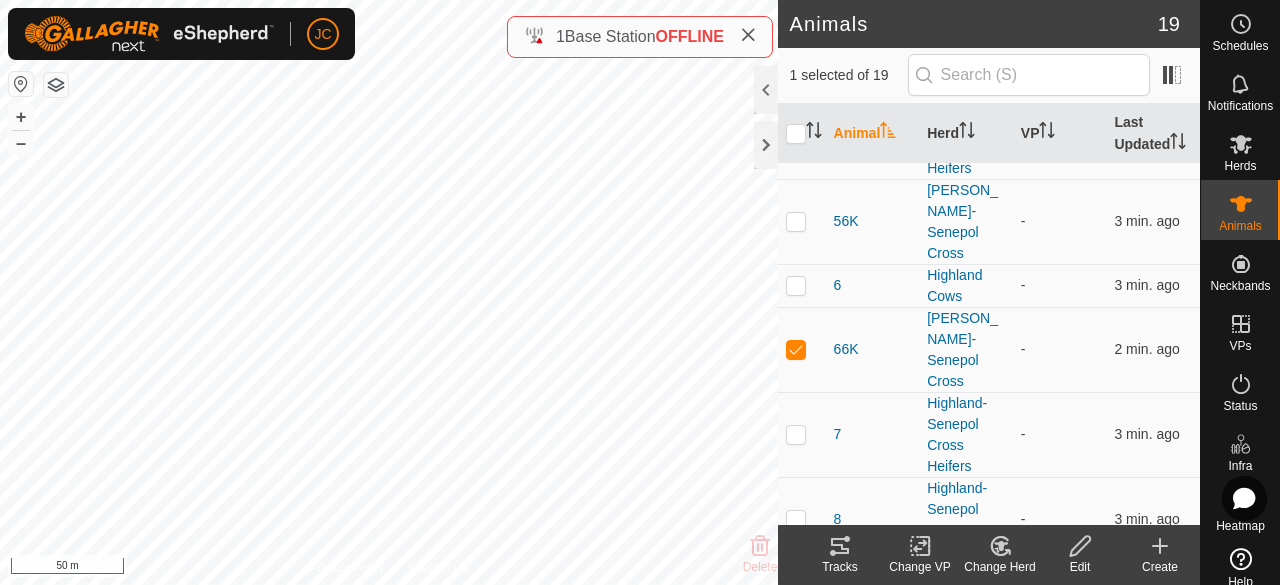 click on "Change VP" 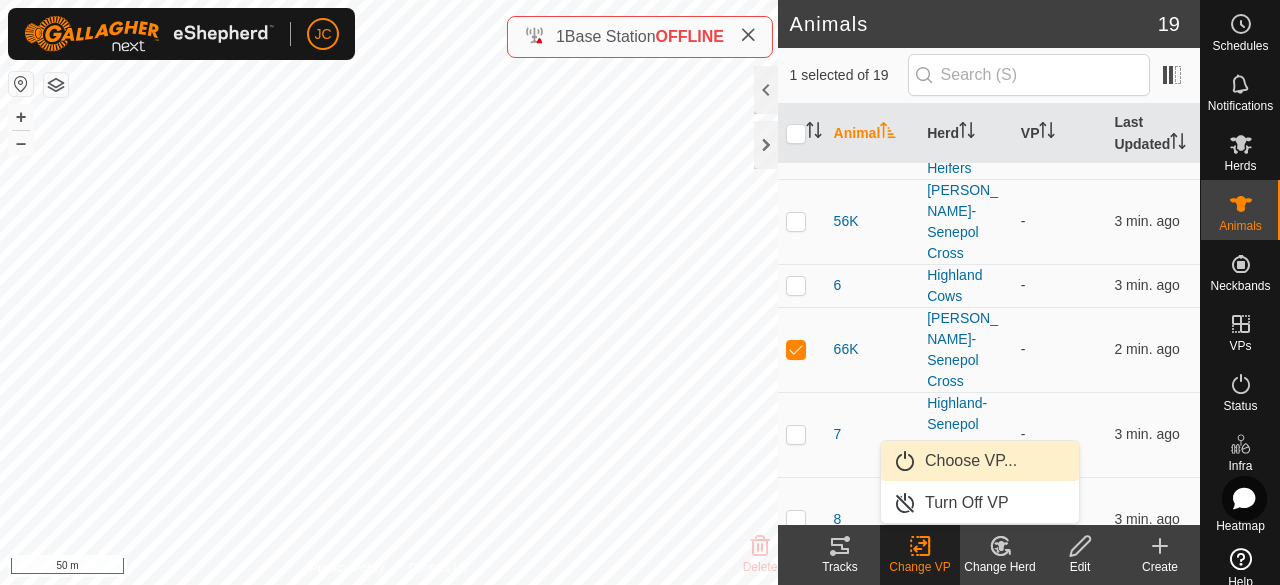 click on "Choose VP..." at bounding box center [980, 461] 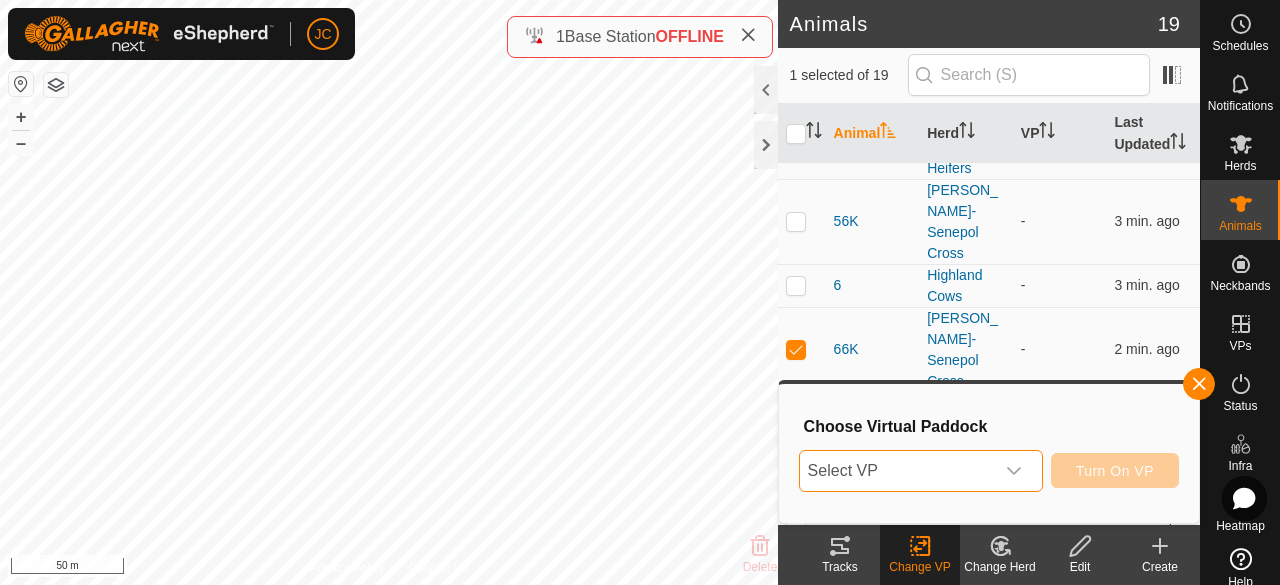 click on "Select VP" at bounding box center [897, 471] 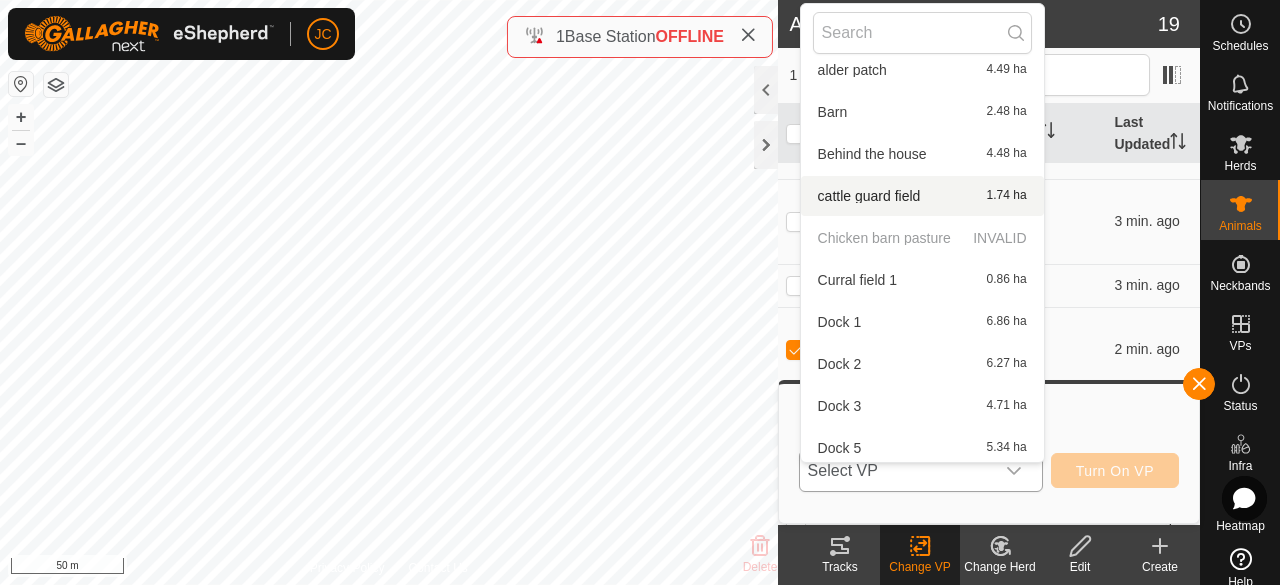 scroll, scrollTop: 100, scrollLeft: 0, axis: vertical 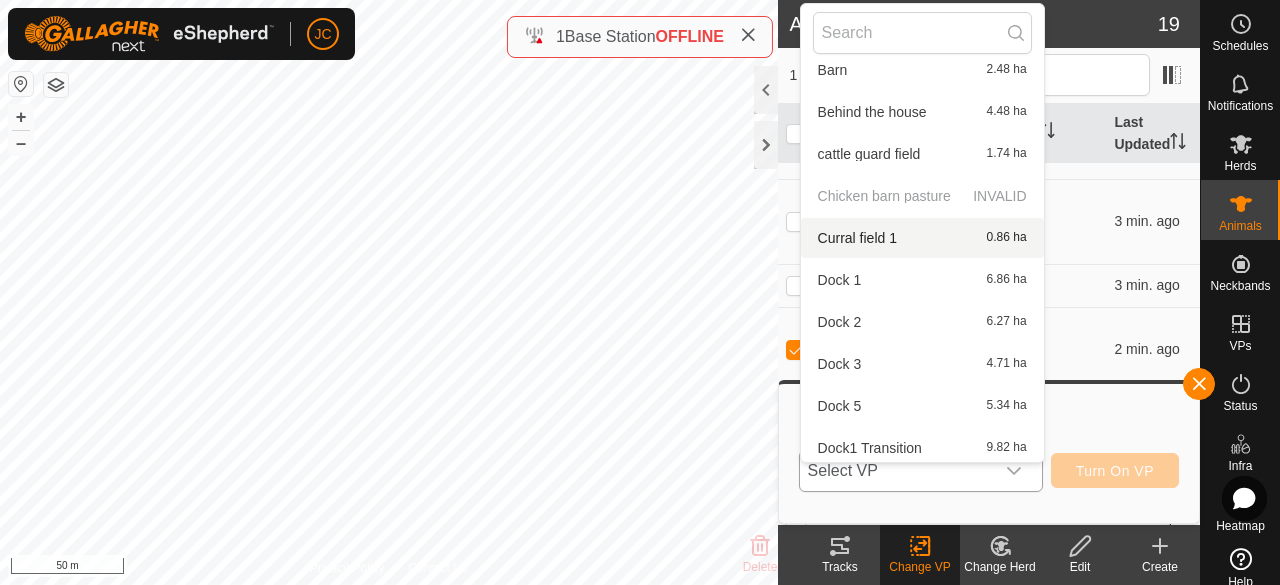 click on "Curral field 1  0.86 ha" at bounding box center [922, 238] 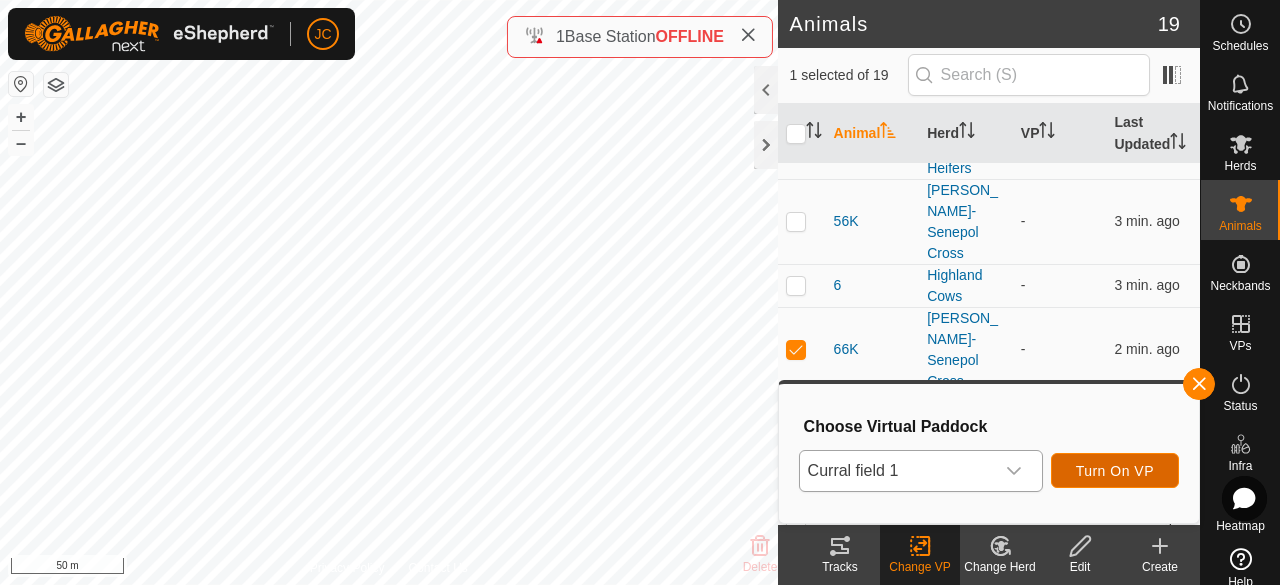 click on "Turn On VP" at bounding box center (1115, 471) 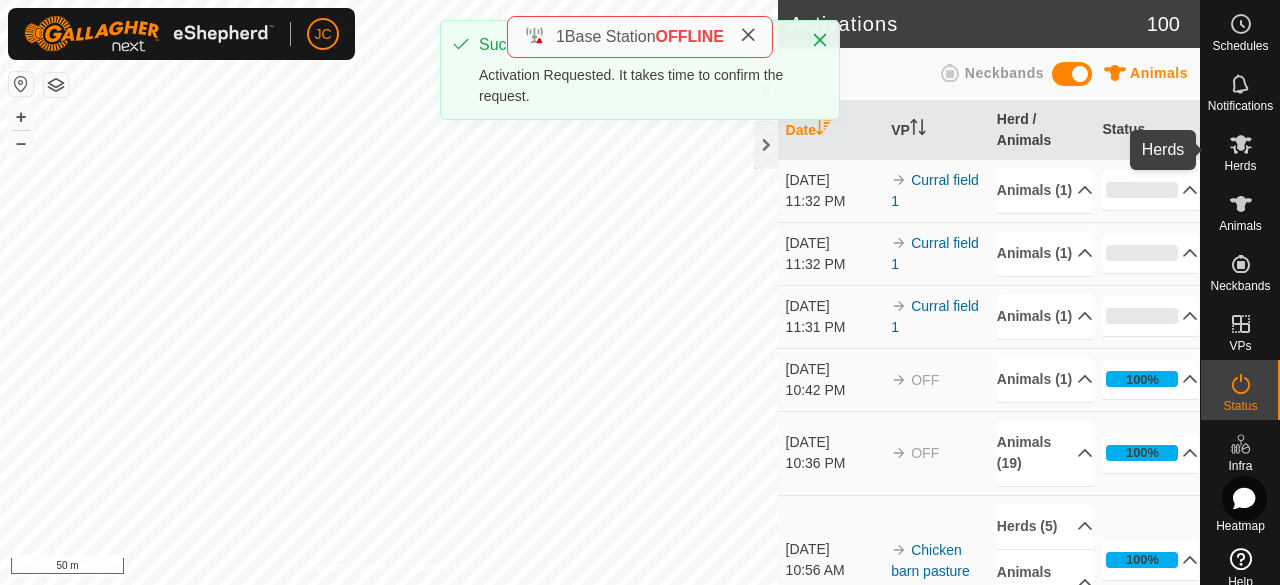 click at bounding box center (1241, 144) 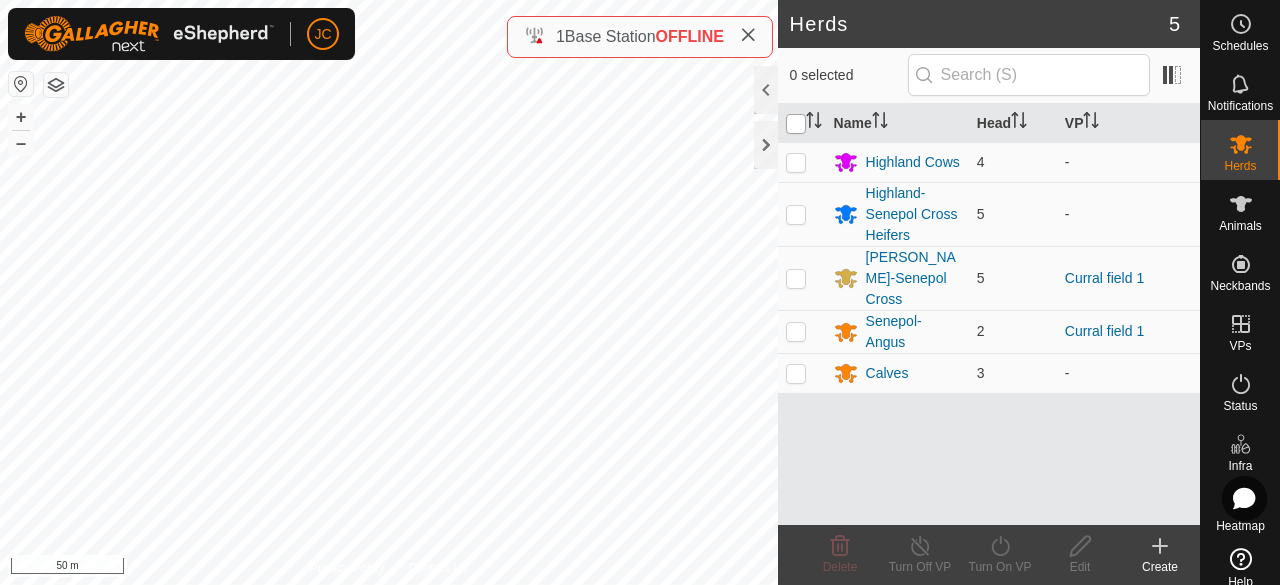 click at bounding box center [796, 124] 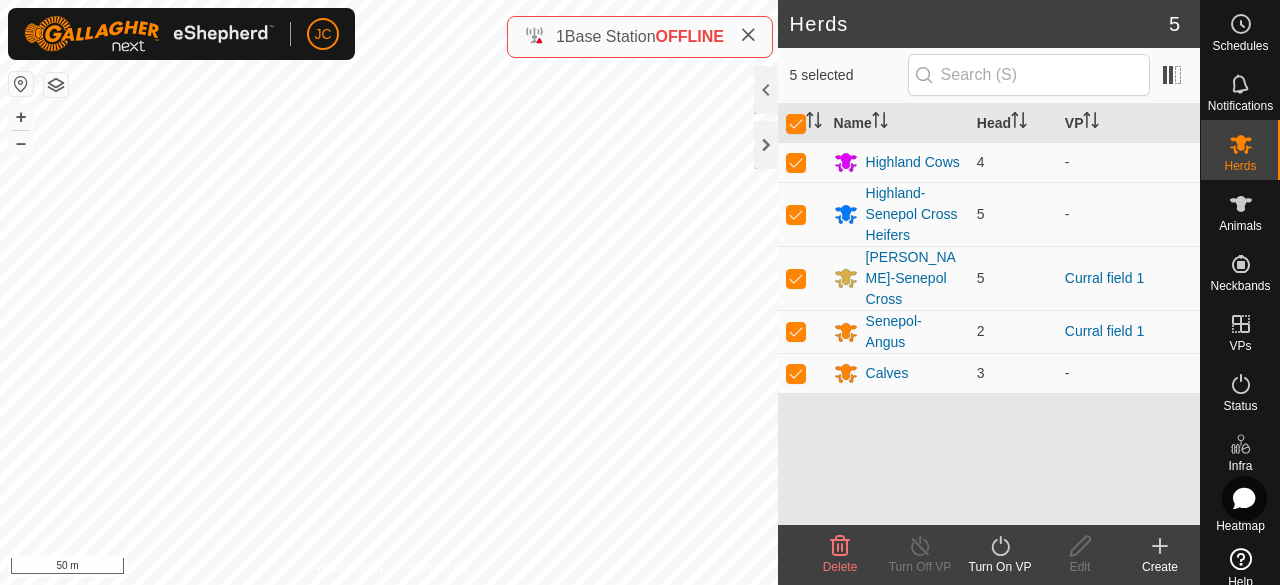 click 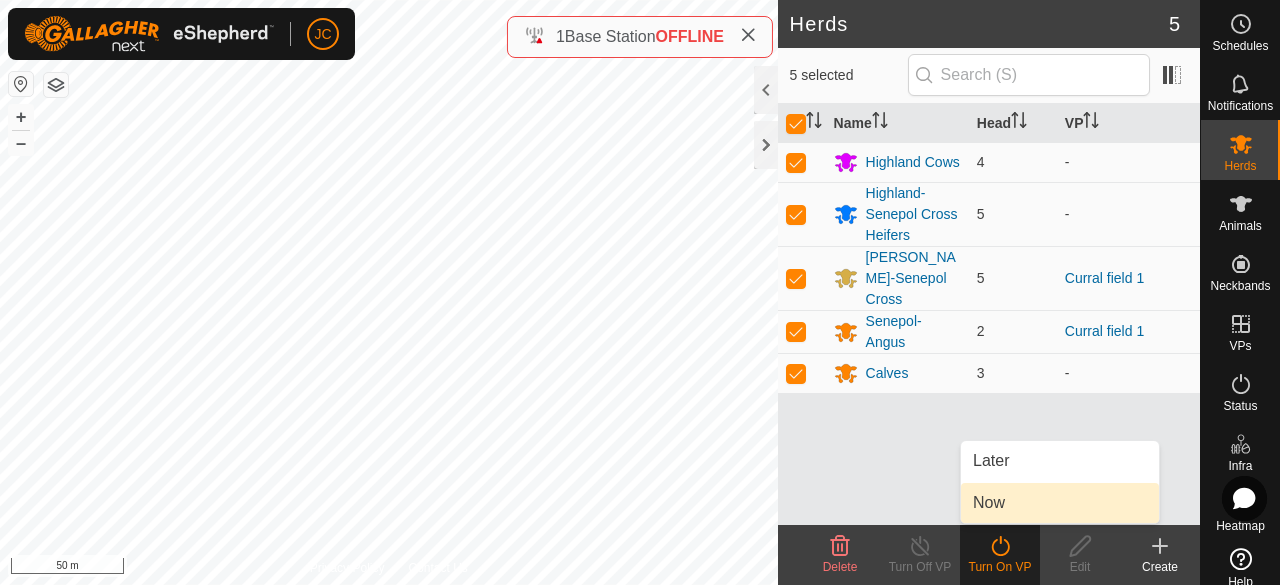 click on "Now" at bounding box center [1060, 503] 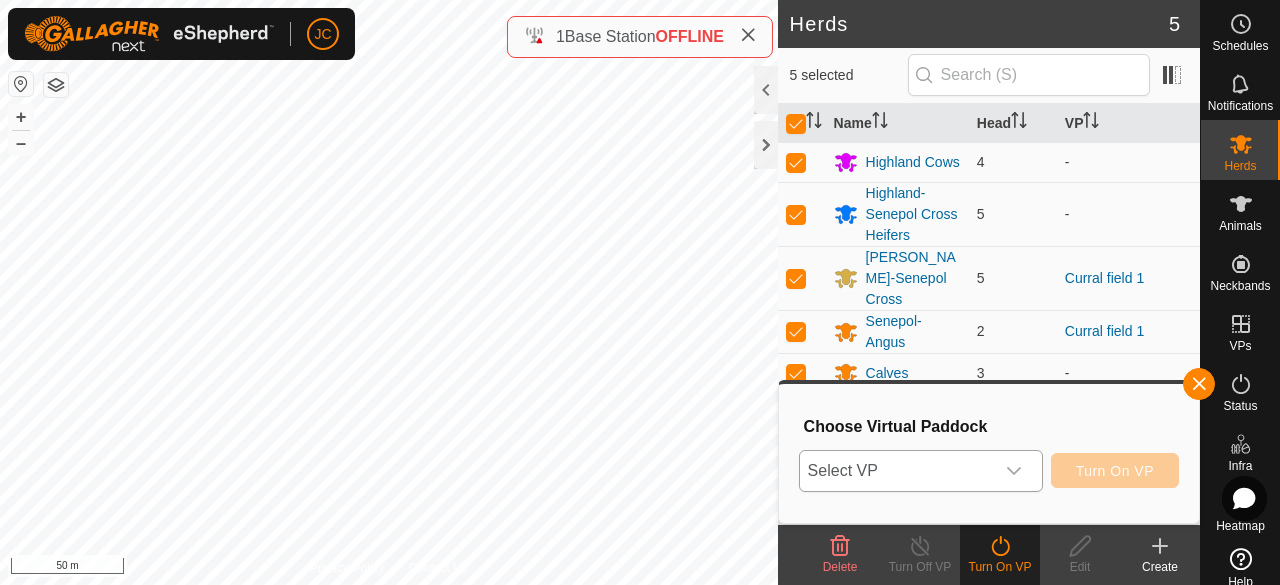 click on "Select VP" at bounding box center (897, 471) 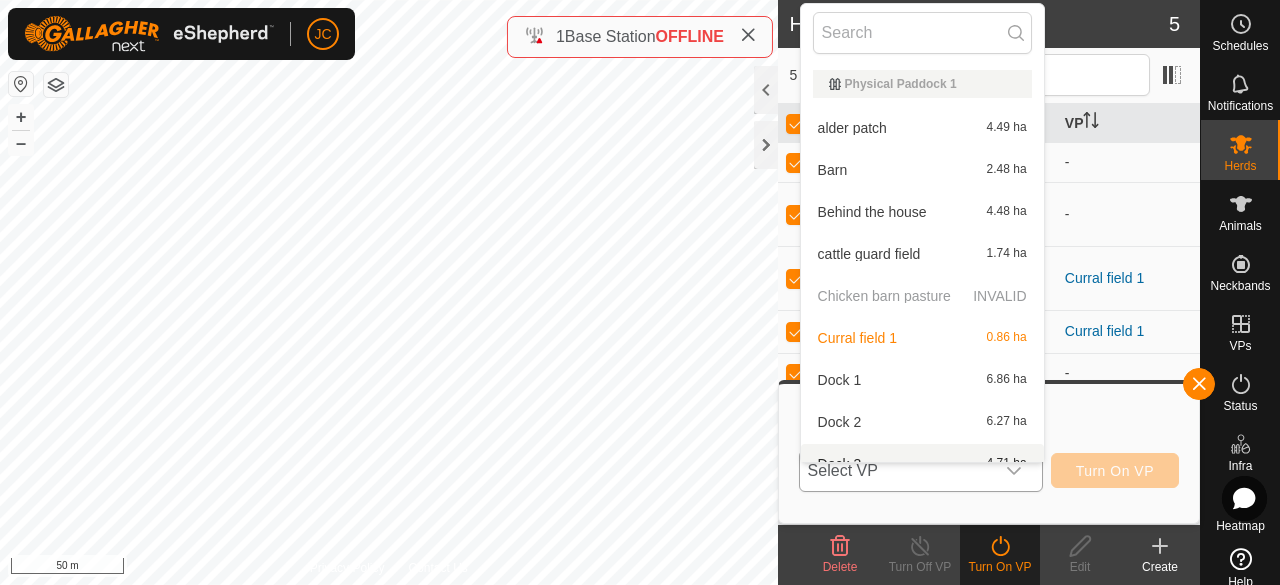 scroll, scrollTop: 22, scrollLeft: 0, axis: vertical 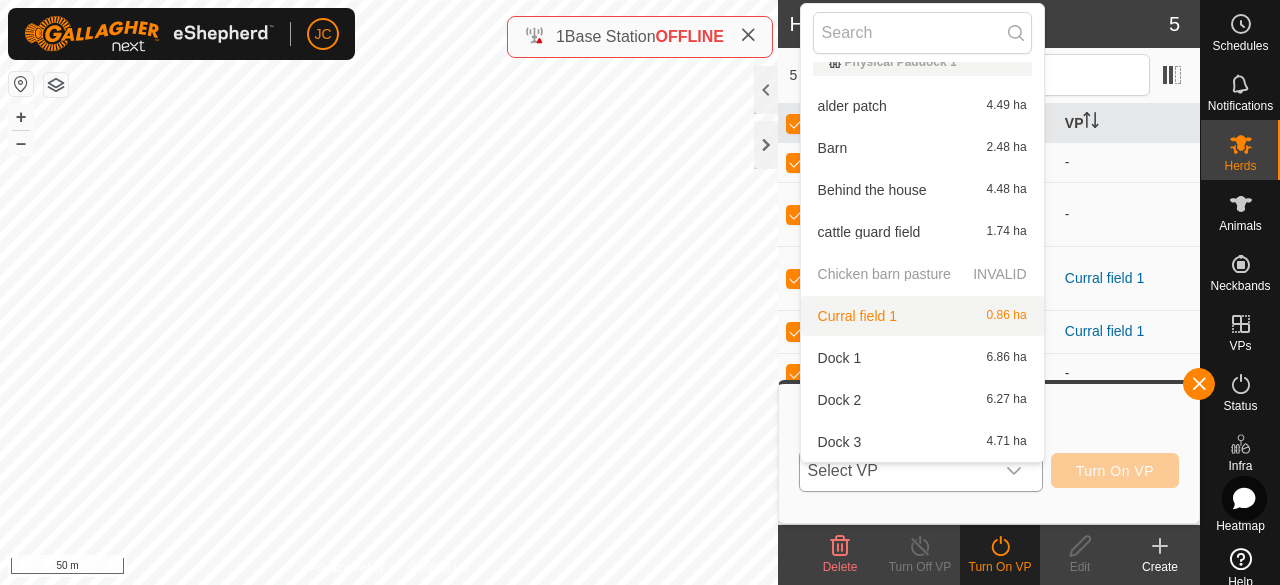 click on "Chicken barn pasture INVALID" at bounding box center (922, 274) 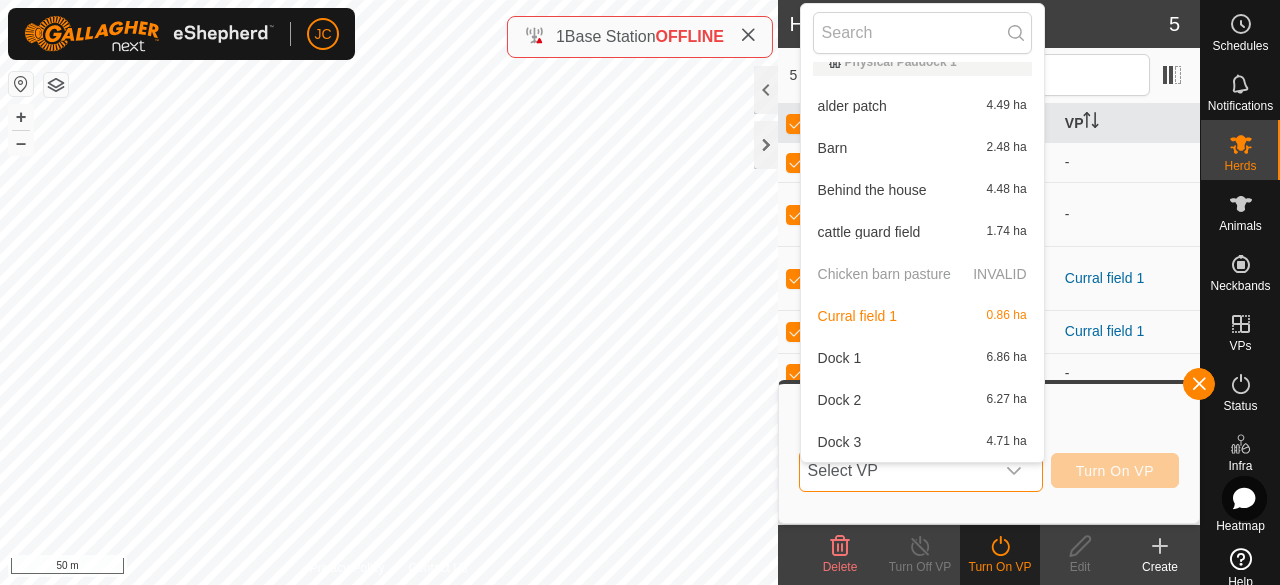 click on "Chicken barn pasture INVALID" at bounding box center [922, 274] 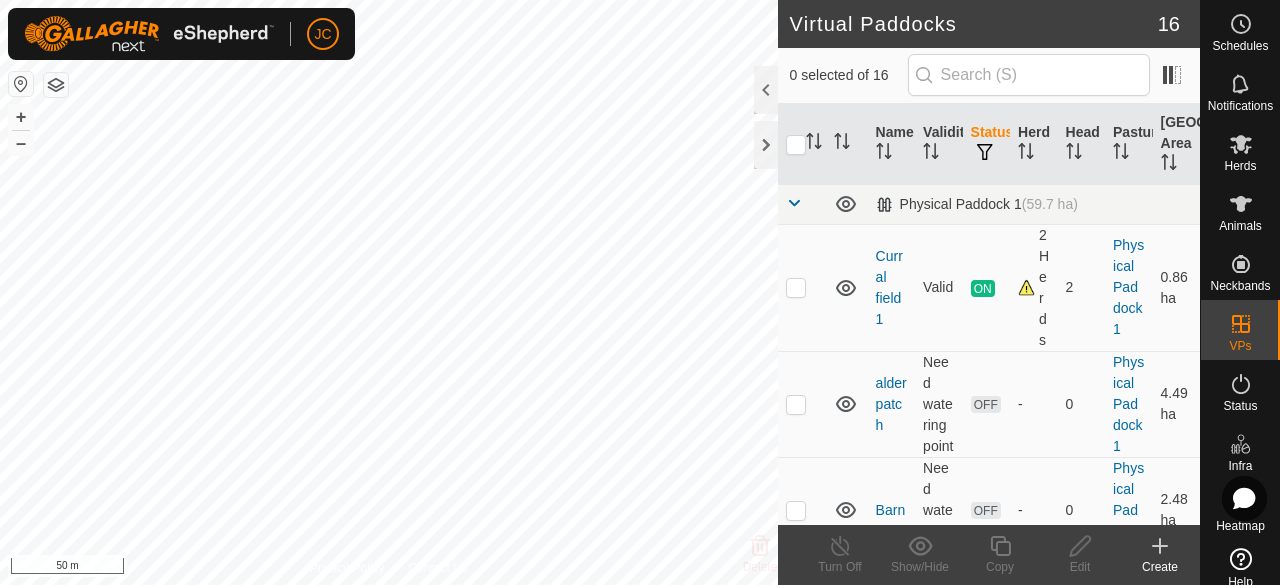 scroll, scrollTop: 0, scrollLeft: 0, axis: both 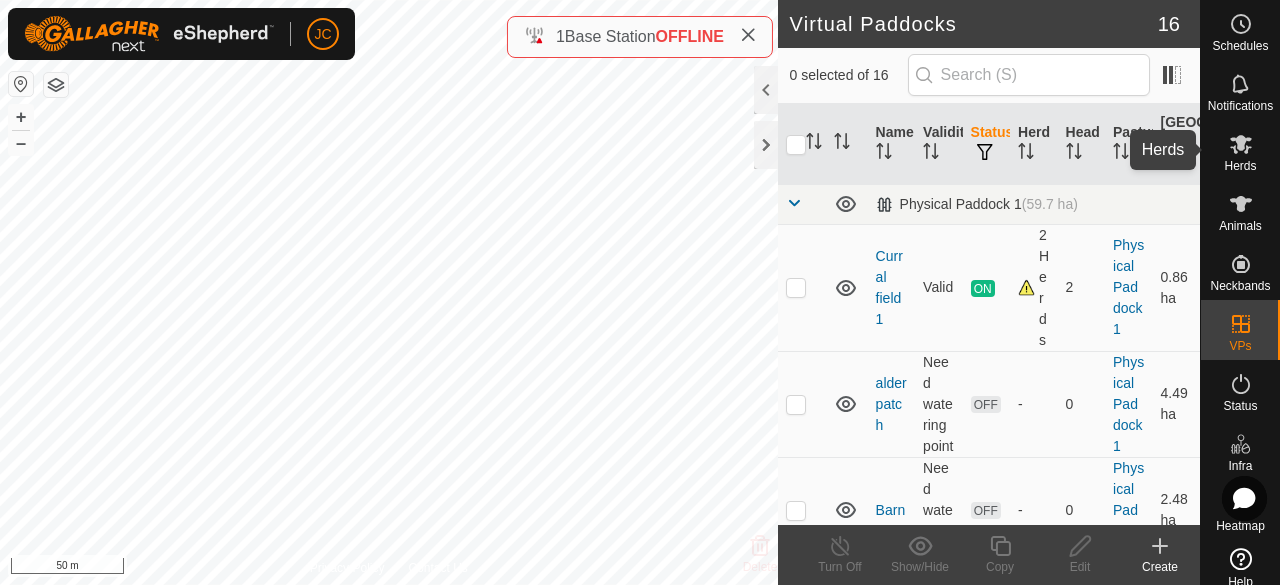 click 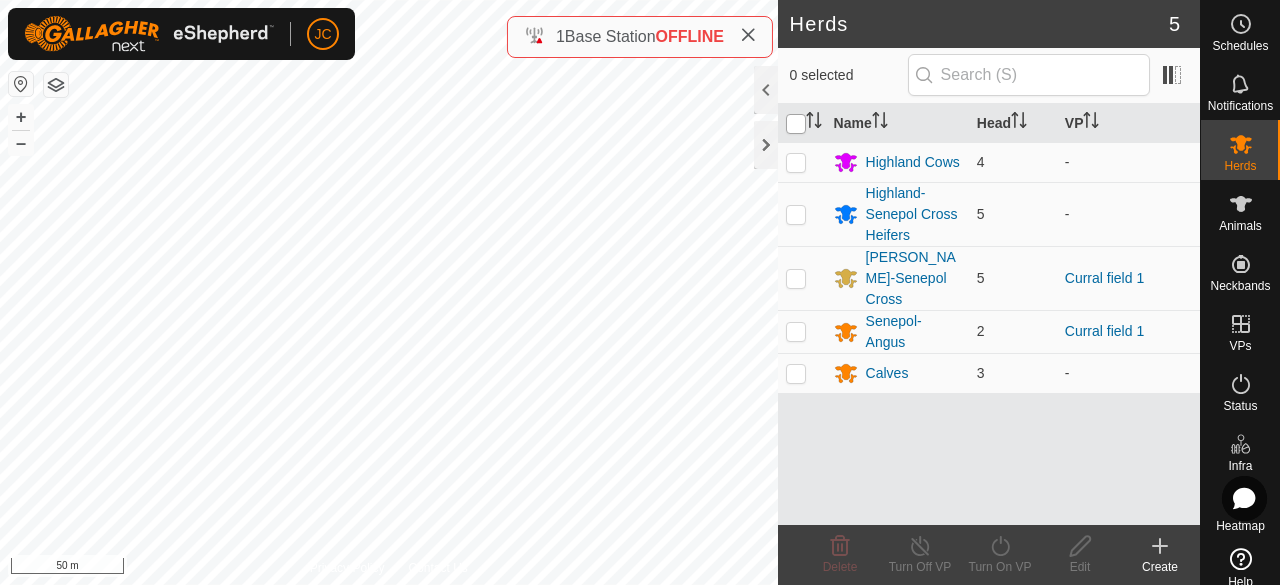 click at bounding box center (796, 124) 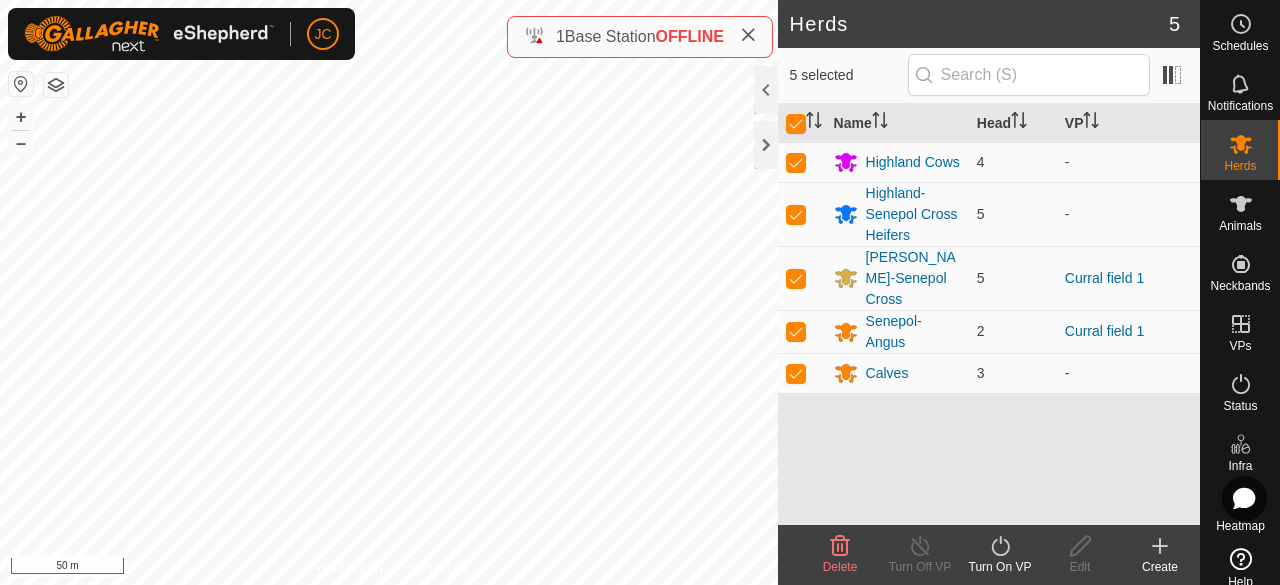 click 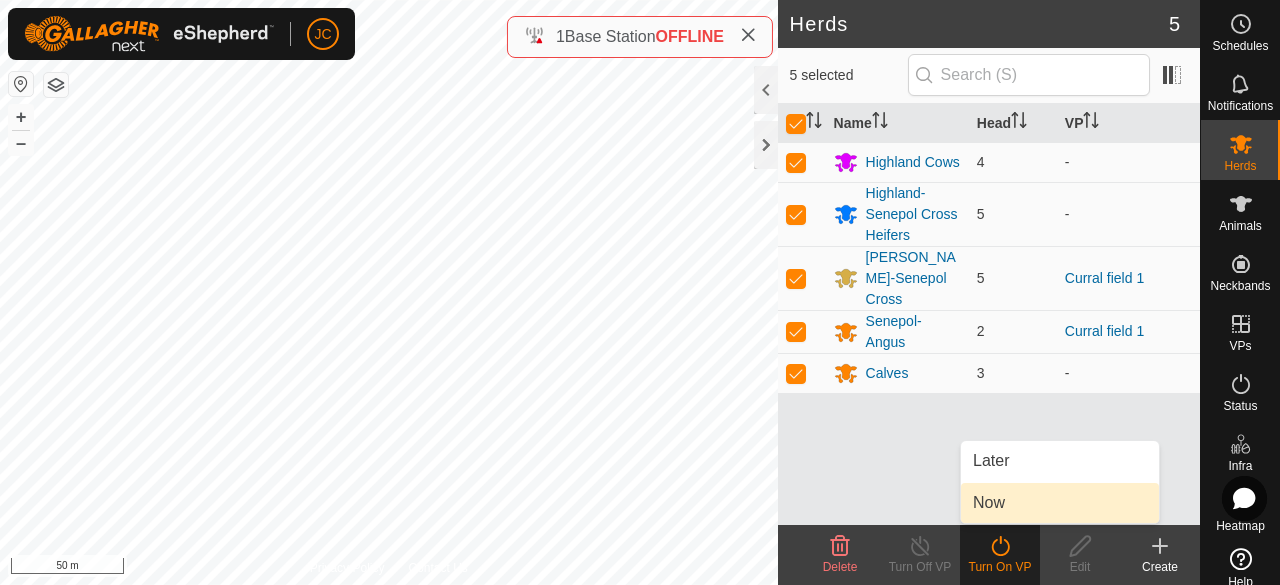 click on "Now" at bounding box center (1060, 503) 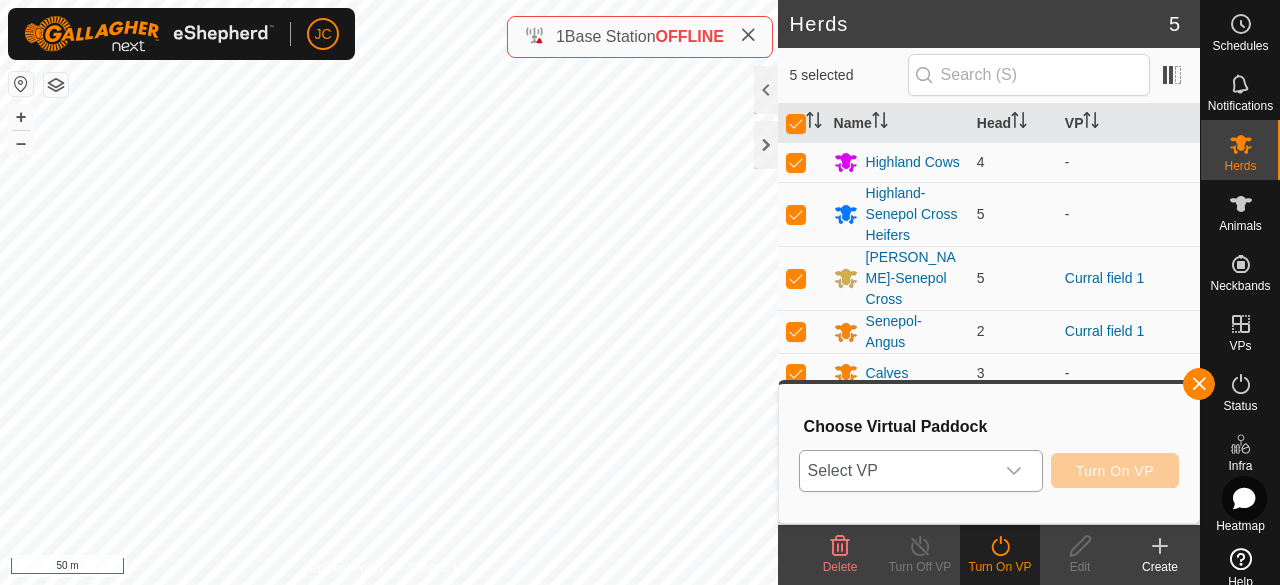 click on "Select VP" at bounding box center (897, 471) 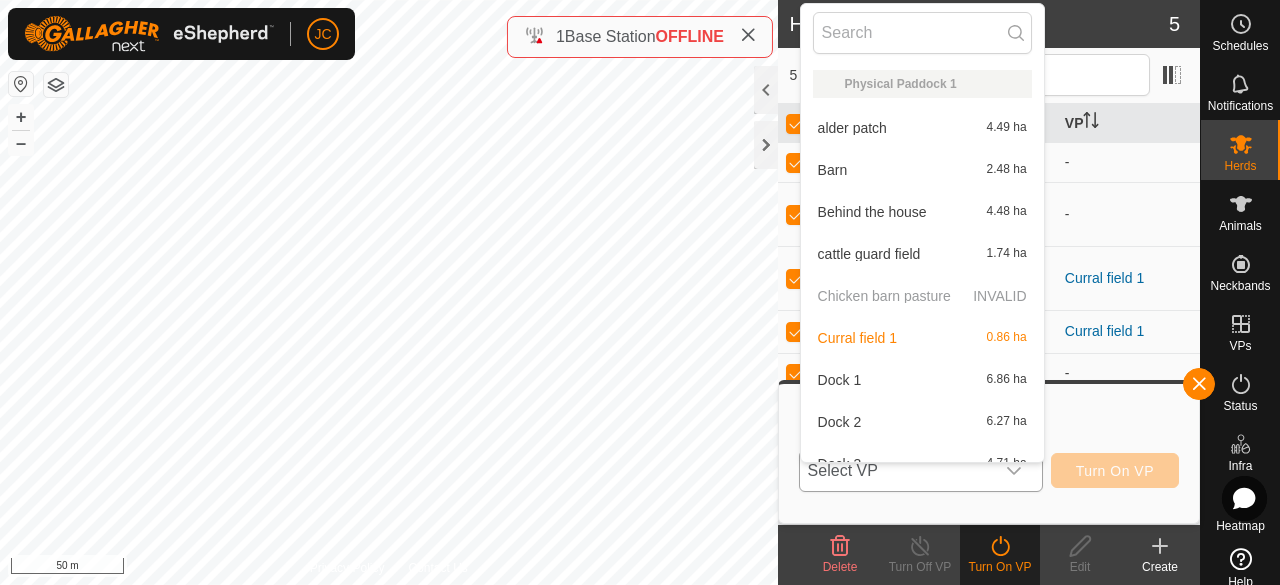 scroll, scrollTop: 22, scrollLeft: 0, axis: vertical 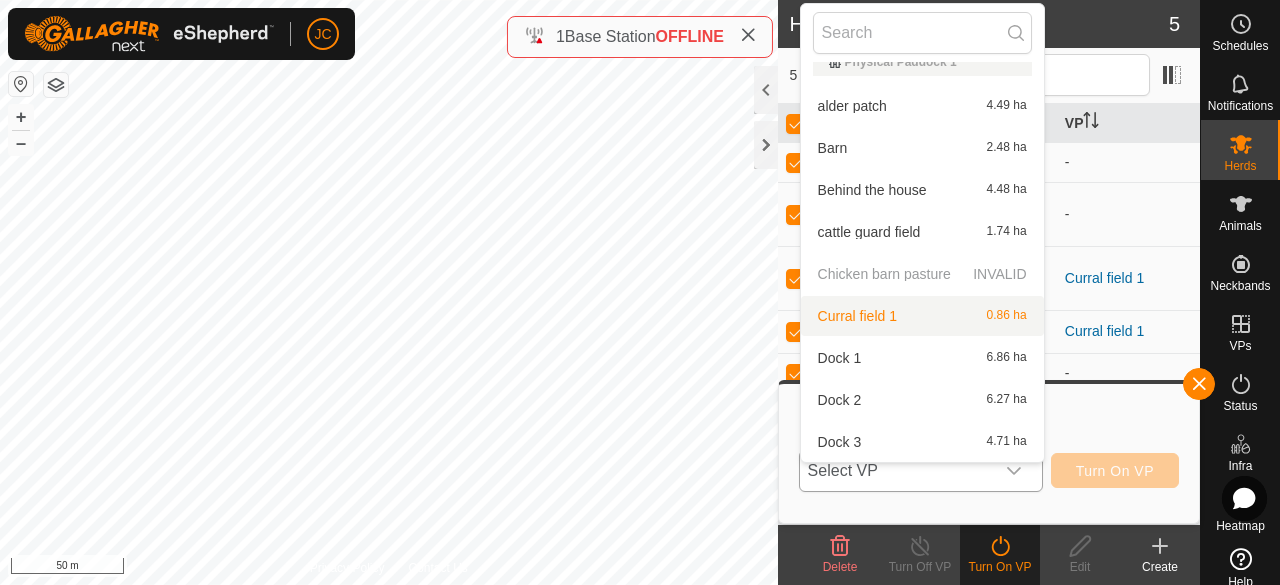 click on "Chicken barn pasture INVALID" at bounding box center [922, 274] 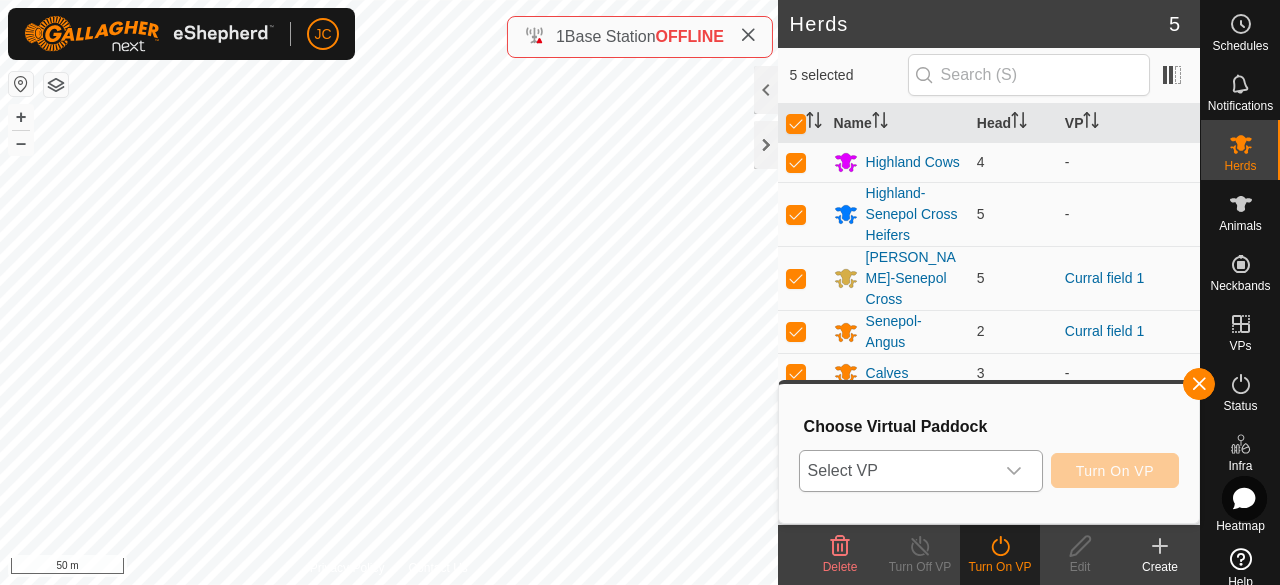 click on "Herds" 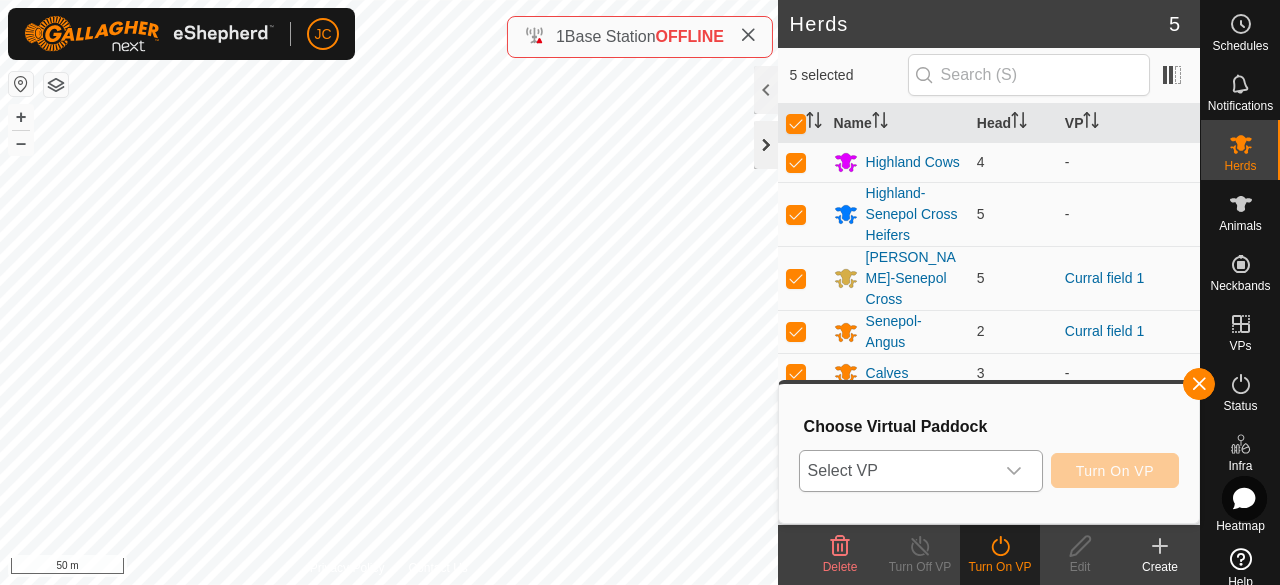 click 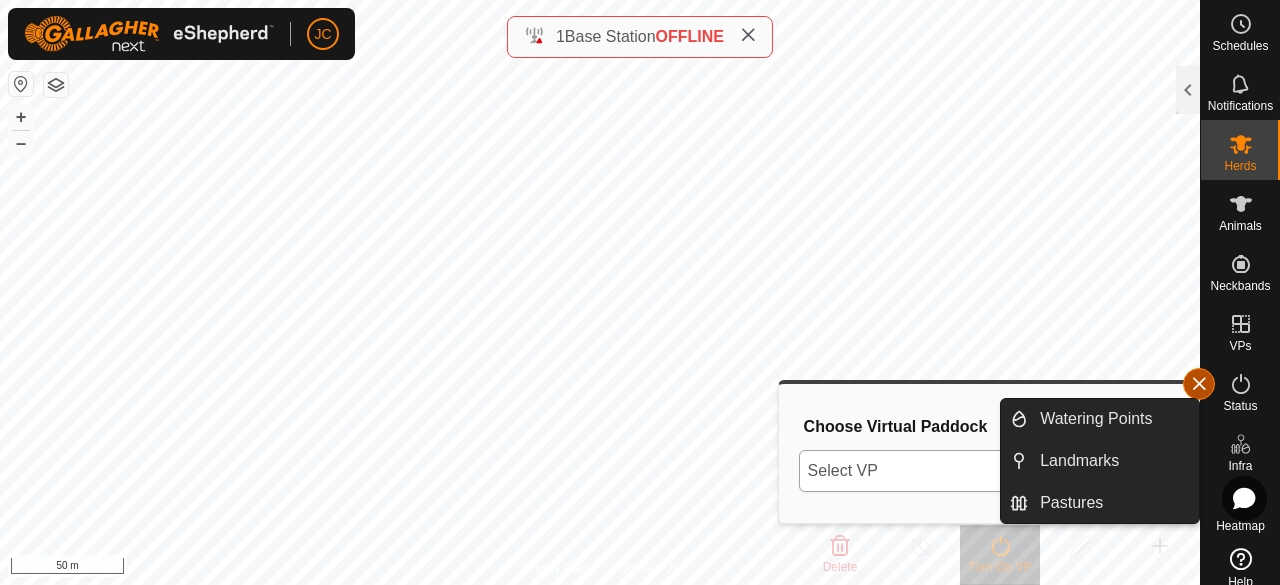 click at bounding box center [1199, 384] 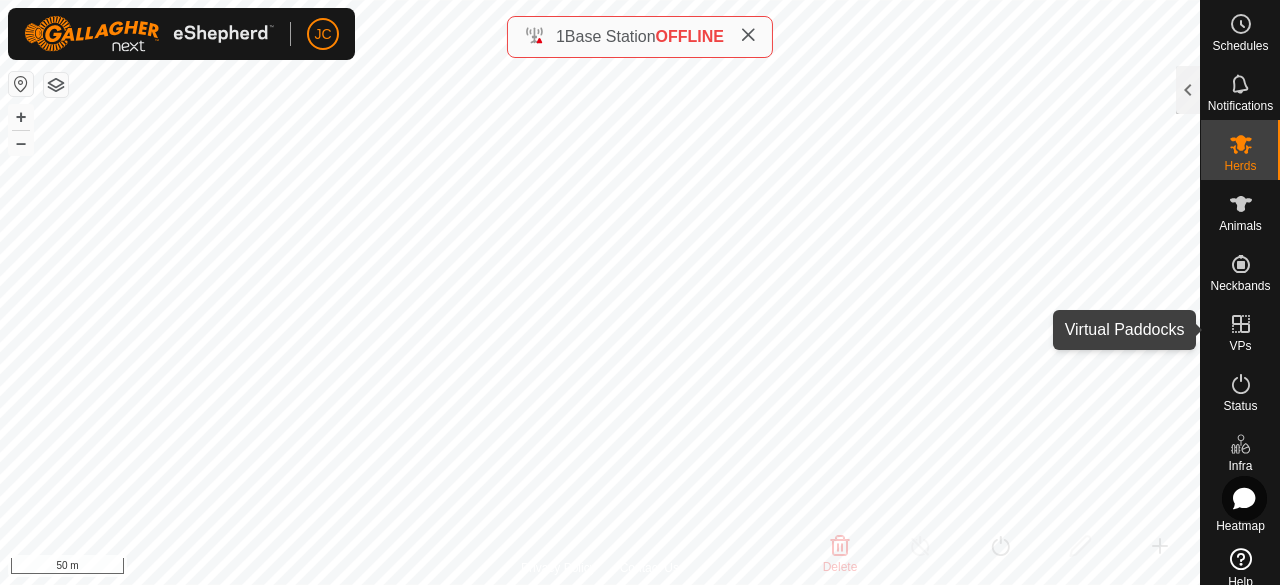 click 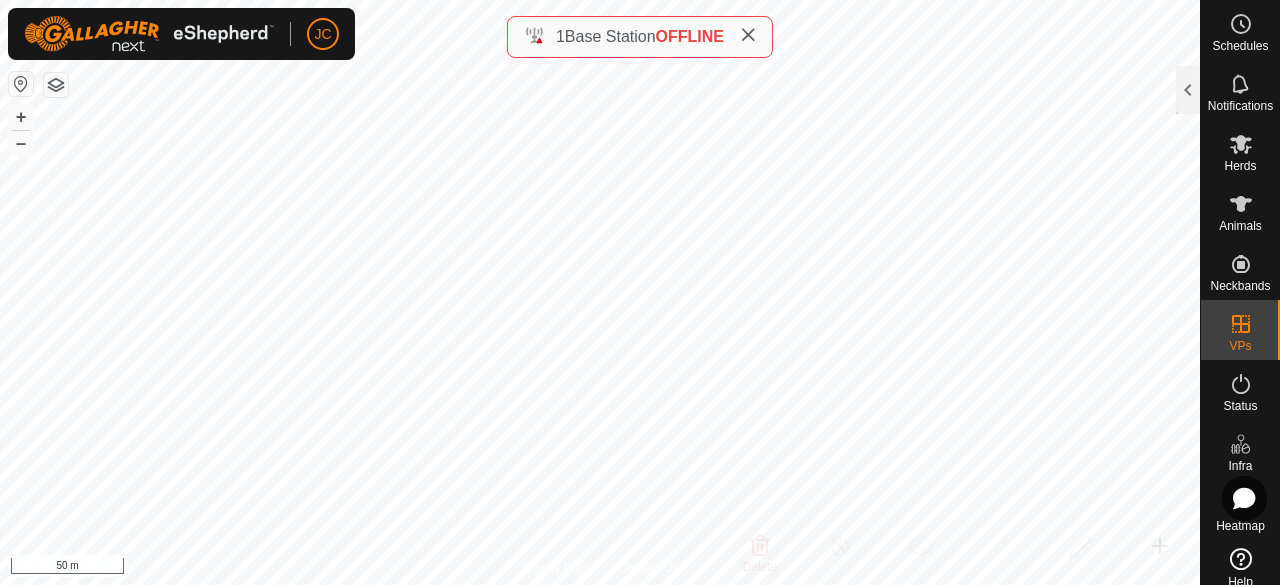 click 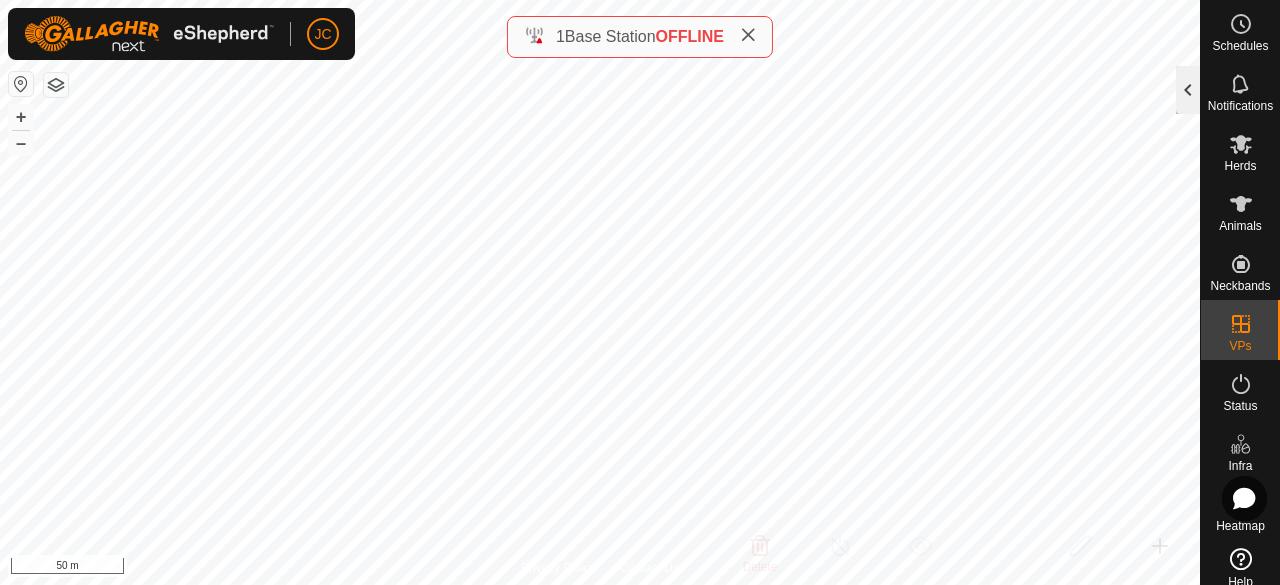 click 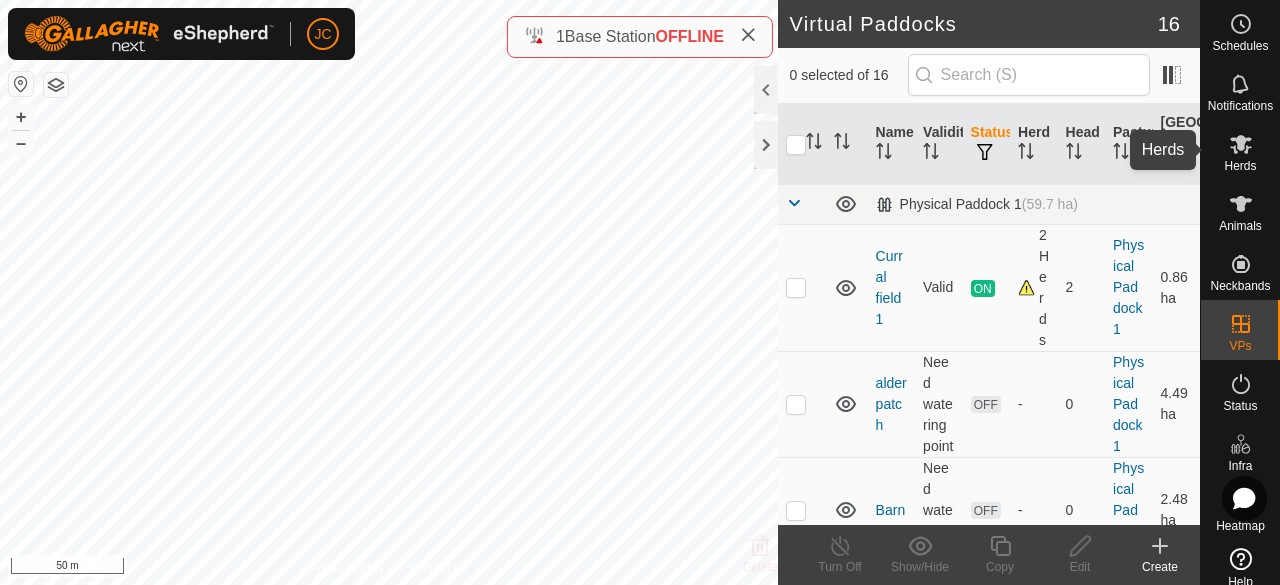 click on "Herds" at bounding box center (1240, 166) 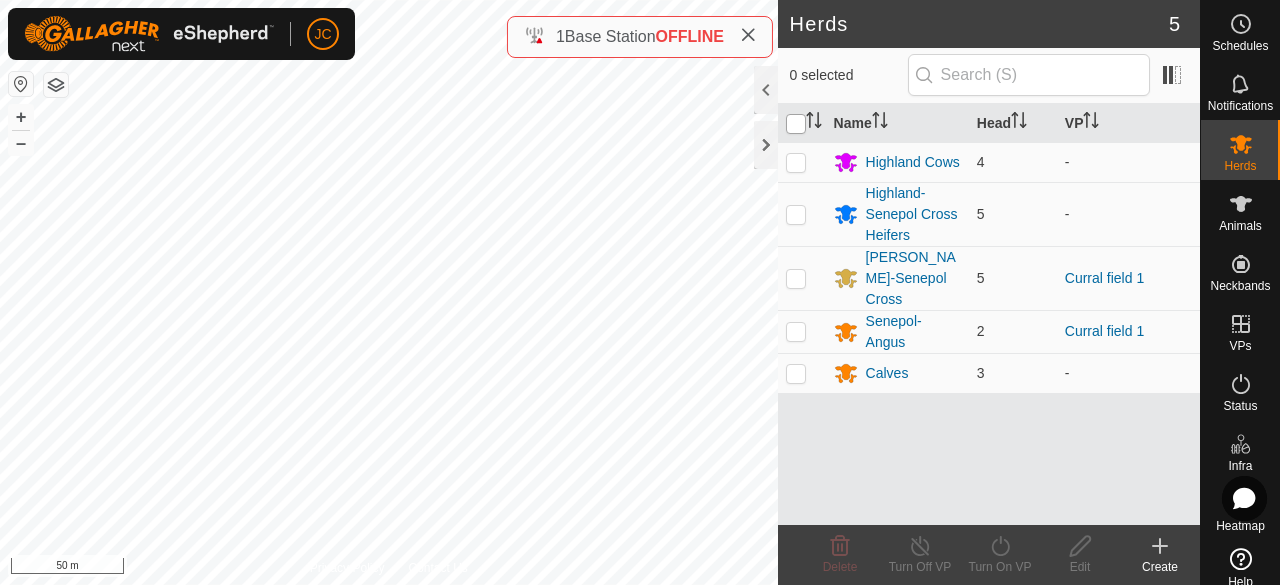 click at bounding box center [796, 124] 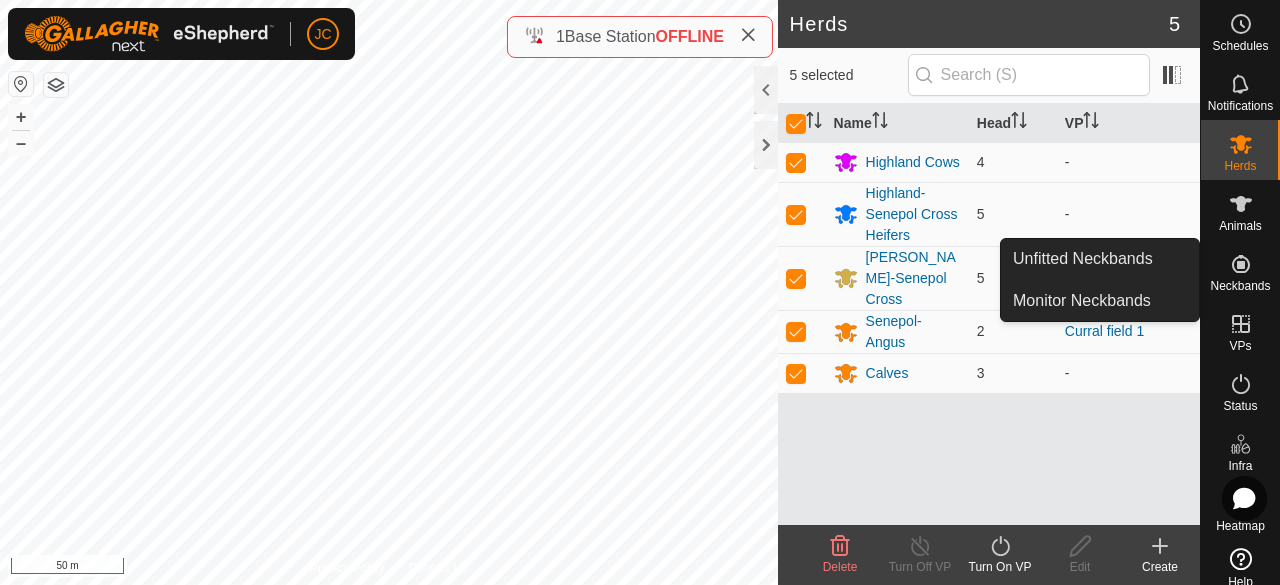 click 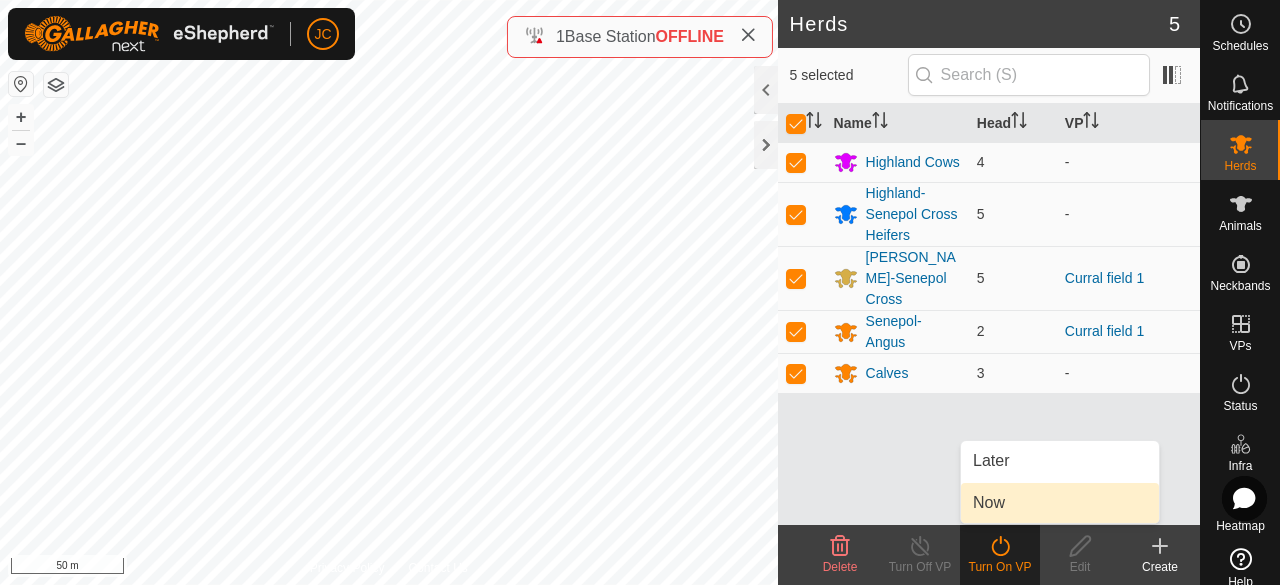 click on "Now" at bounding box center [1060, 503] 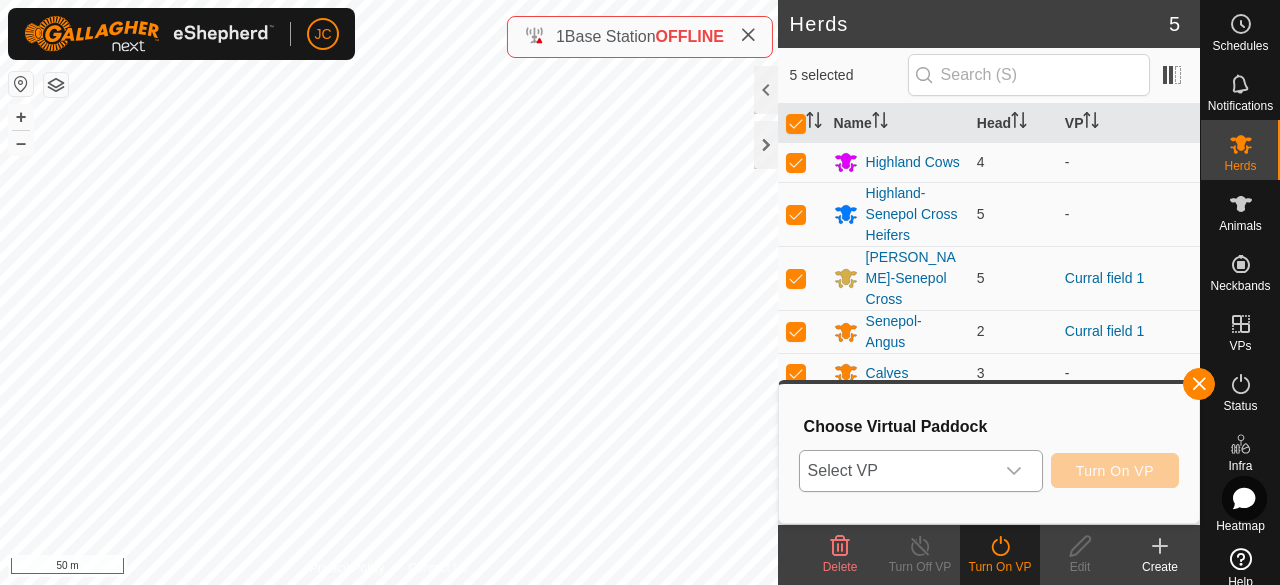 click at bounding box center (1014, 471) 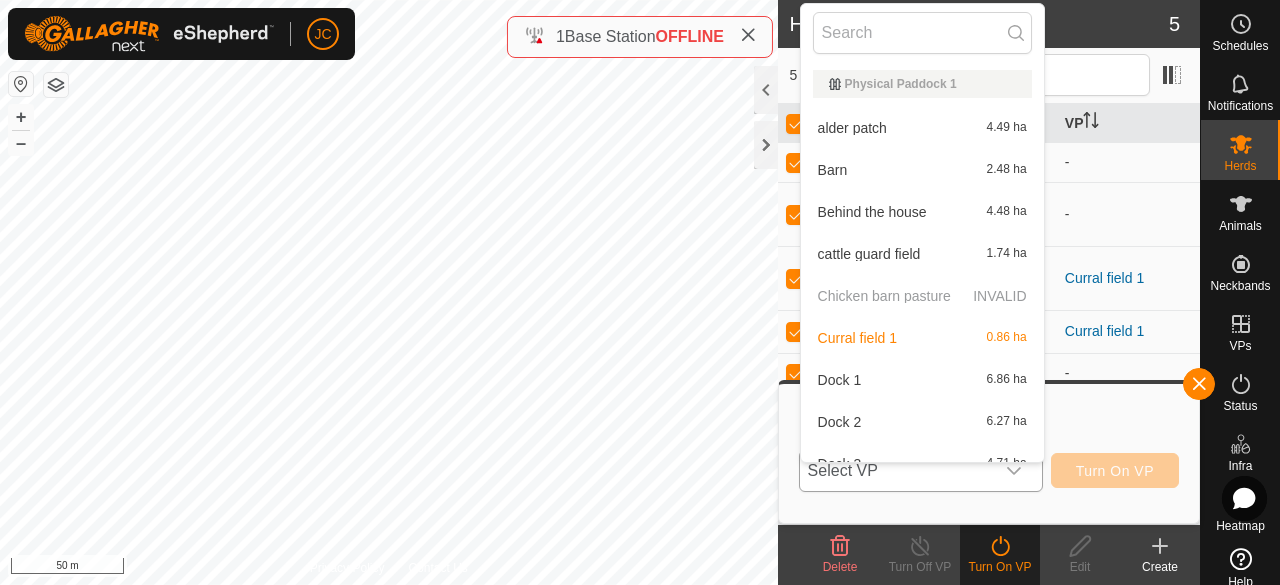 scroll, scrollTop: 22, scrollLeft: 0, axis: vertical 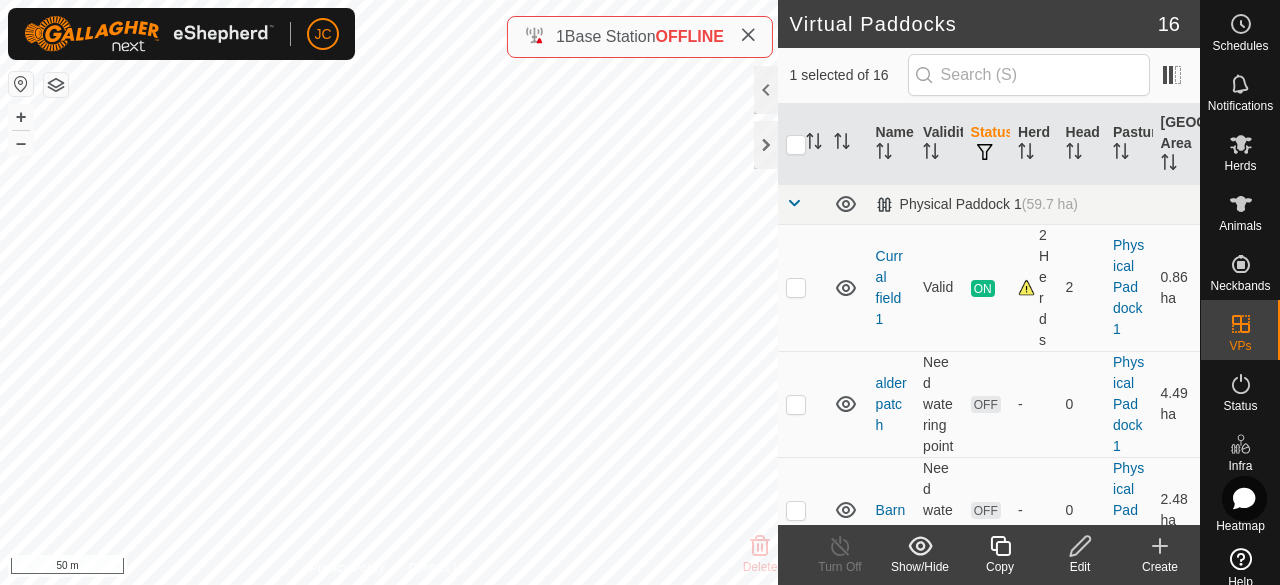 checkbox on "true" 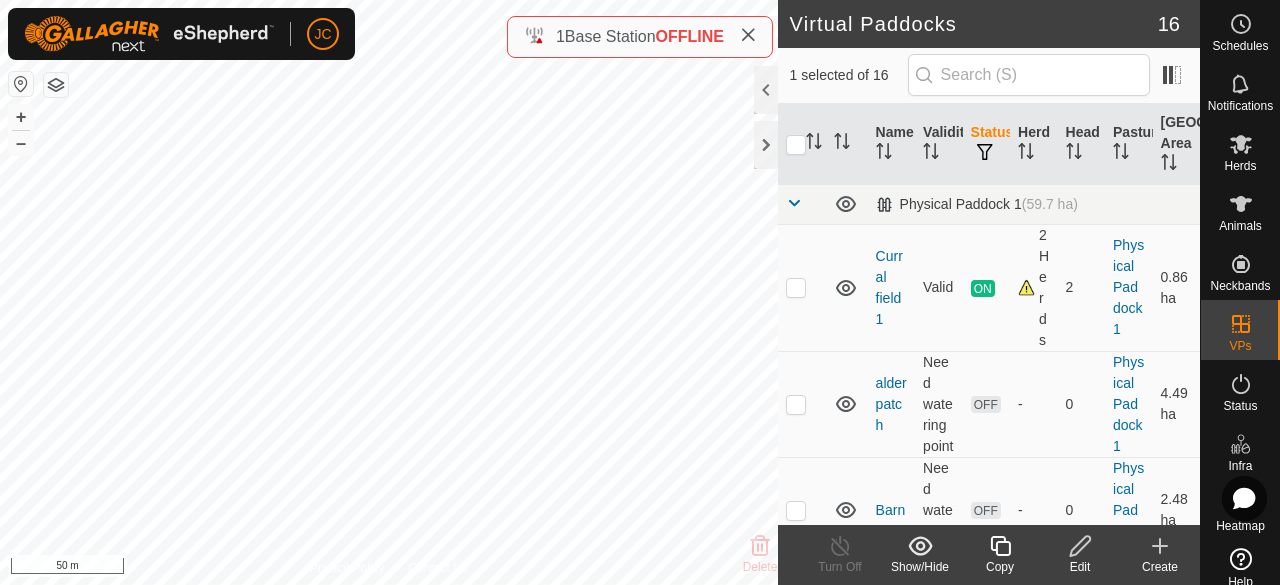 checkbox on "false" 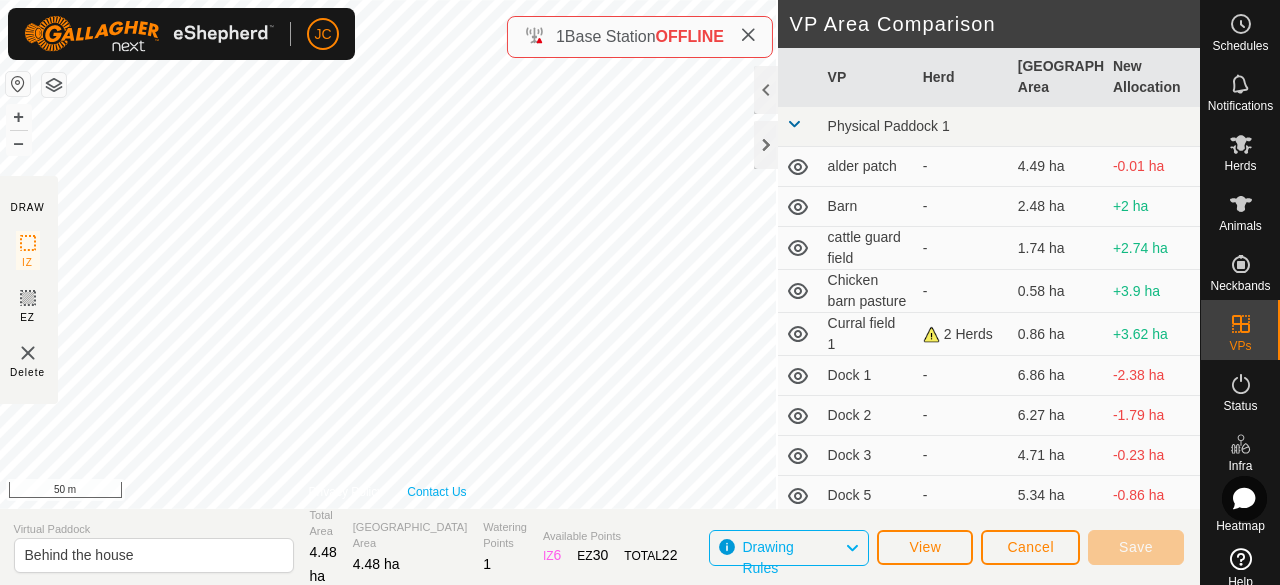 click on "Privacy Policy Contact Us + – ⇧ i 50 m" at bounding box center (388, 254) 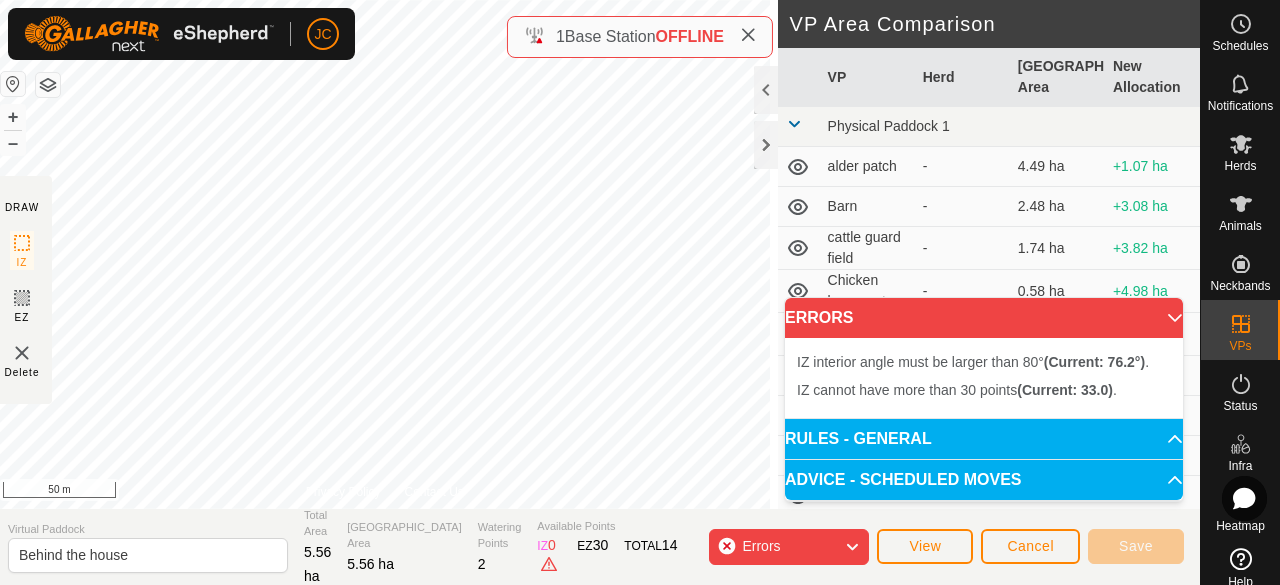 click on "IZ interior angle must be larger than 80°  (Current: 76.2°) . + – ⇧ i 50 m" at bounding box center [385, 254] 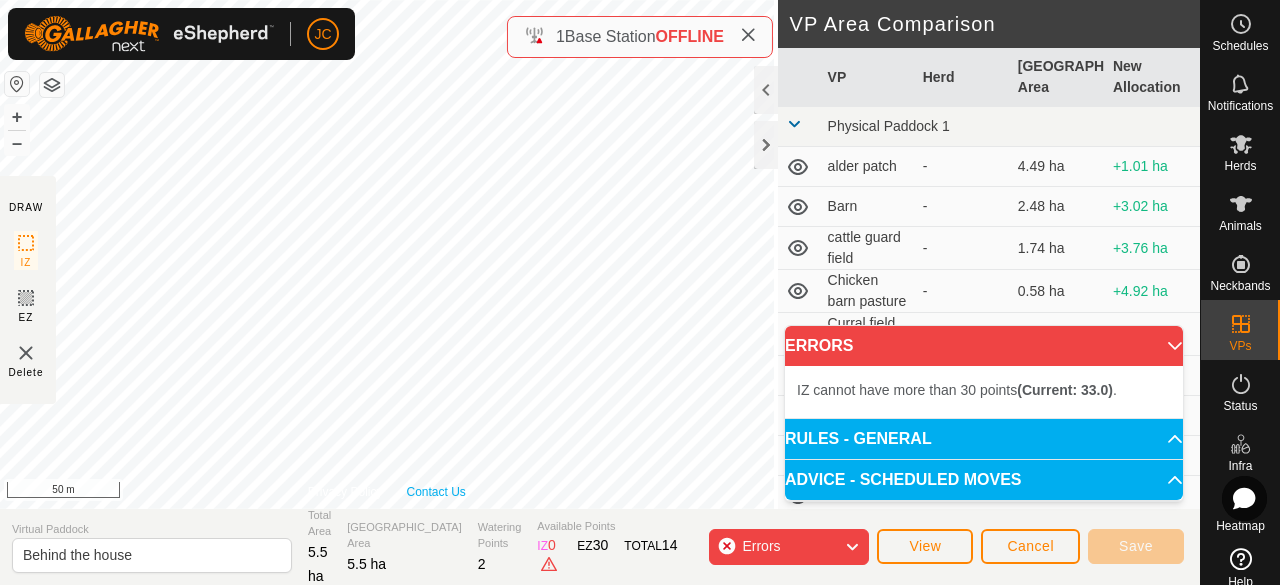click on "Contact Us" at bounding box center (435, 492) 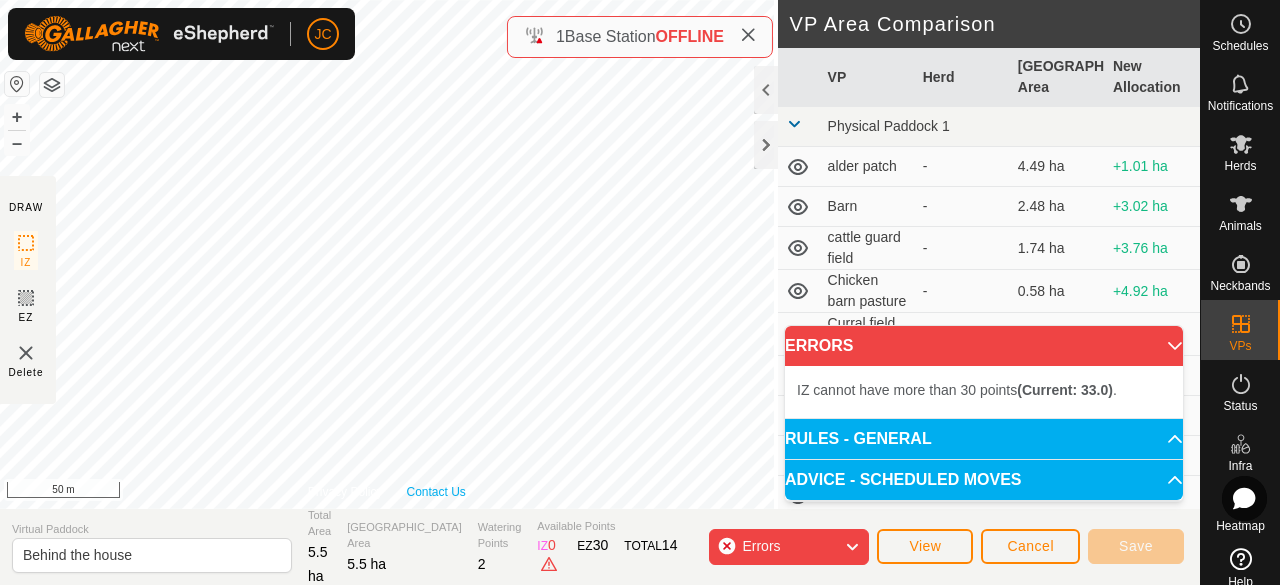 click on "Contact Us" at bounding box center (435, 492) 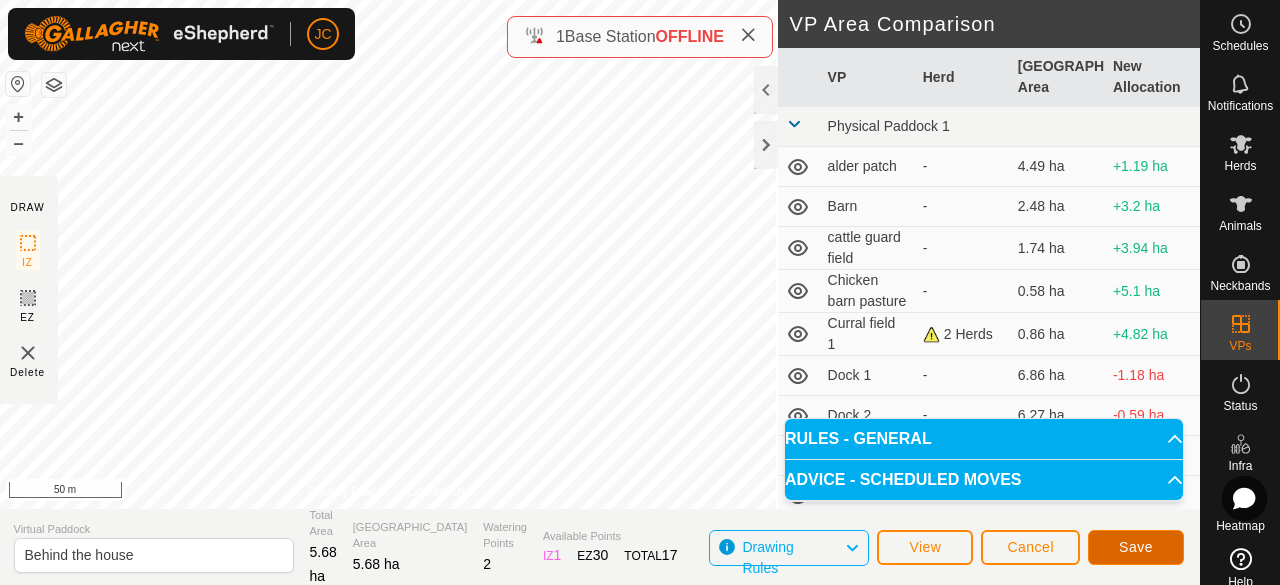click on "Save" 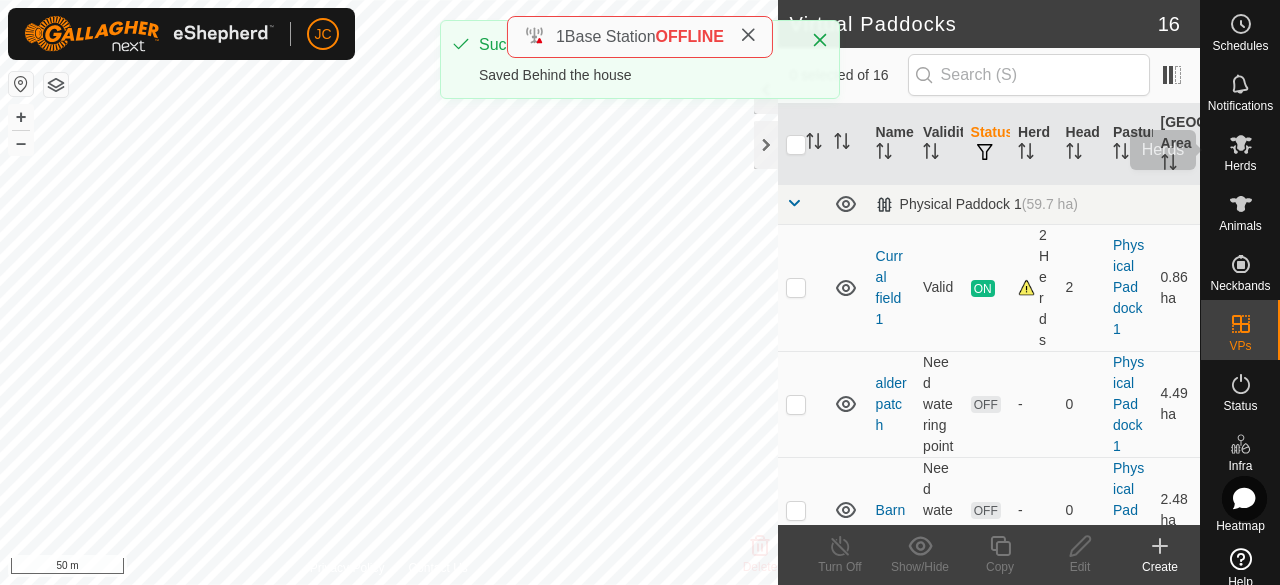 click at bounding box center (1241, 144) 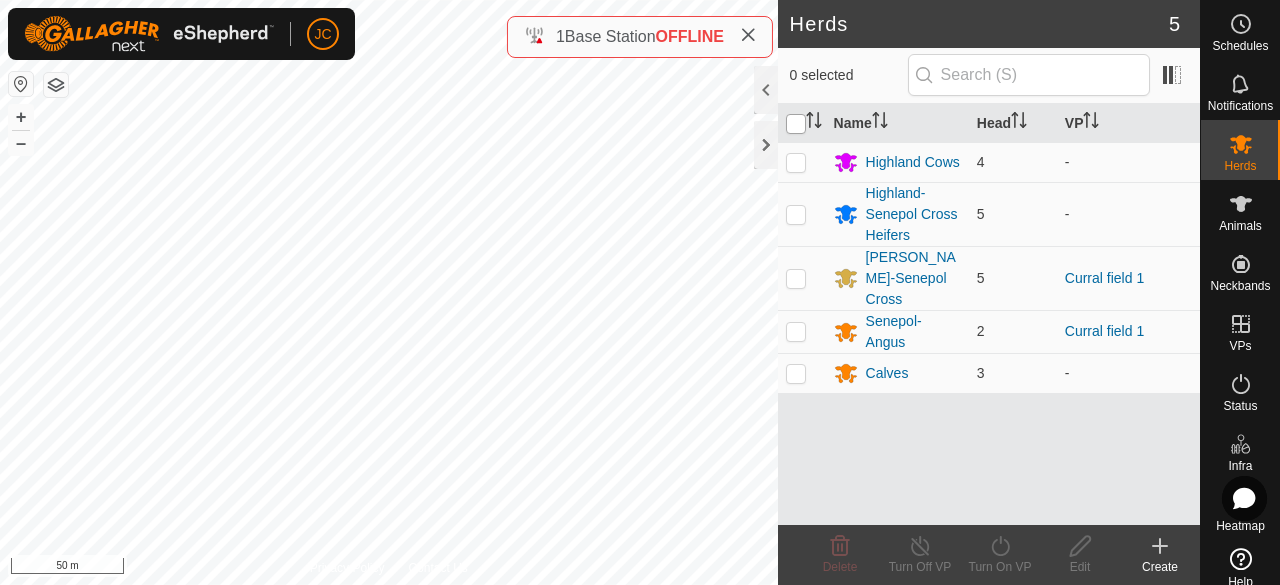 click at bounding box center [796, 124] 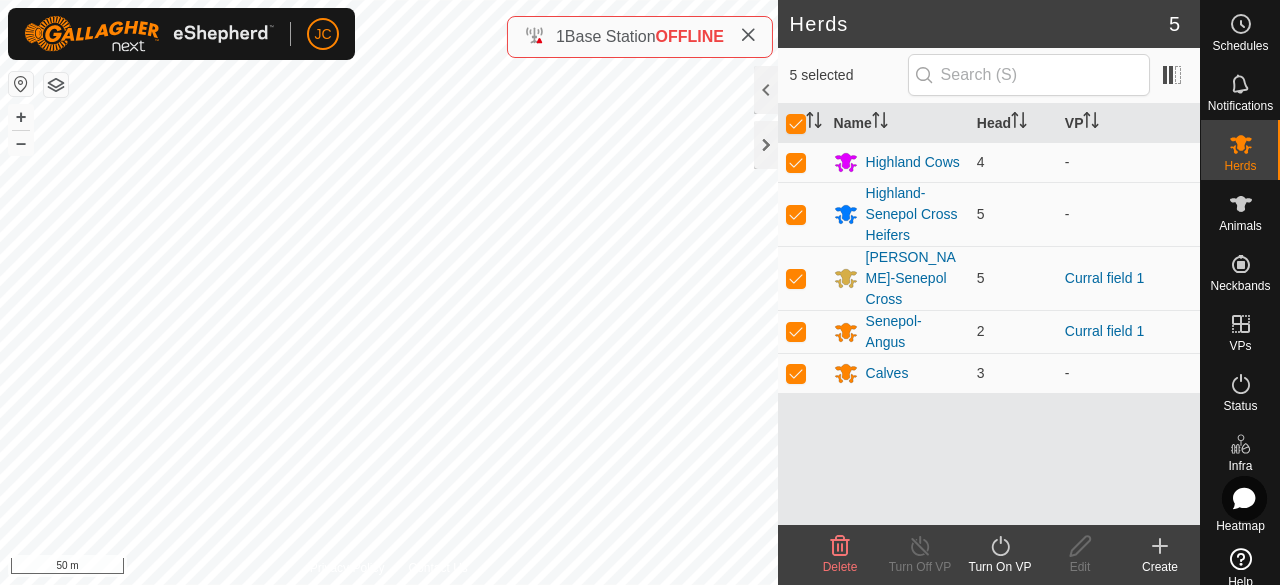 click 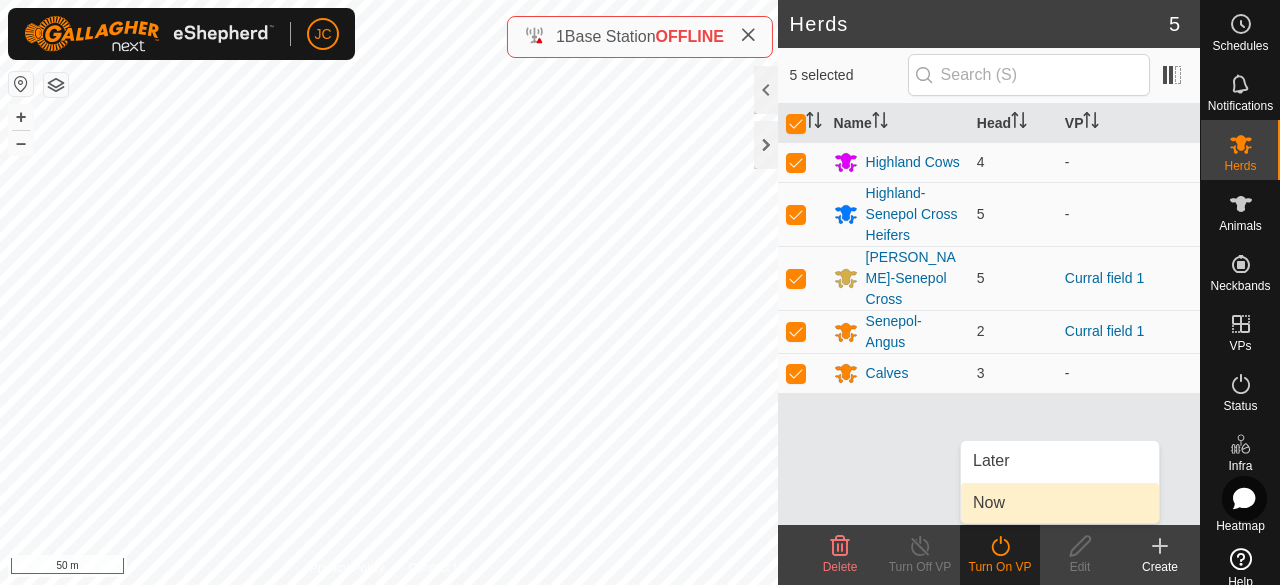 click on "Now" at bounding box center (1060, 503) 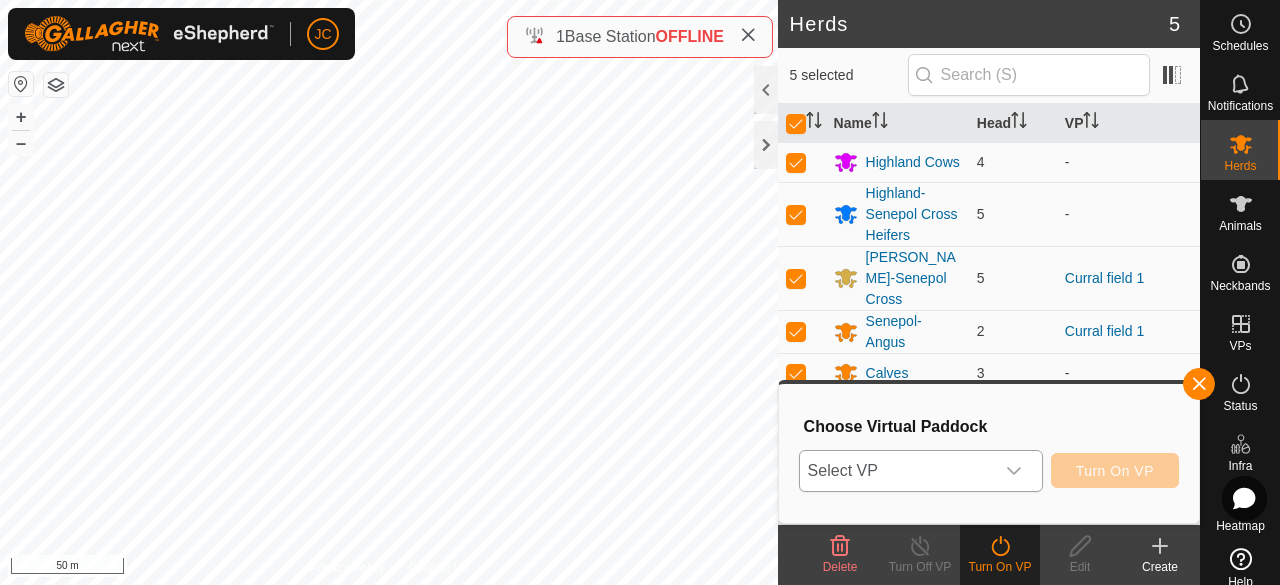 click at bounding box center (1014, 471) 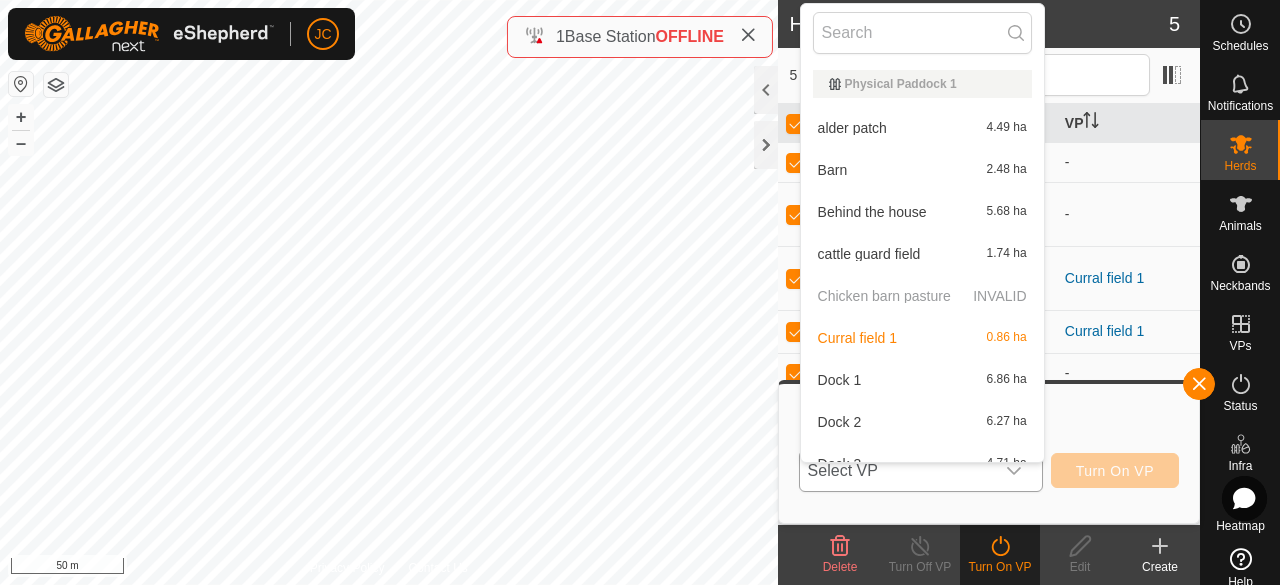 scroll, scrollTop: 22, scrollLeft: 0, axis: vertical 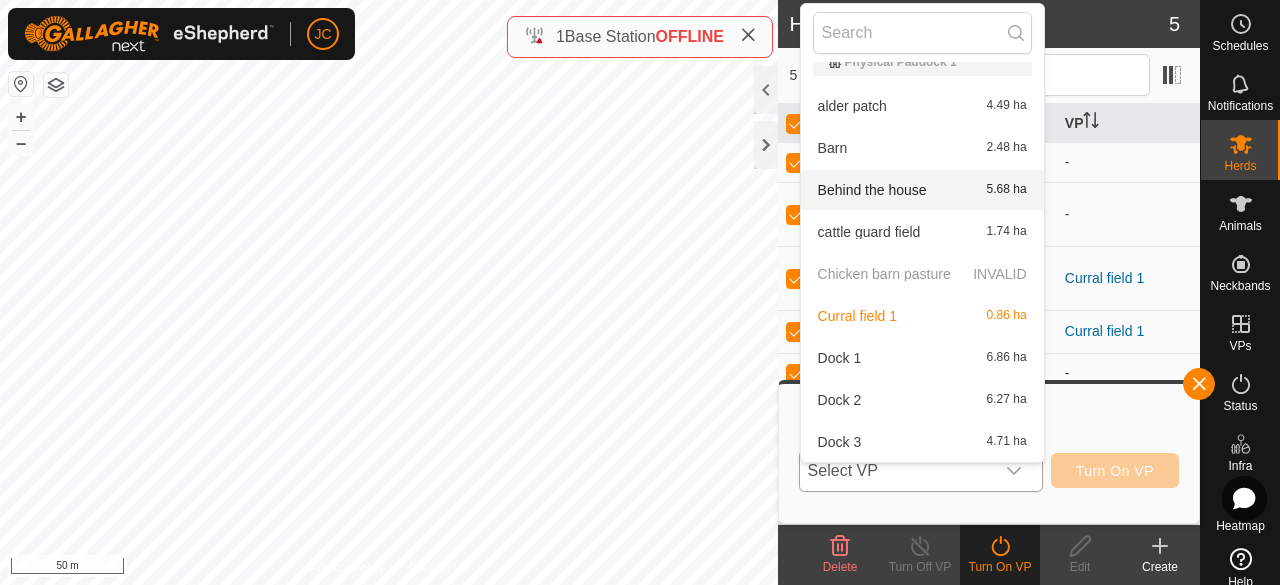 click on "Behind the house  5.68 ha" at bounding box center (922, 190) 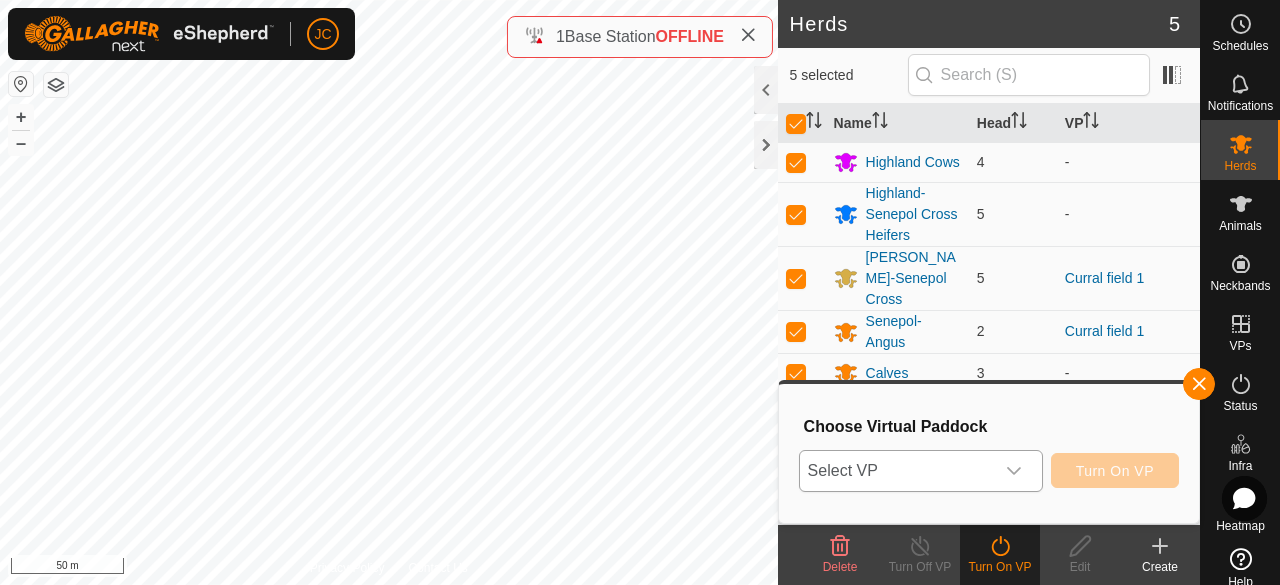 click 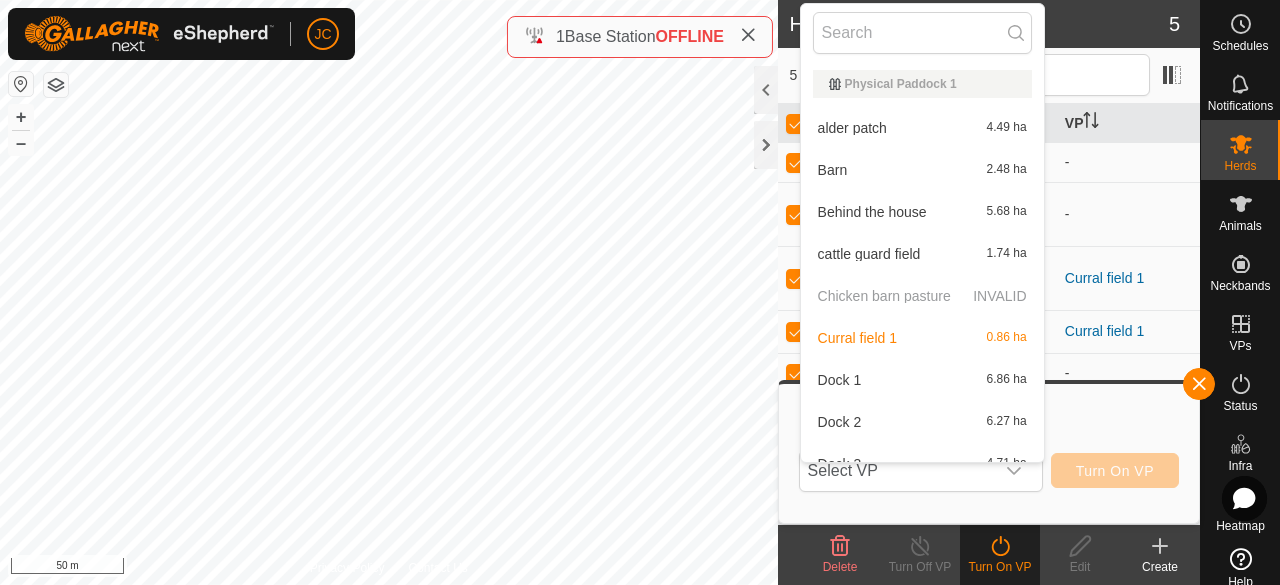 scroll, scrollTop: 22, scrollLeft: 0, axis: vertical 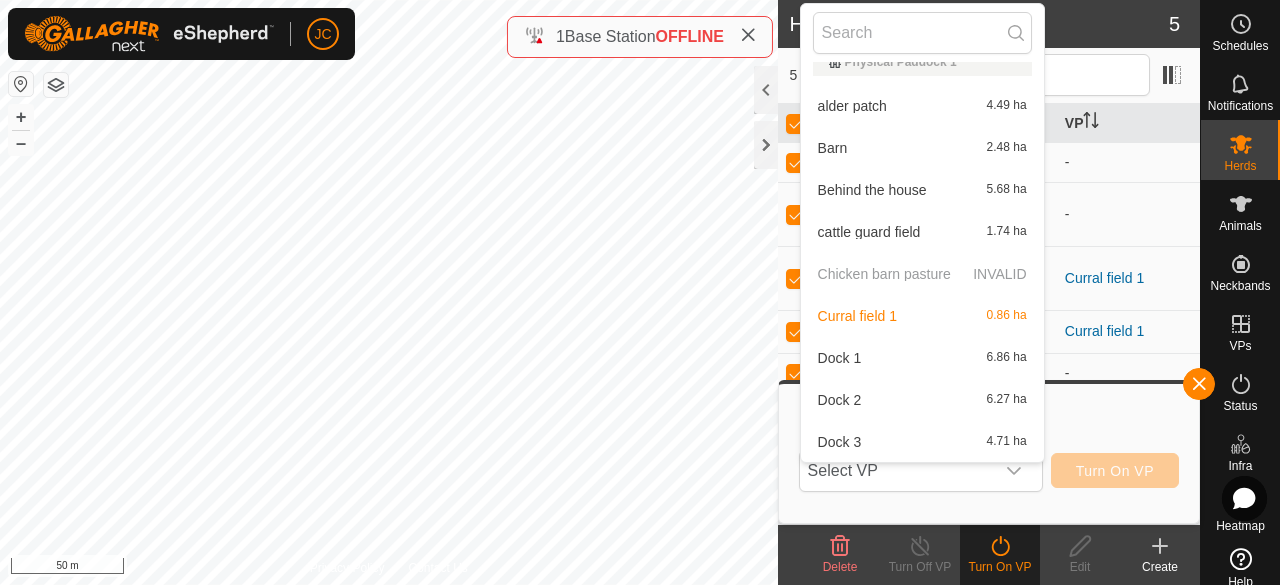 click on "Behind the house  5.68 ha" at bounding box center [922, 190] 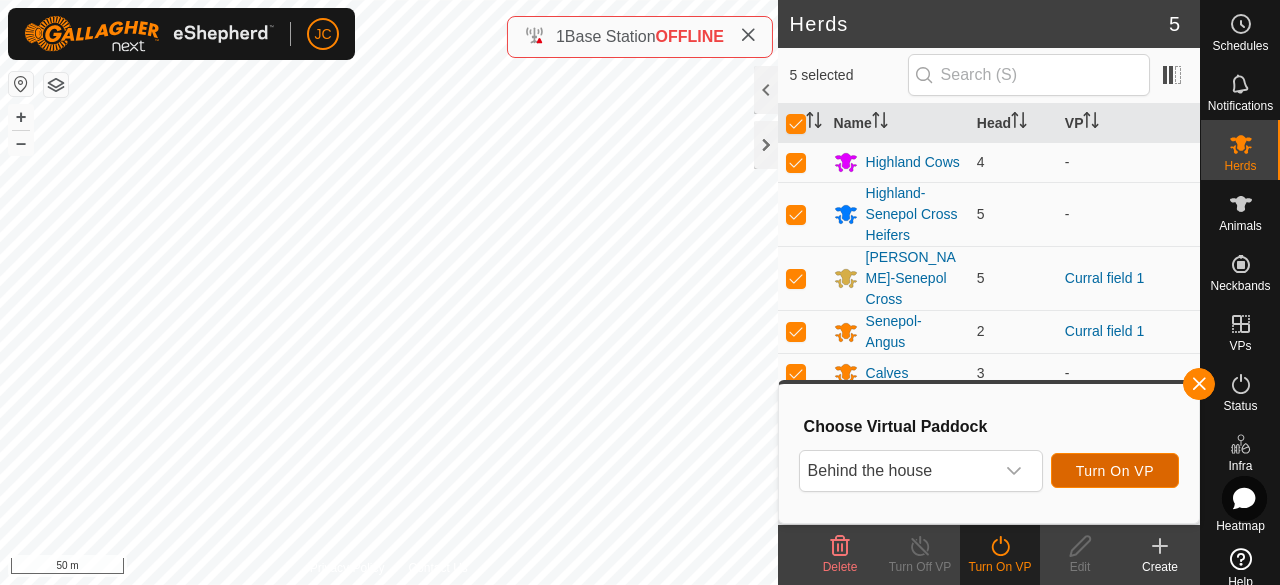 click on "Turn On VP" at bounding box center (1115, 471) 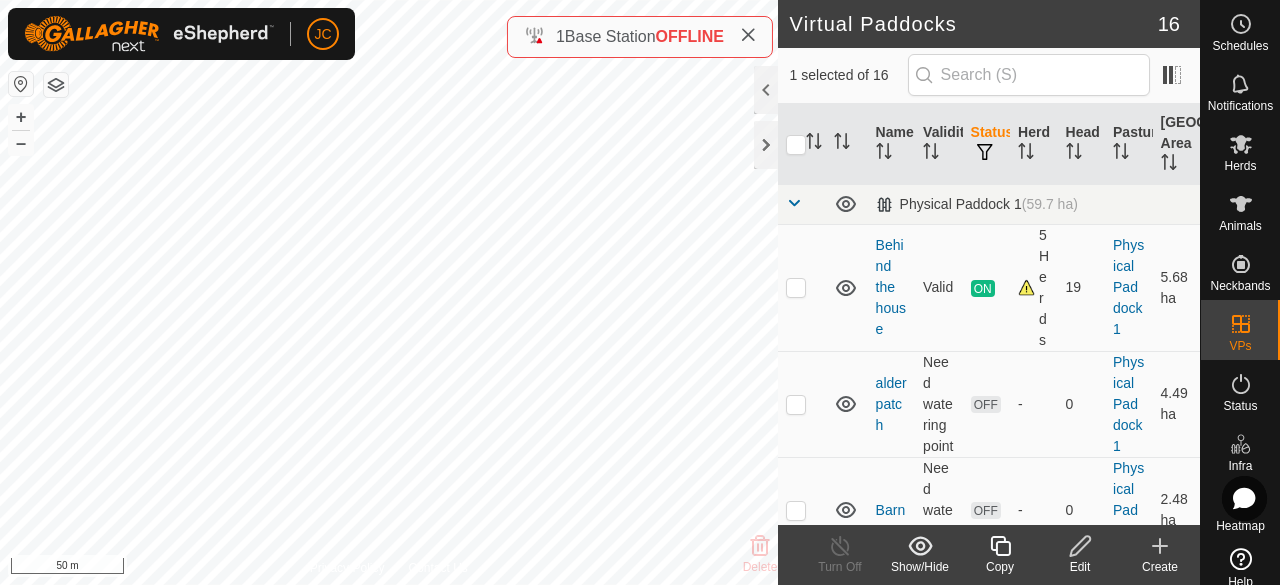 checkbox on "false" 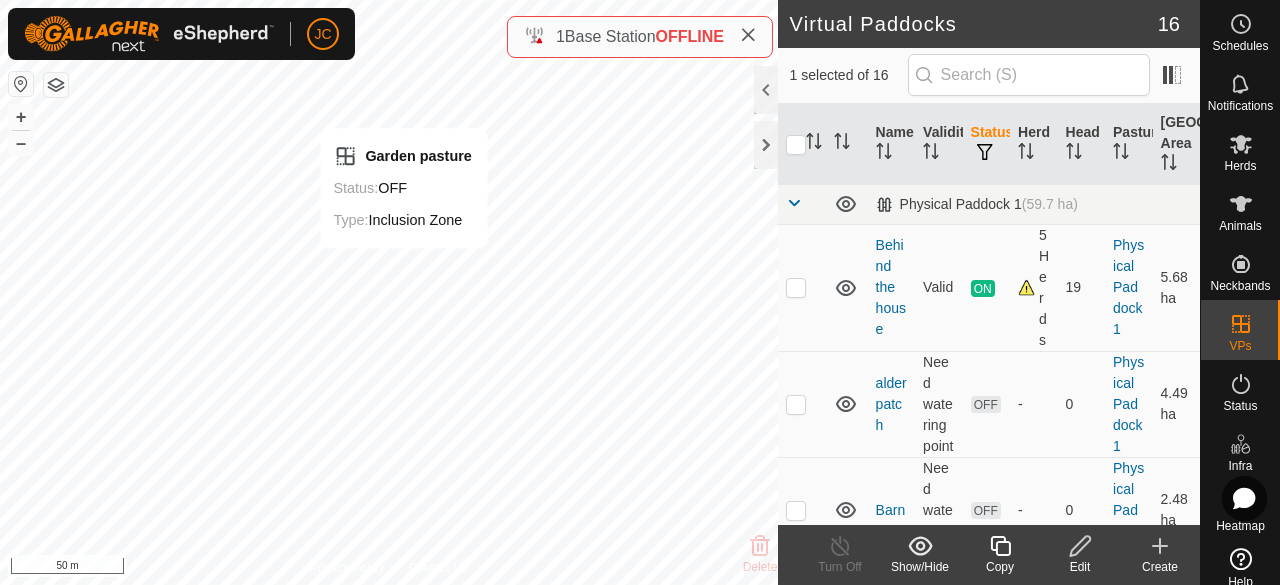 checkbox on "false" 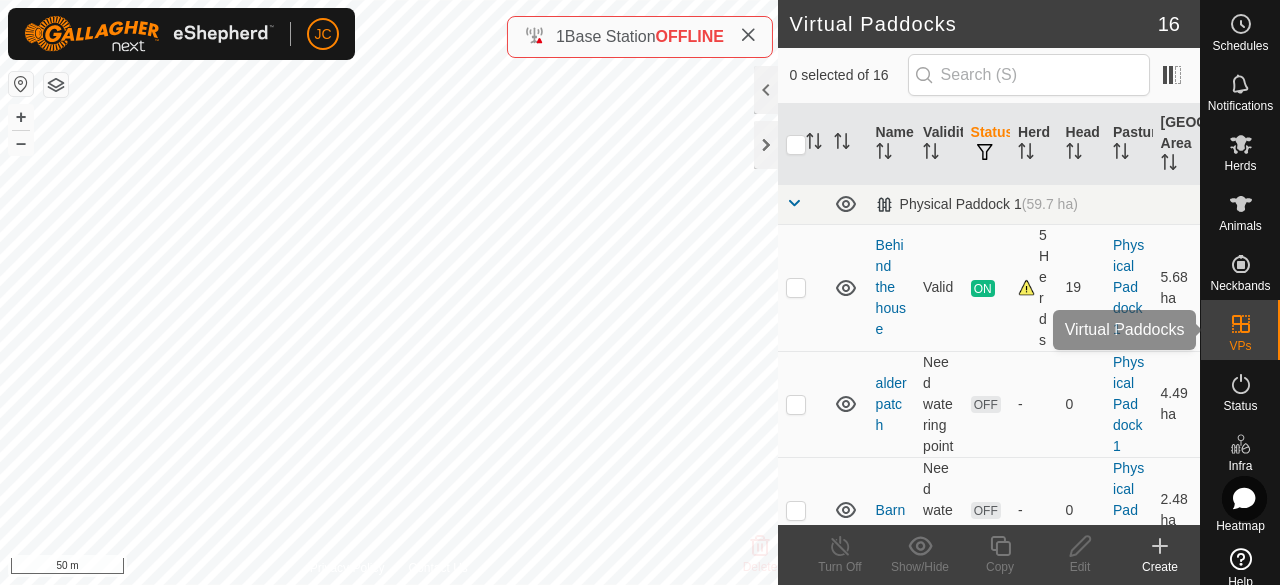 click on "VPs" at bounding box center (1240, 346) 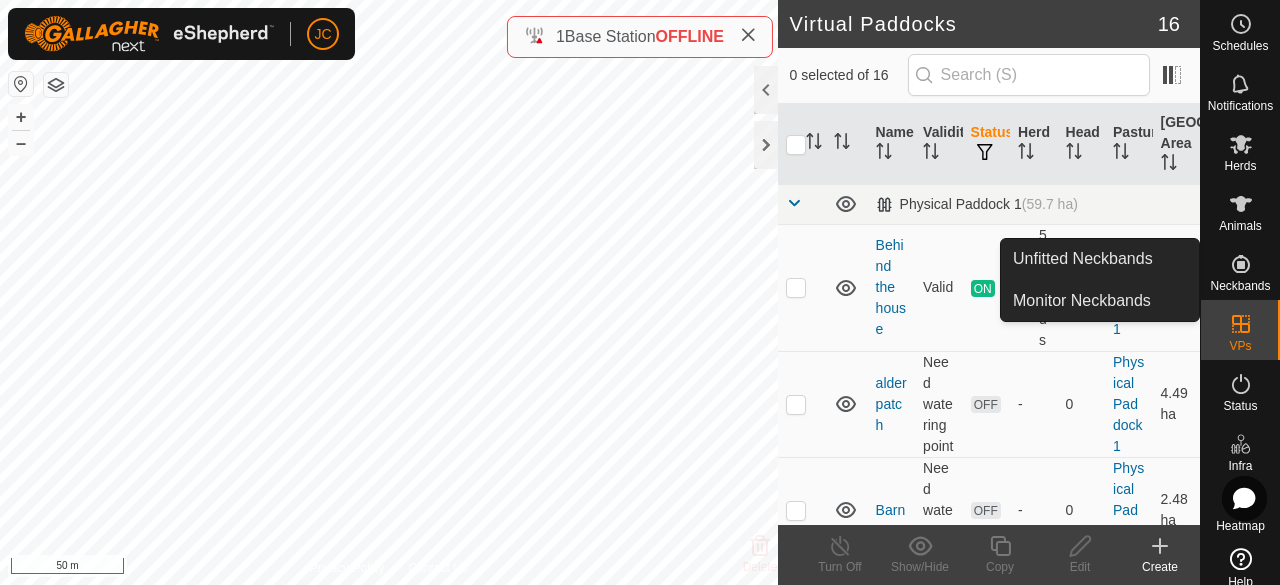 click at bounding box center (1241, 264) 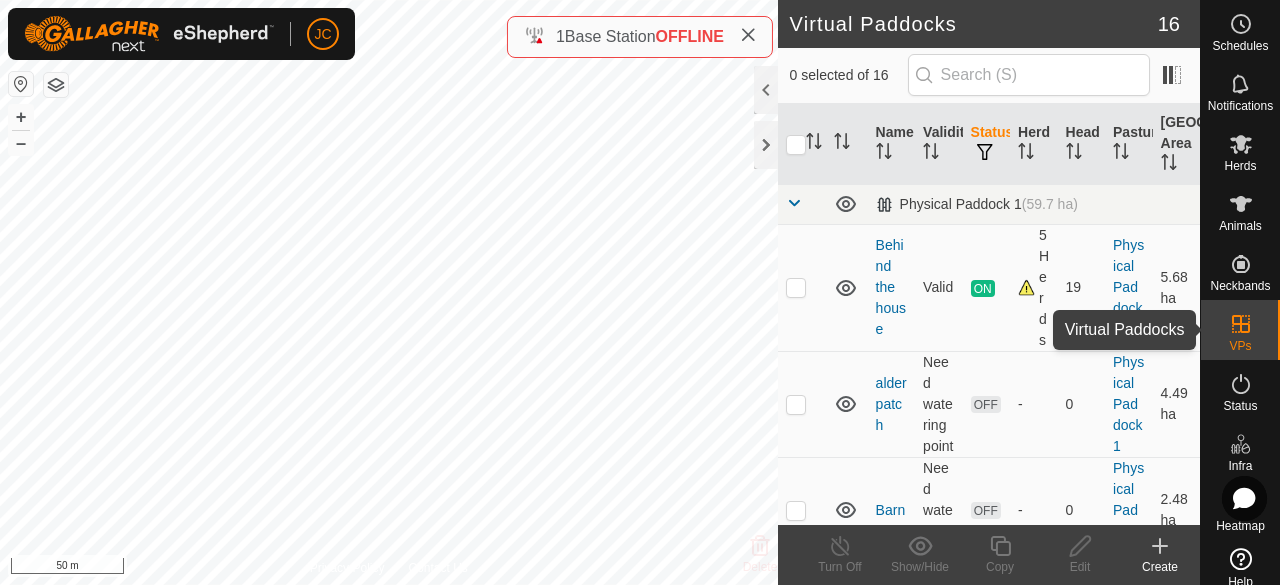 click at bounding box center [1241, 324] 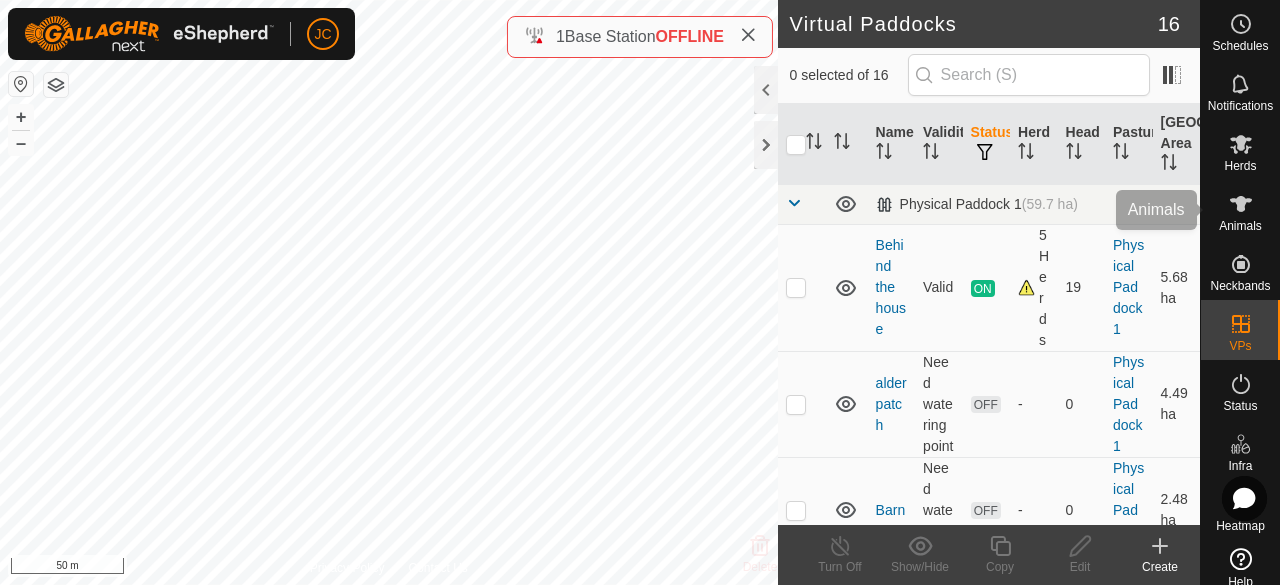 click 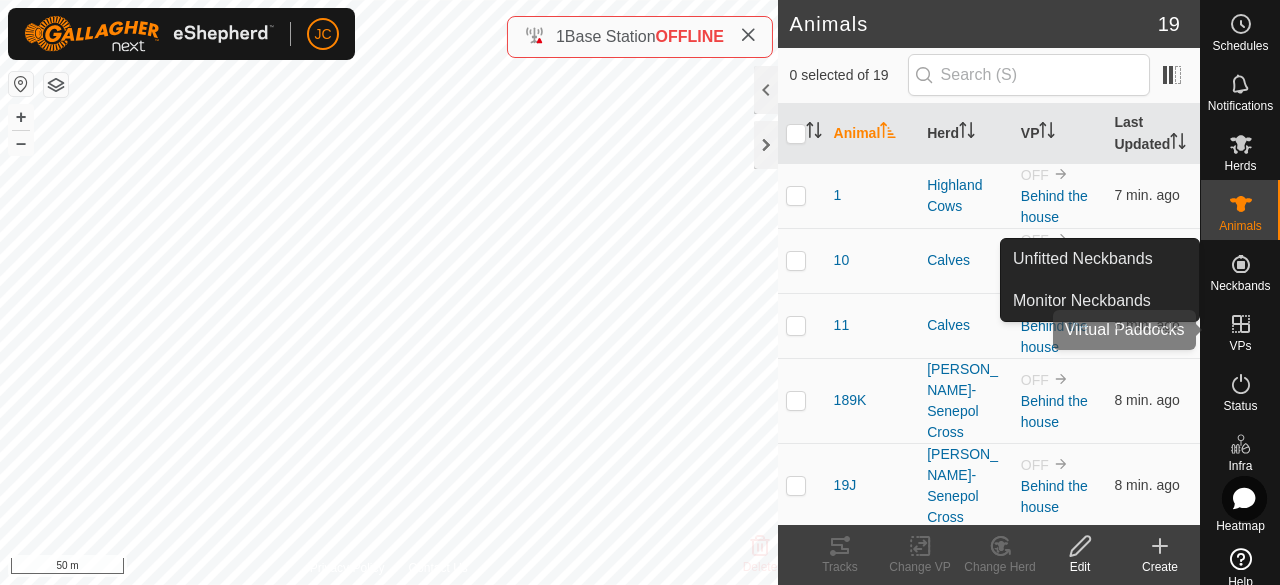 click 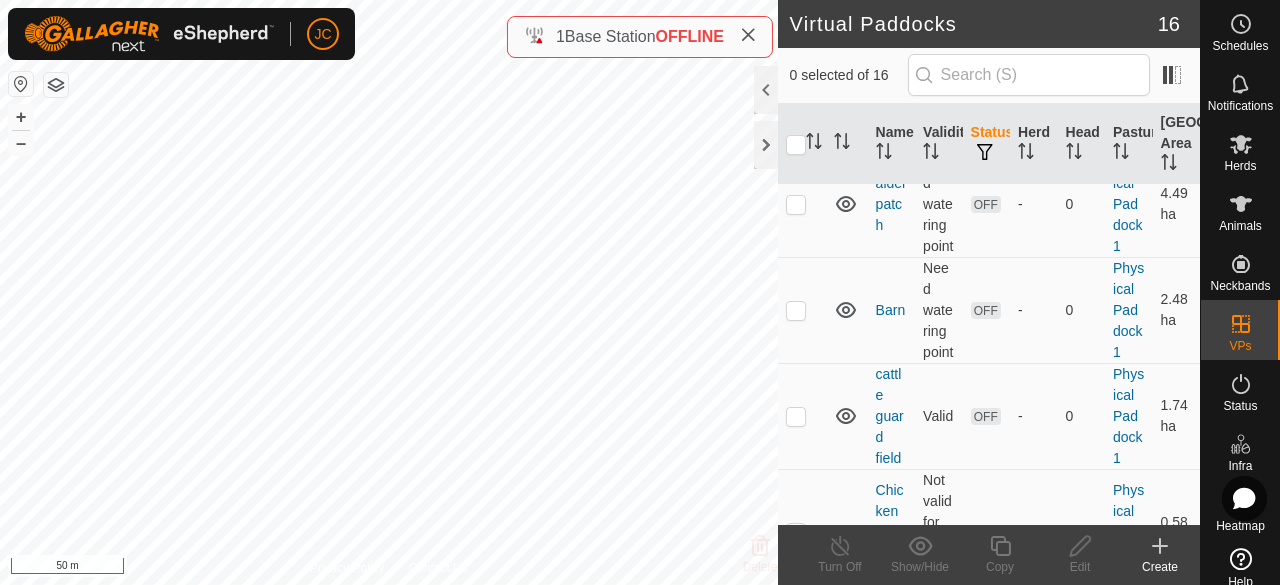 scroll, scrollTop: 300, scrollLeft: 0, axis: vertical 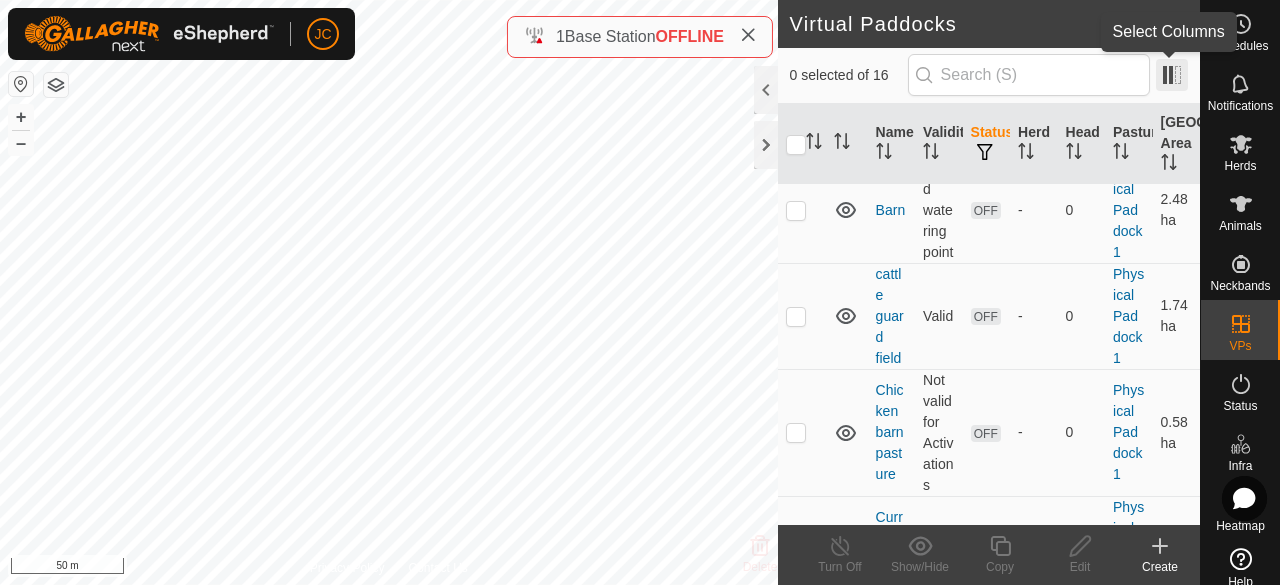 click at bounding box center (1172, 75) 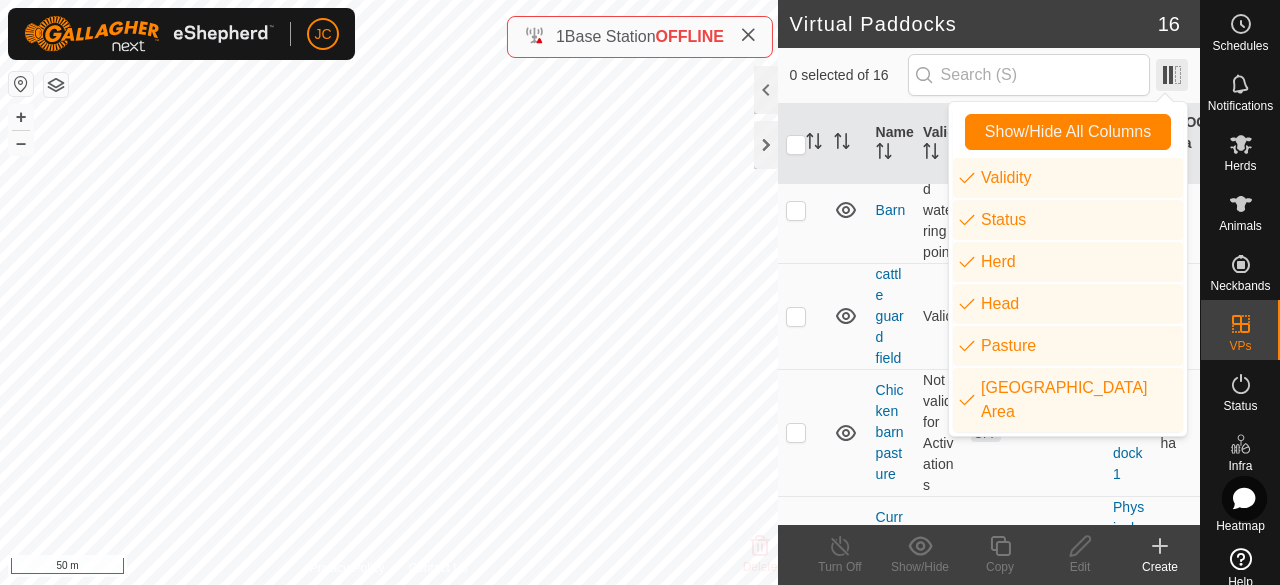 click at bounding box center (1172, 75) 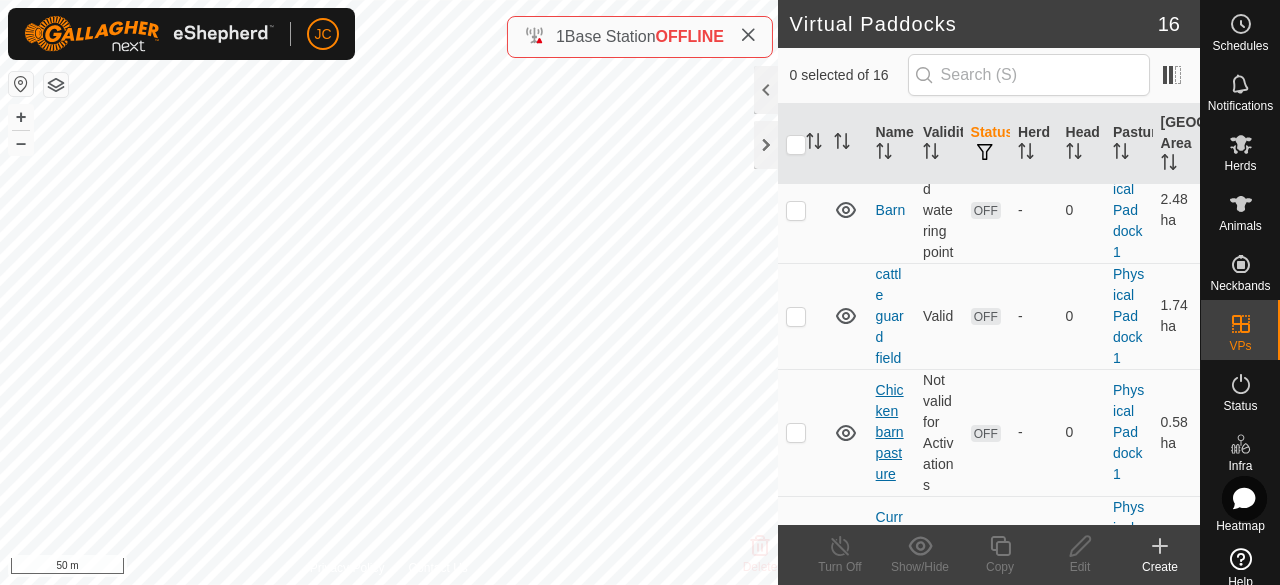 click on "Chicken barn pasture" at bounding box center (890, 432) 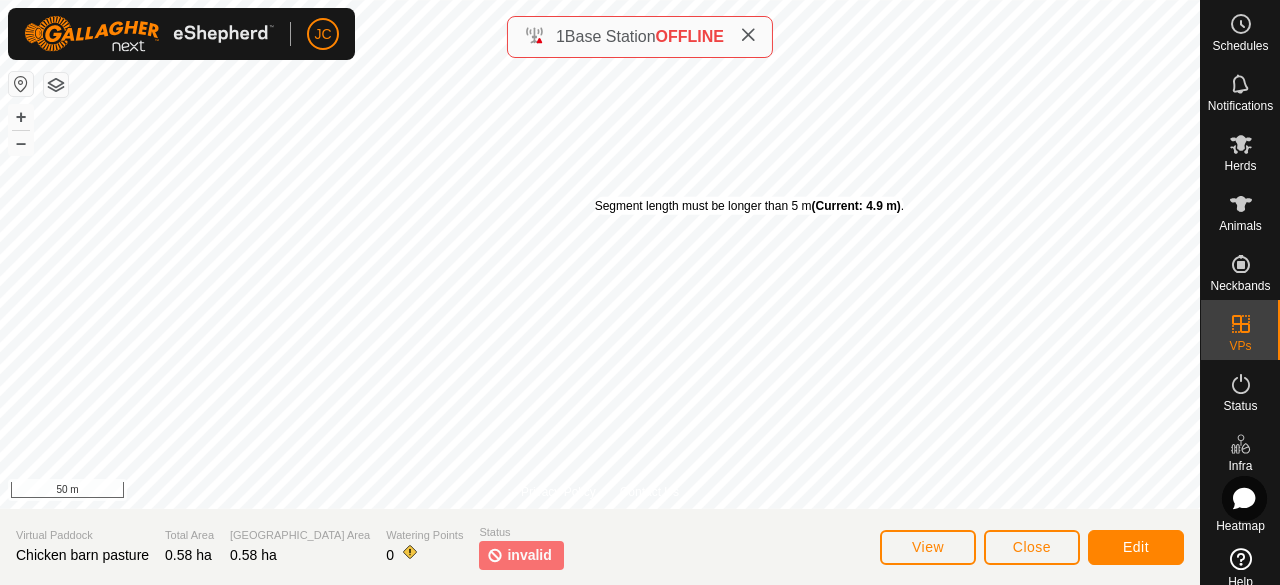 drag, startPoint x: 598, startPoint y: 182, endPoint x: 594, endPoint y: 196, distance: 14.56022 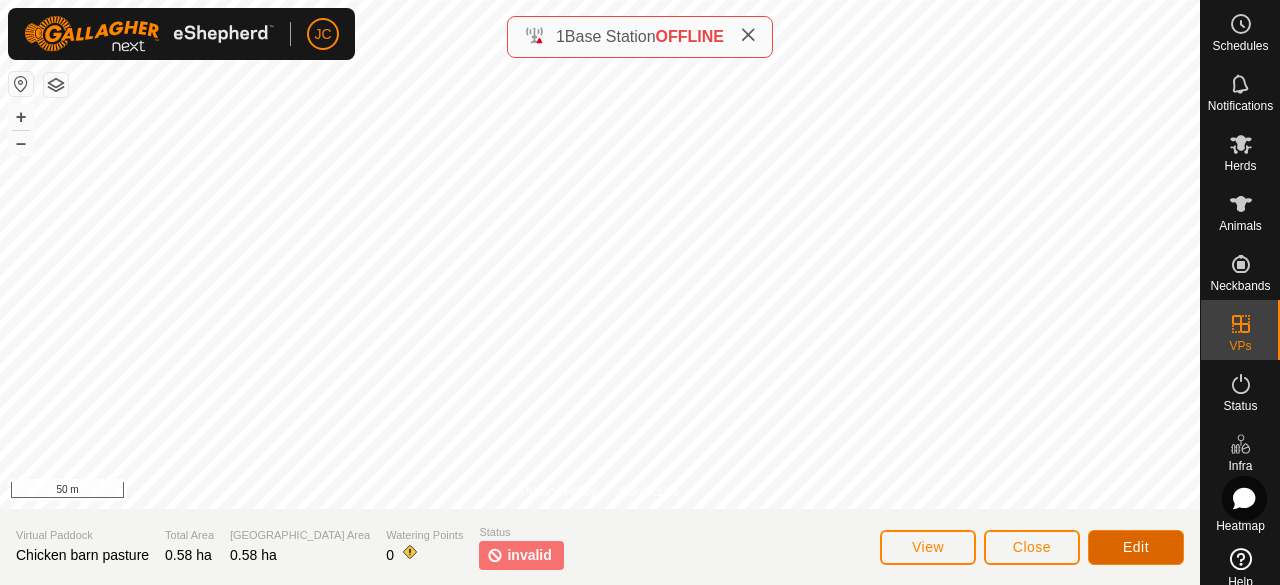 click on "Edit" 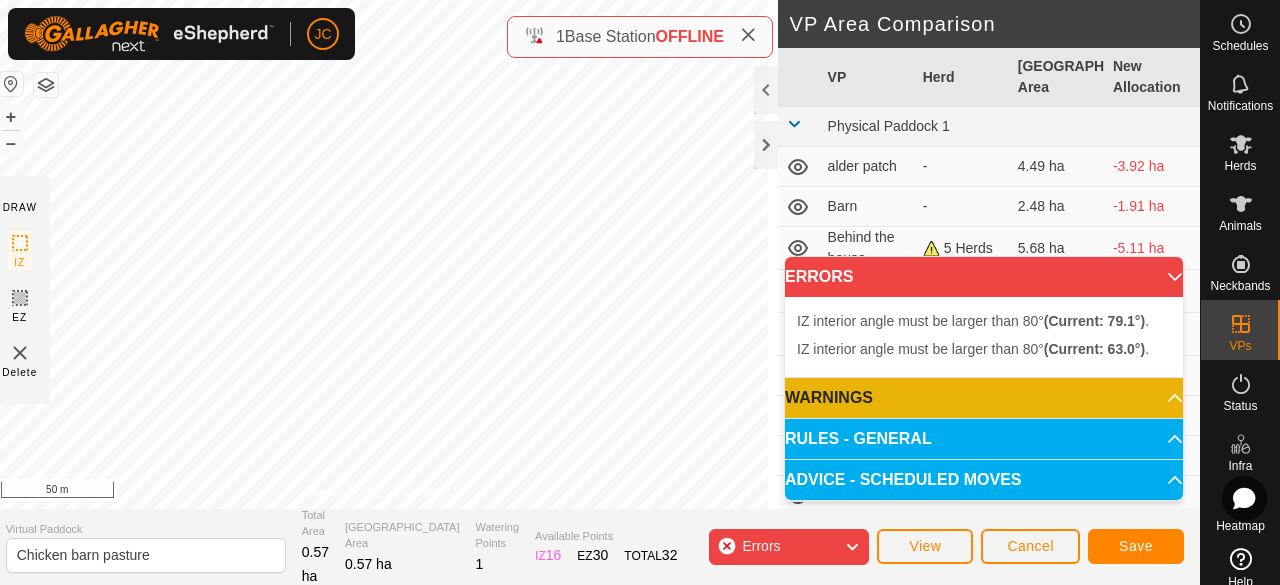 click on "IZ interior angle must be larger than 80°  (Current: 63.0°) . + – ⇧ i 50 m" at bounding box center (384, 254) 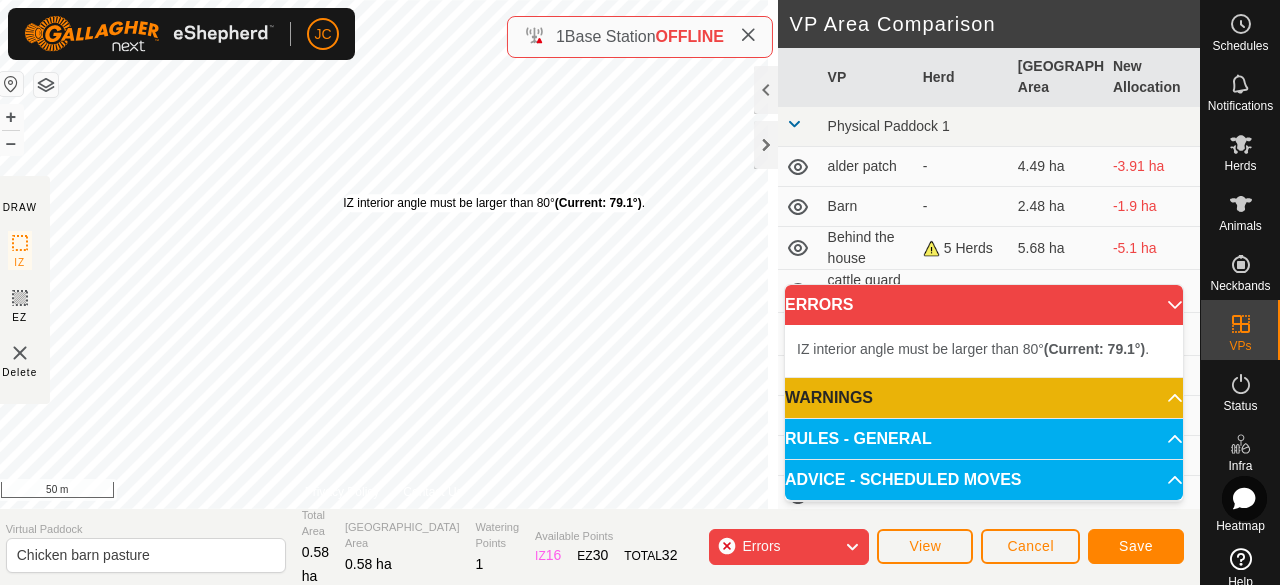 drag, startPoint x: 379, startPoint y: 209, endPoint x: 370, endPoint y: 191, distance: 20.12461 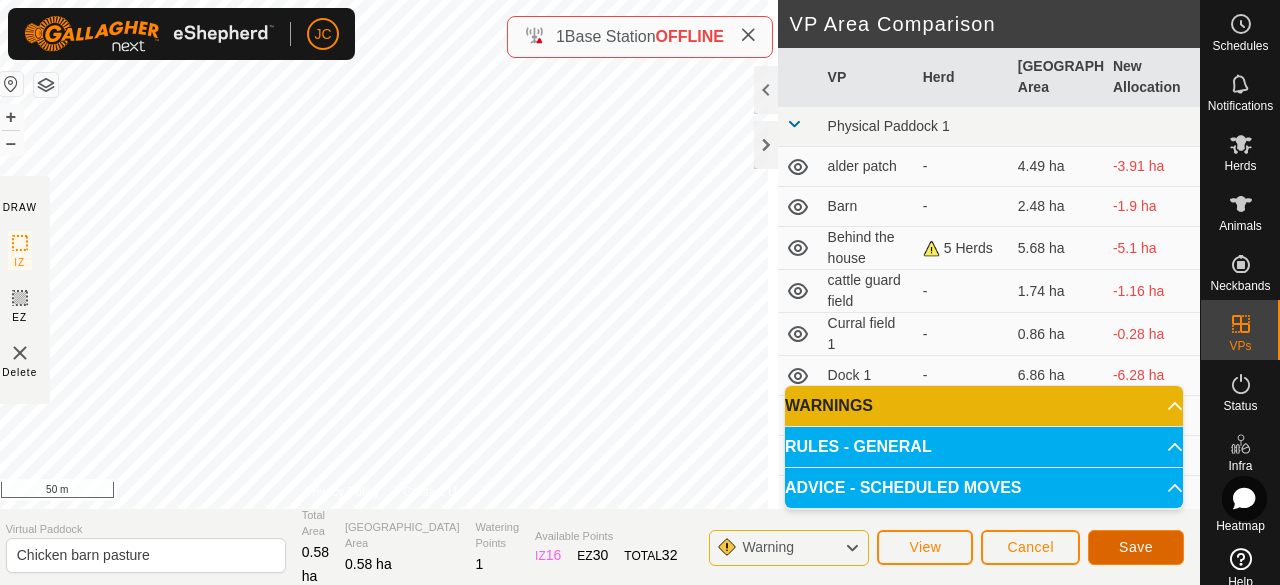click on "Save" 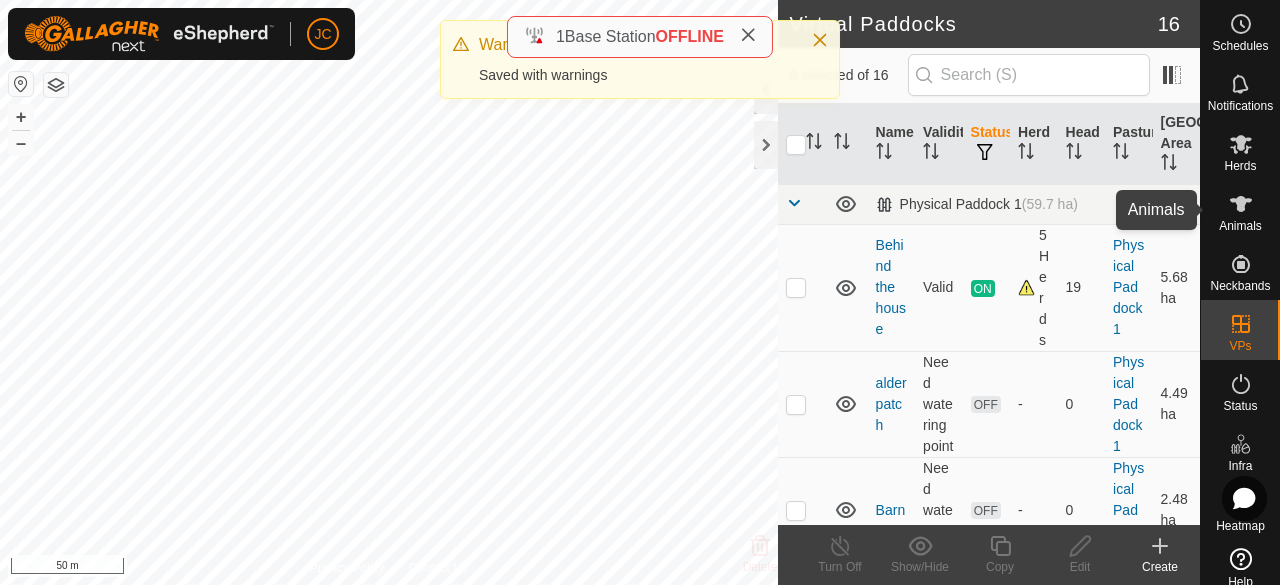 click on "Animals" at bounding box center [1240, 210] 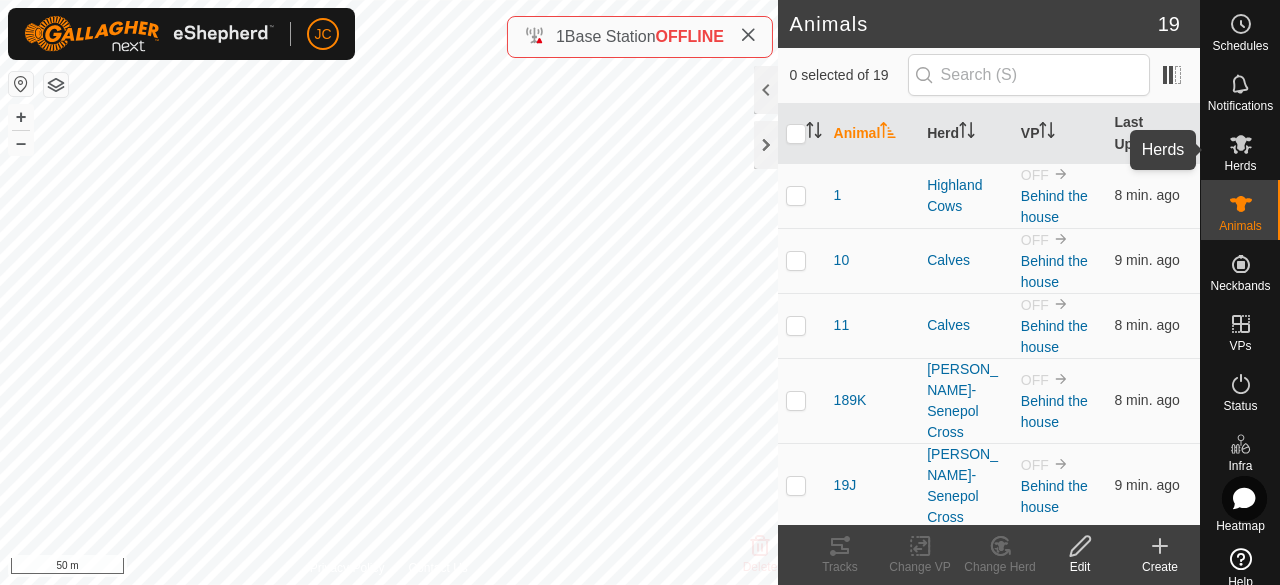 click on "Herds" at bounding box center [1240, 150] 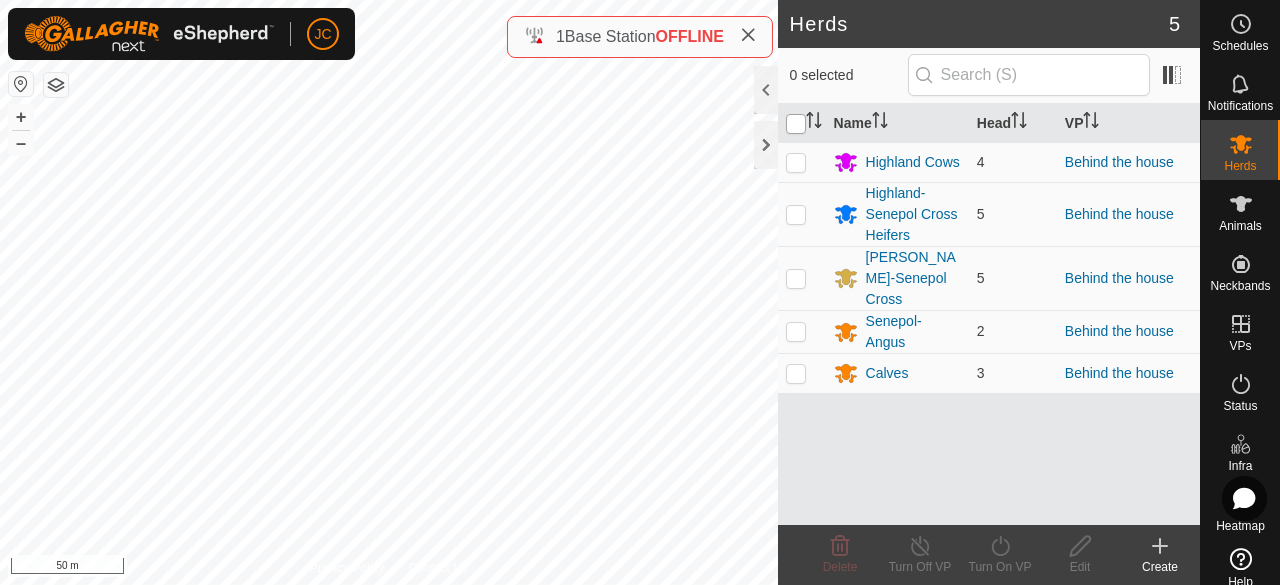 click at bounding box center [796, 124] 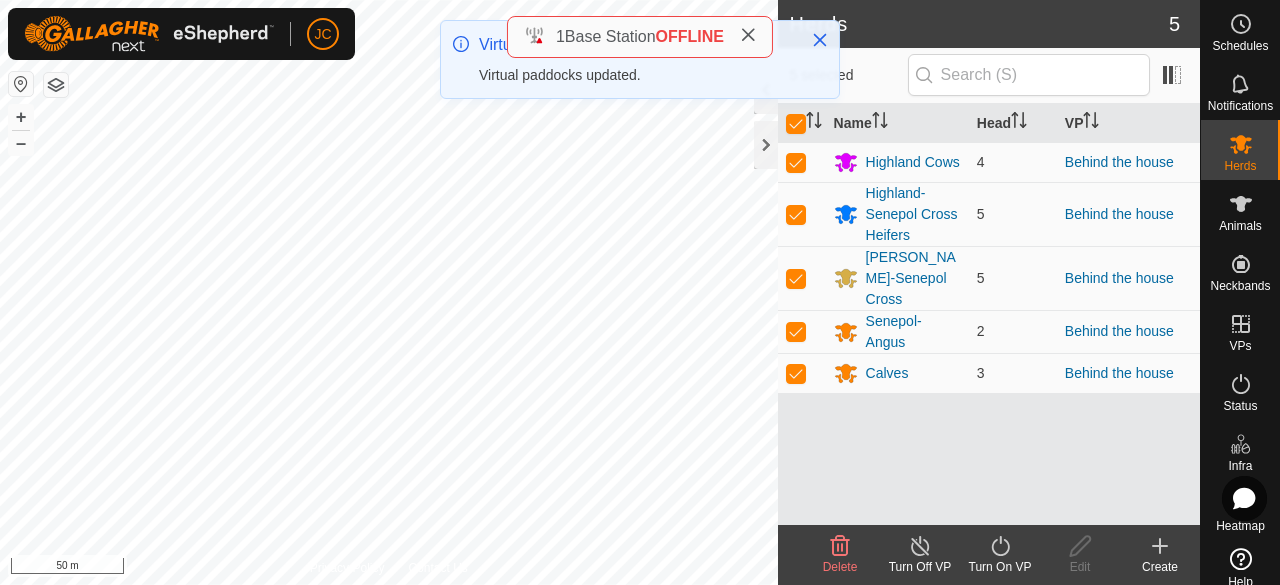click on "Turn On VP" 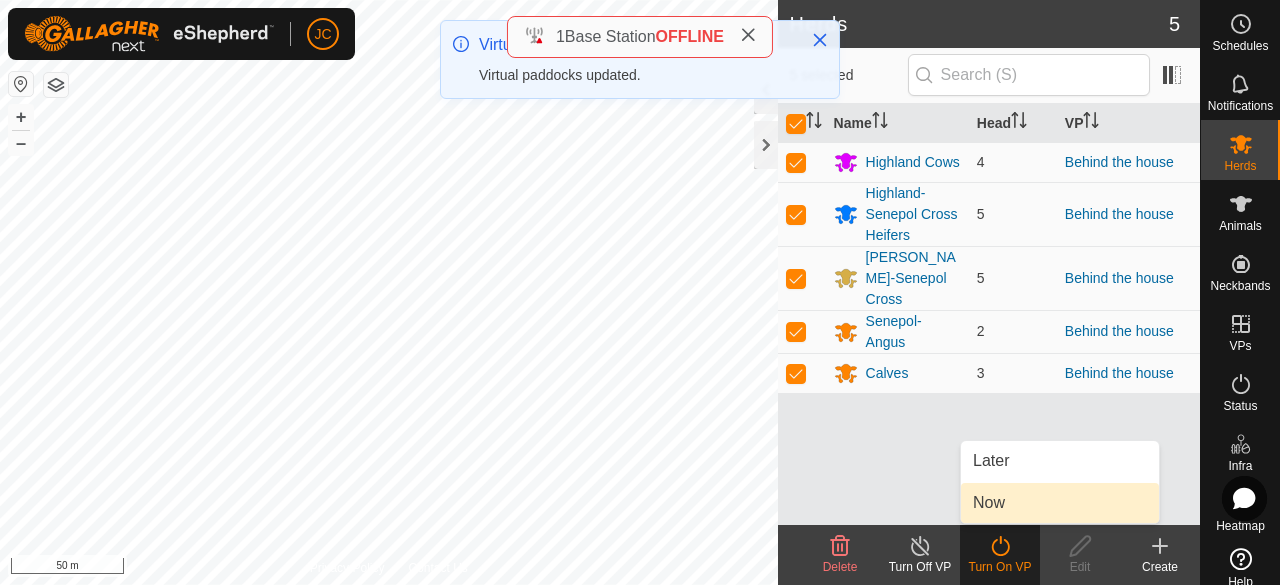 click on "Now" at bounding box center [1060, 503] 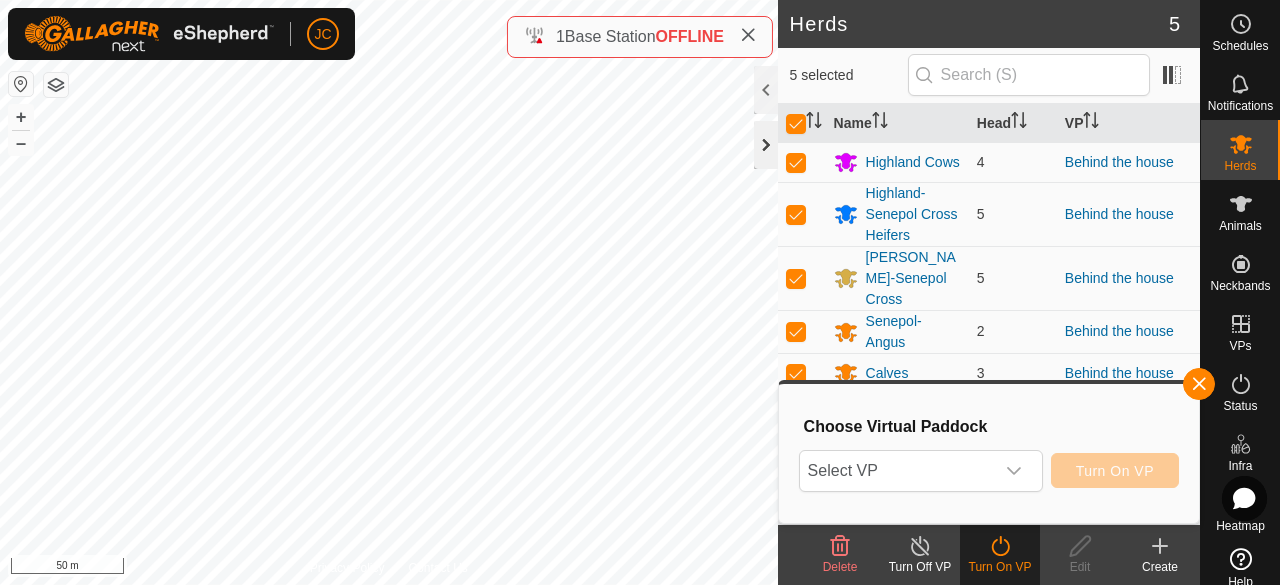 click 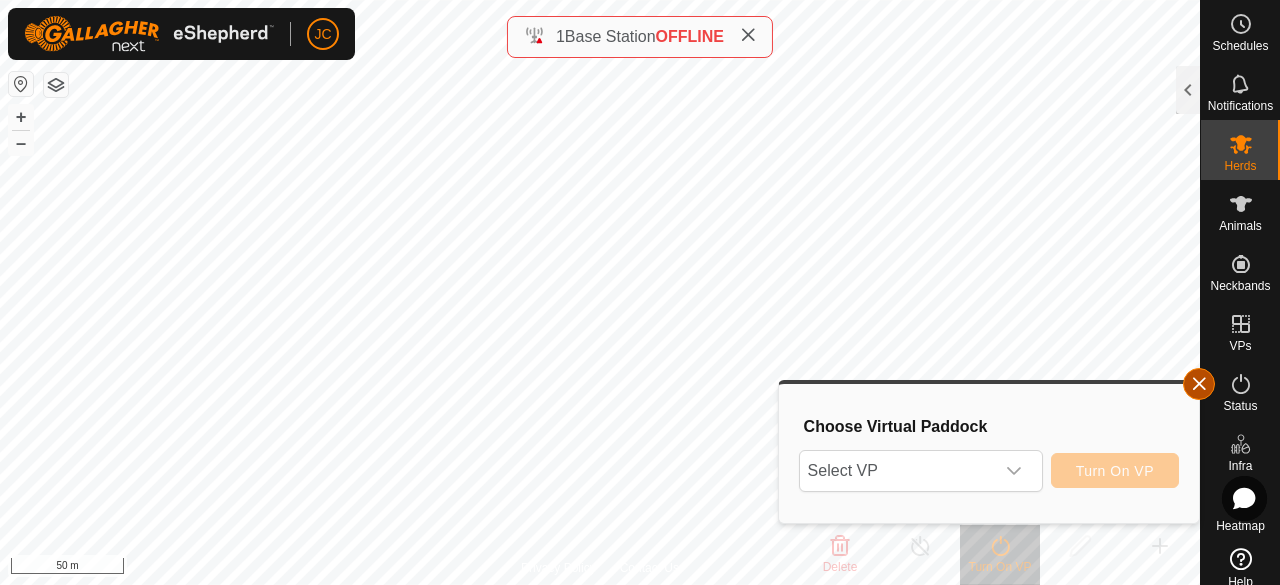 click at bounding box center [1199, 384] 